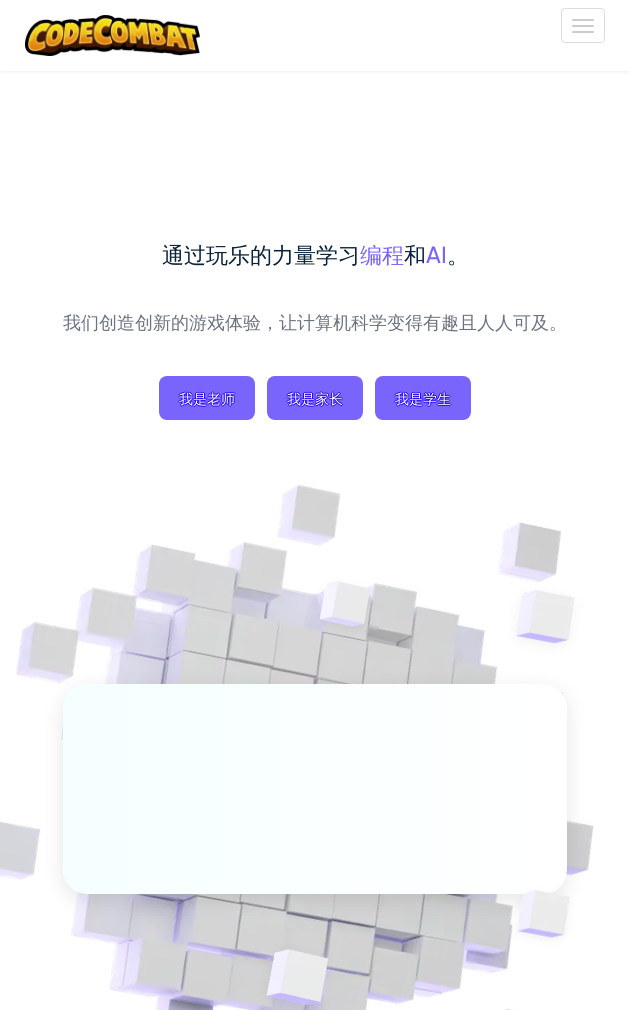 scroll, scrollTop: 0, scrollLeft: 0, axis: both 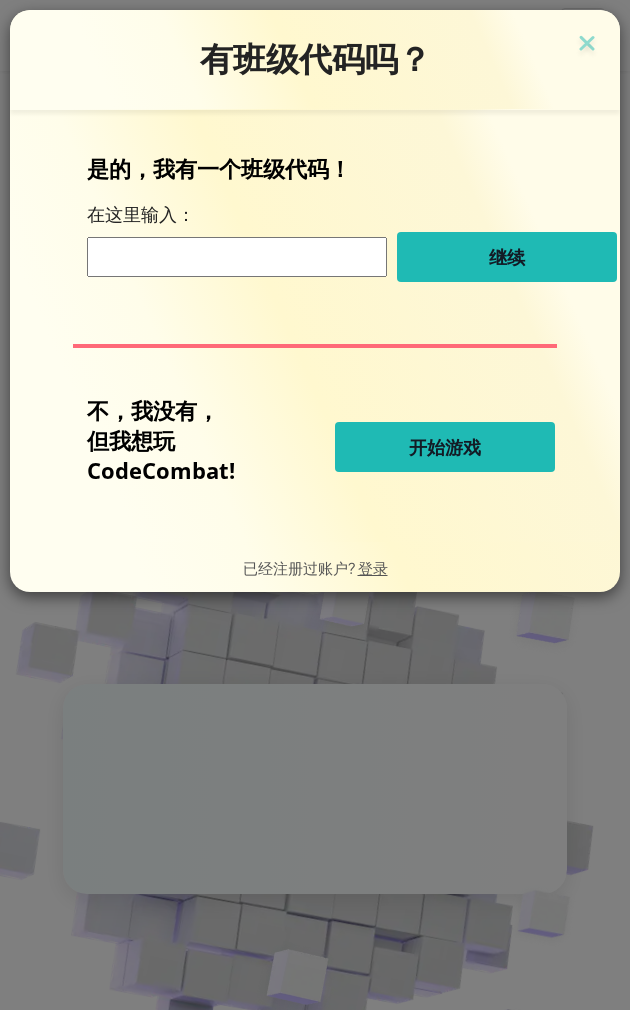click on "开始游戏" at bounding box center (445, 447) 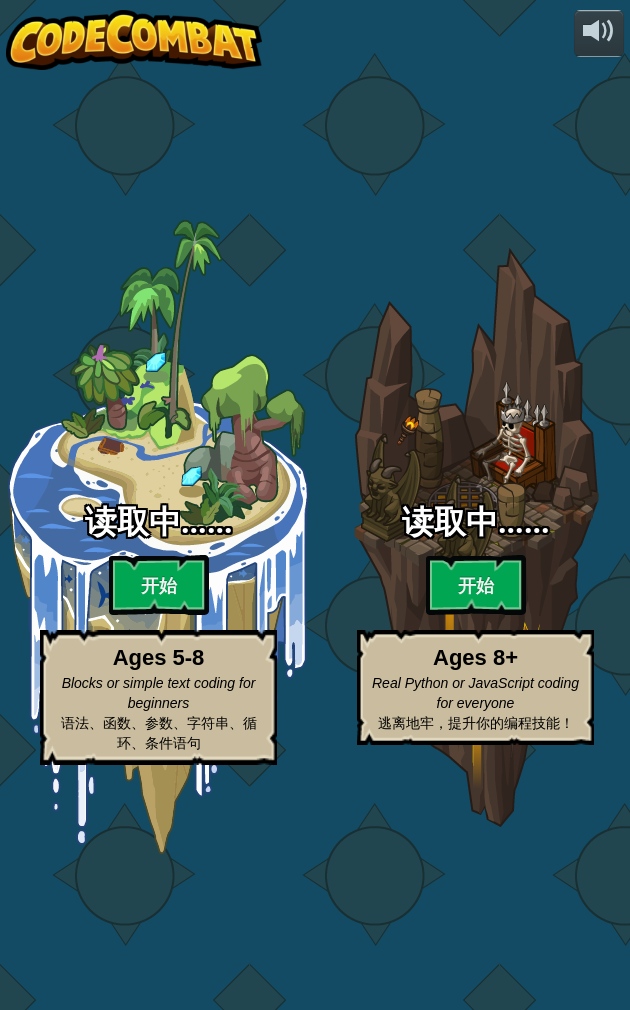 select on "zh-HANS" 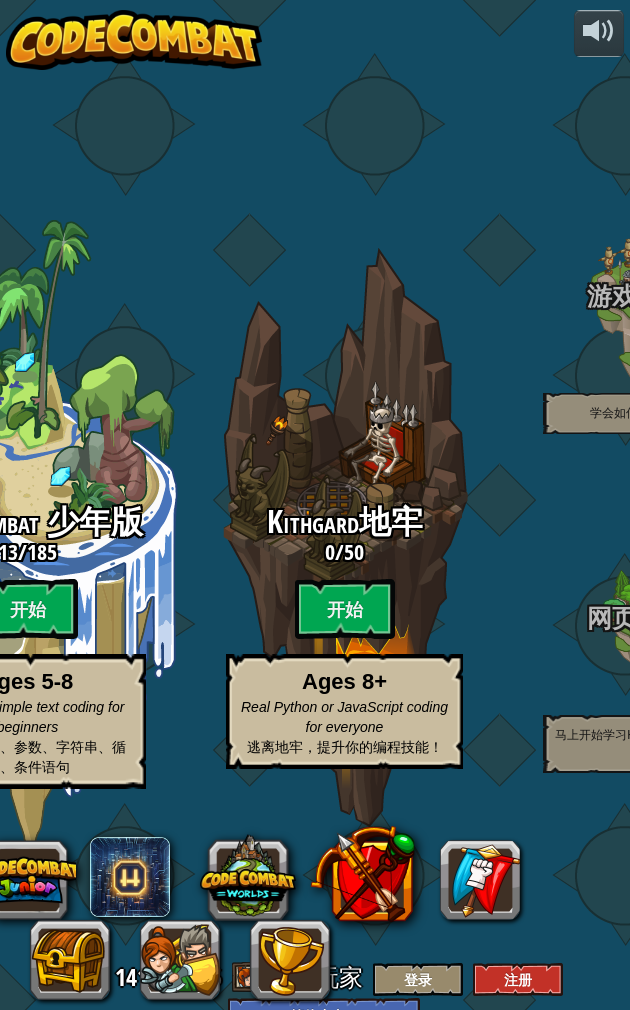 scroll, scrollTop: 0, scrollLeft: 116, axis: horizontal 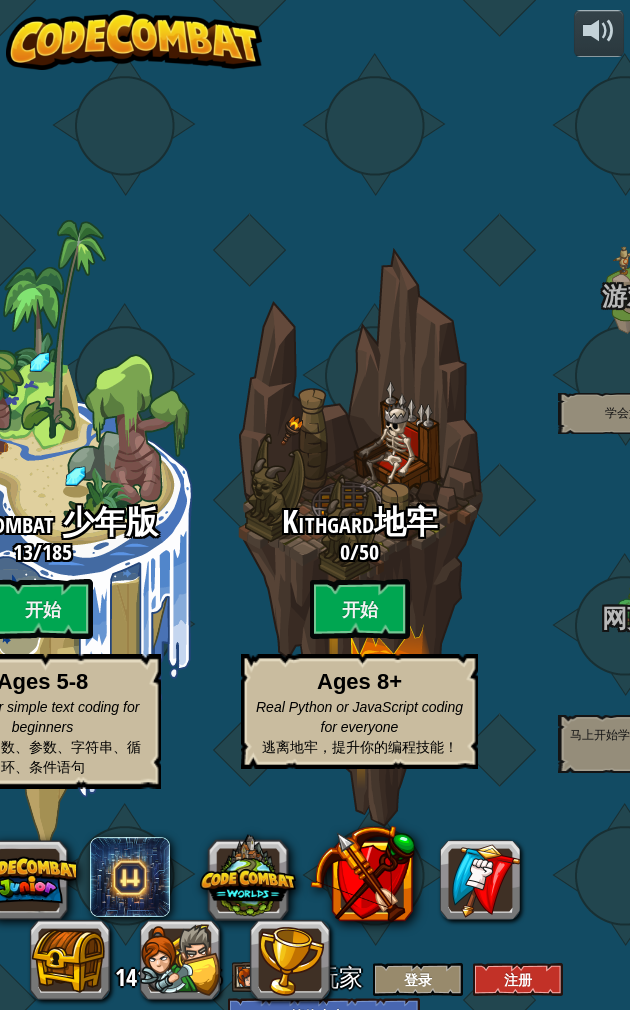click on "开始" at bounding box center [360, 609] 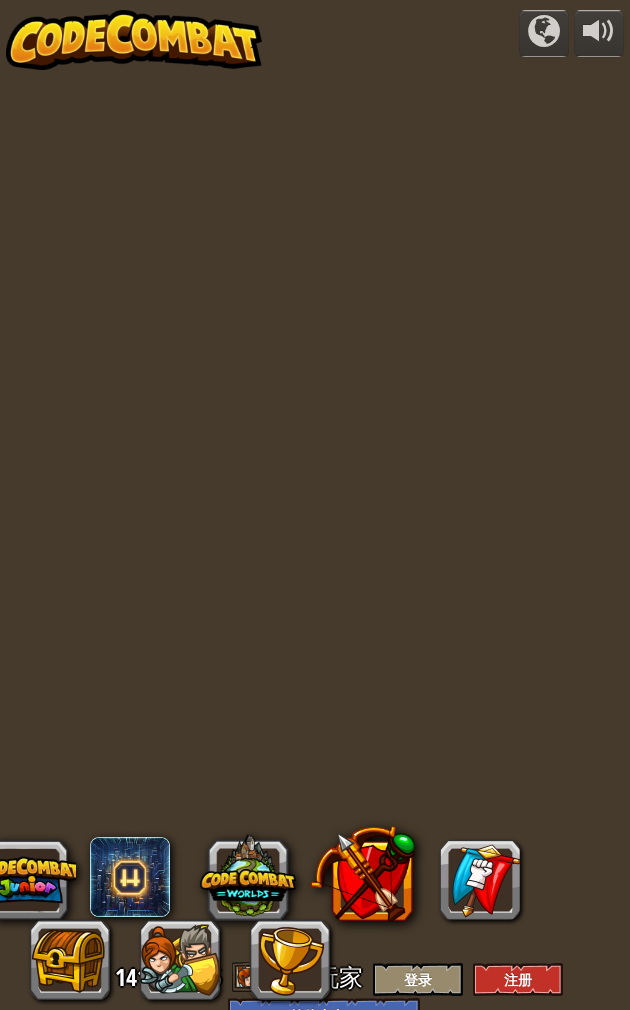 select on "zh-HANS" 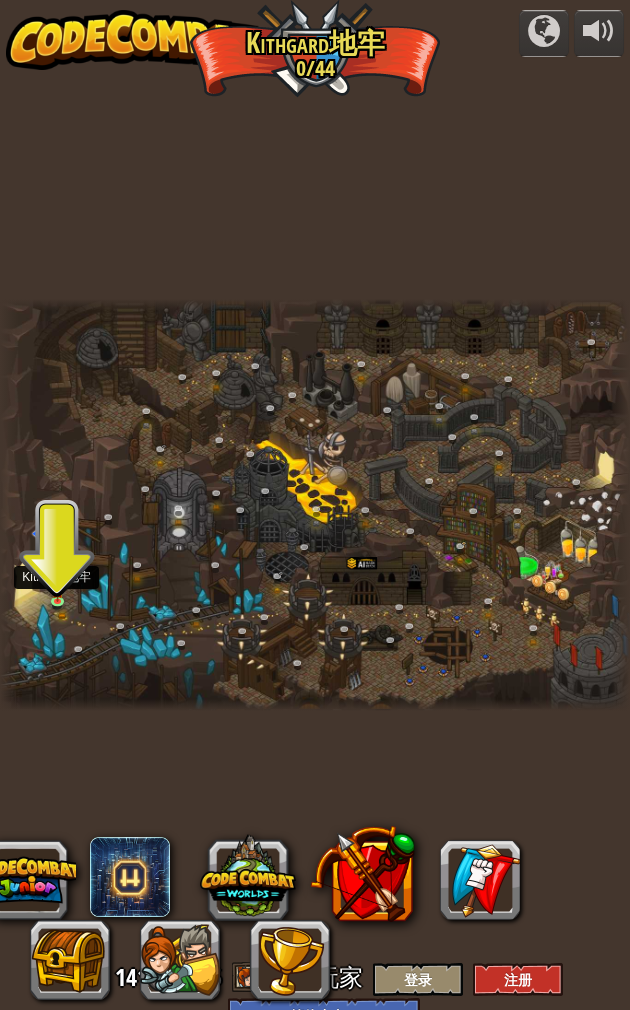 click at bounding box center (57, 592) 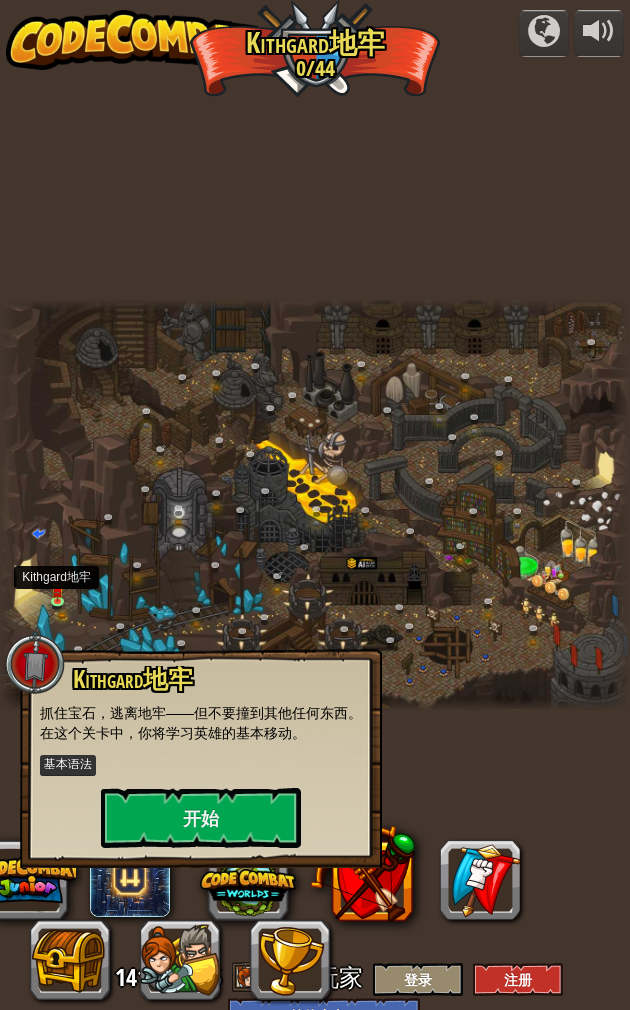 click on "开始" at bounding box center (201, 818) 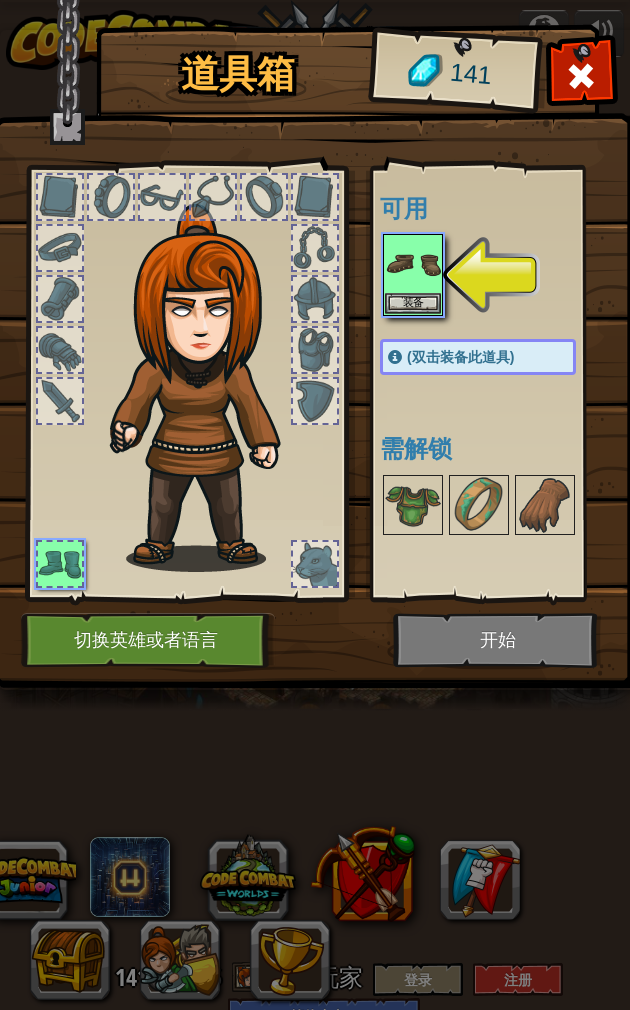 click on "切换英雄或者语言" at bounding box center [148, 640] 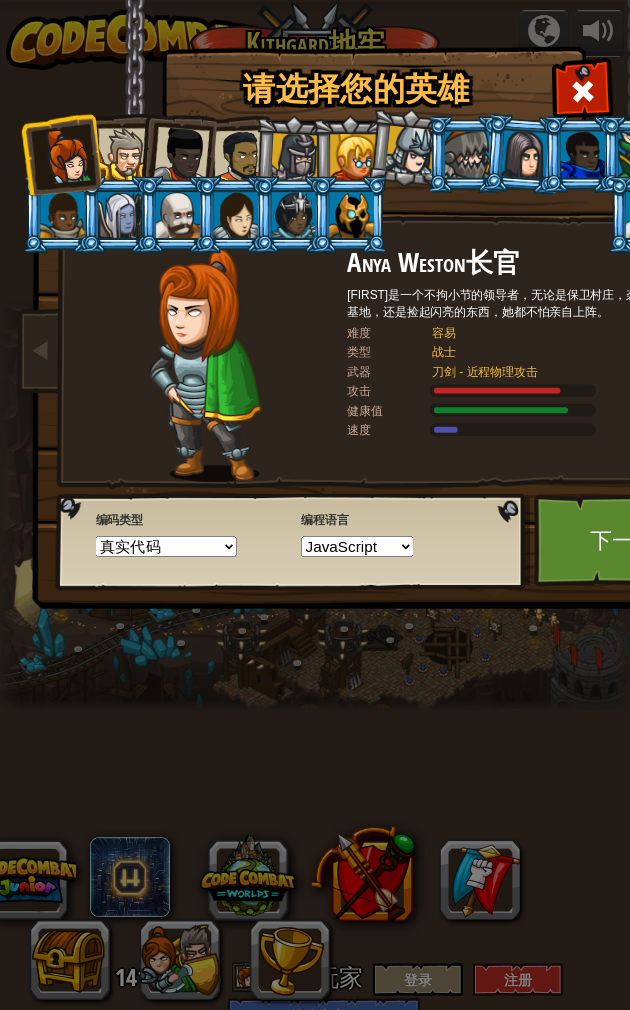 click on "Python (默认) JavaScript Lua C++ Java (测试)" at bounding box center [357, 546] 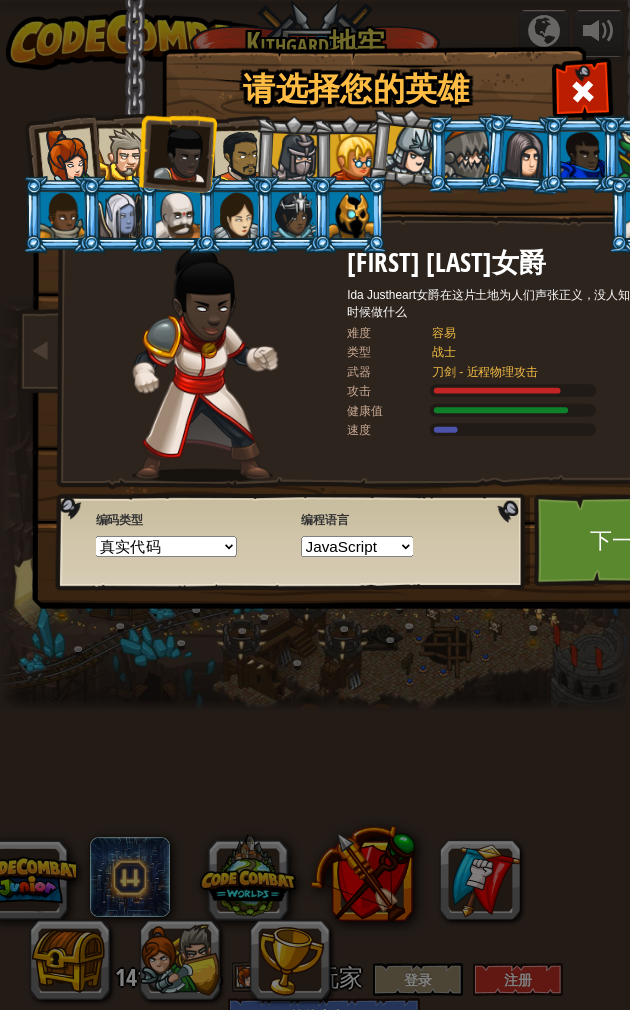 click at bounding box center (124, 154) 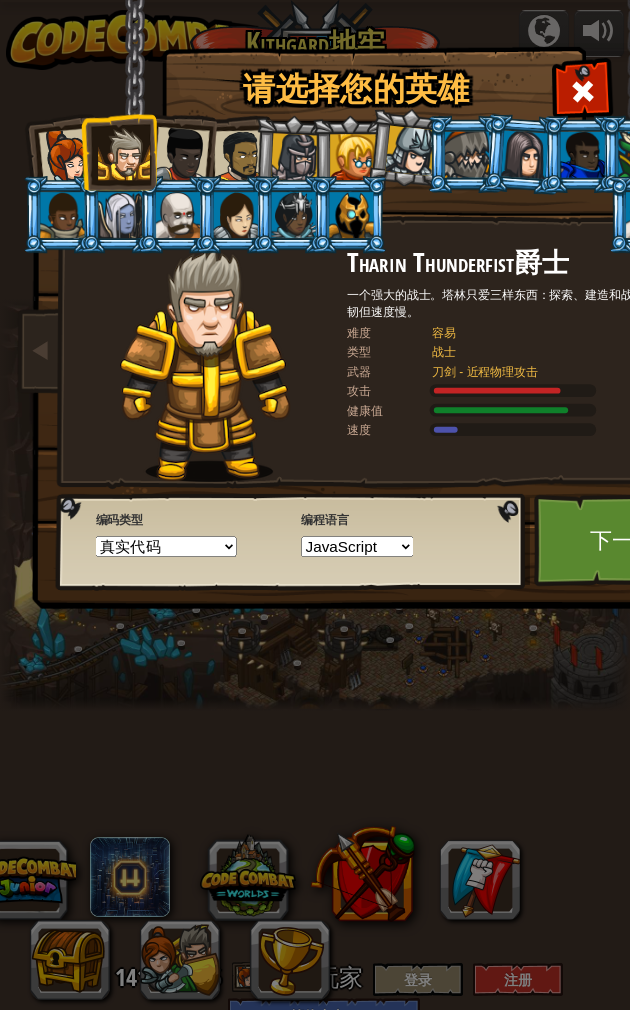 click at bounding box center (178, 215) 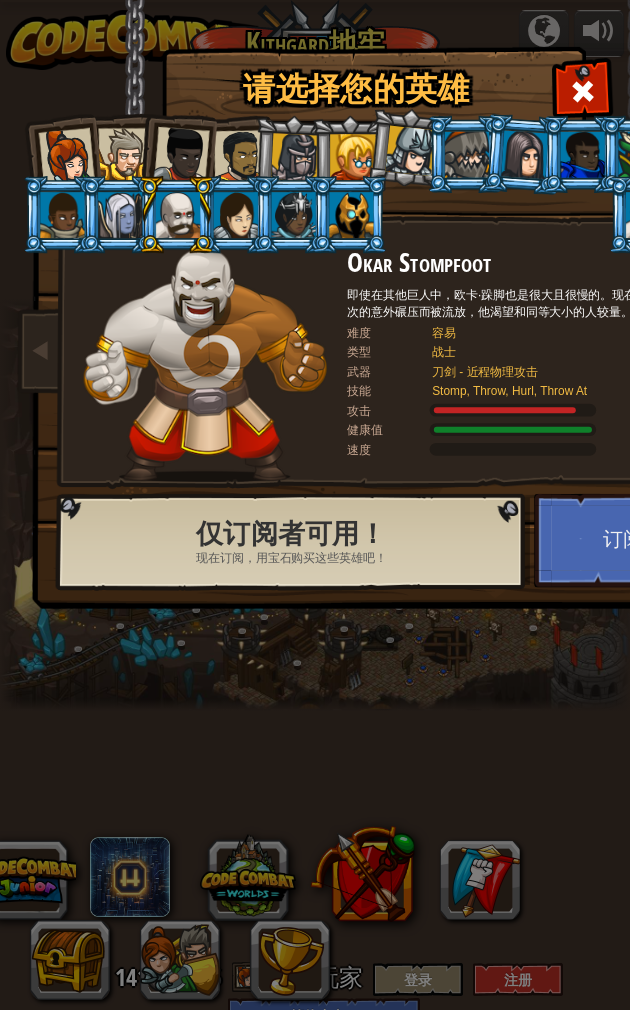 scroll, scrollTop: 0, scrollLeft: 0, axis: both 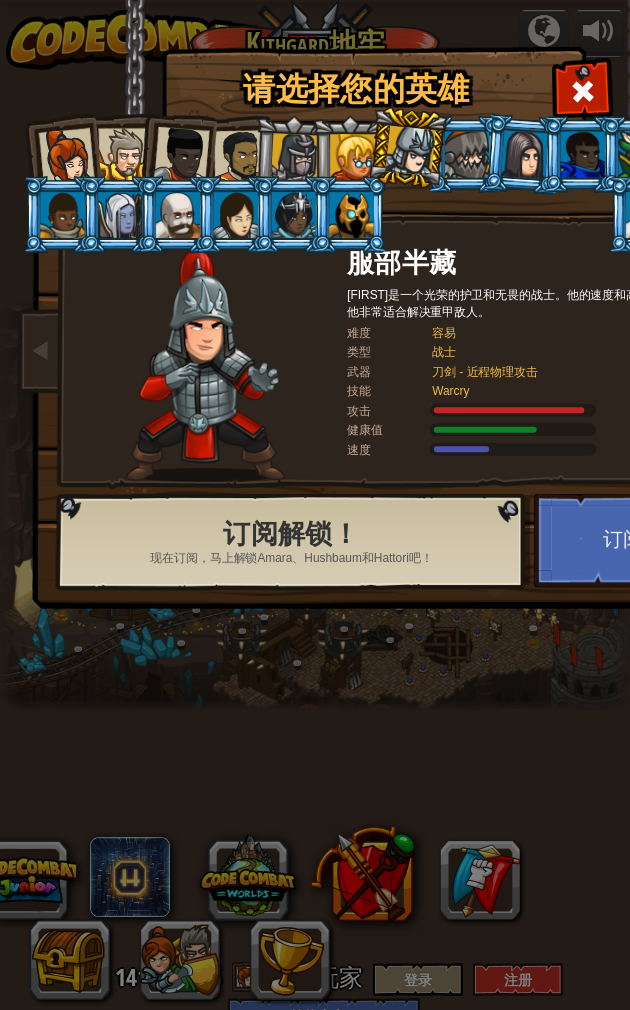 click on "订阅" at bounding box center [623, 541] 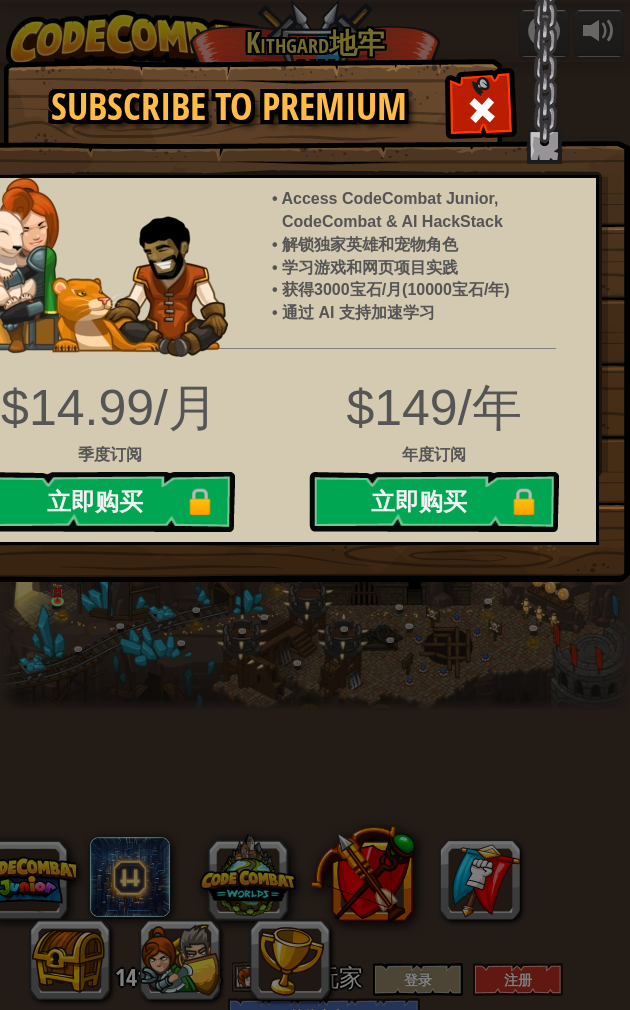 scroll, scrollTop: 0, scrollLeft: 117, axis: horizontal 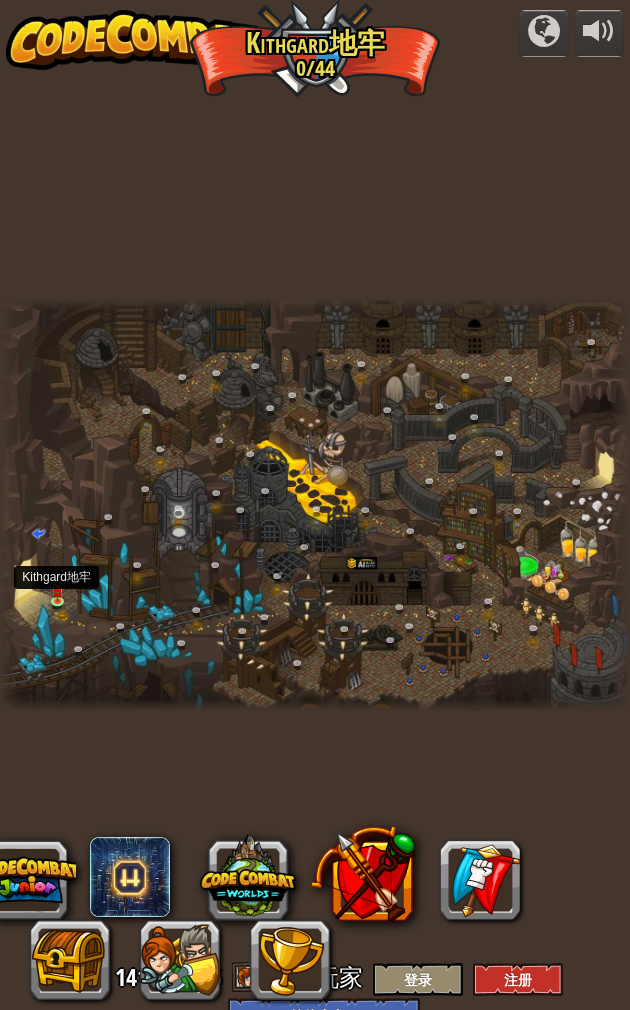click at bounding box center [56, 592] 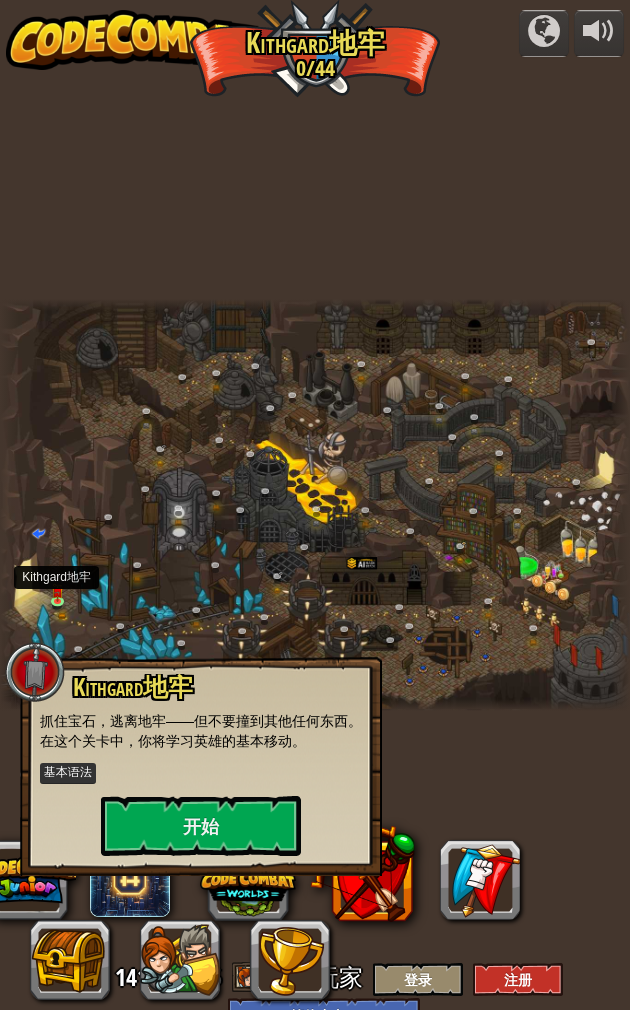 click on "开始" at bounding box center [201, 826] 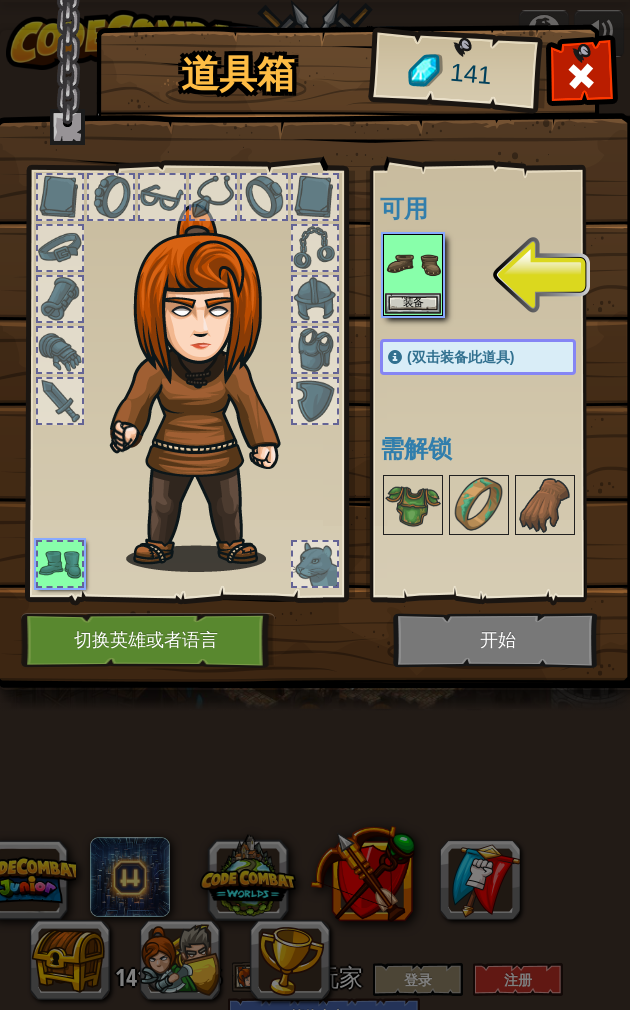 click at bounding box center [413, 264] 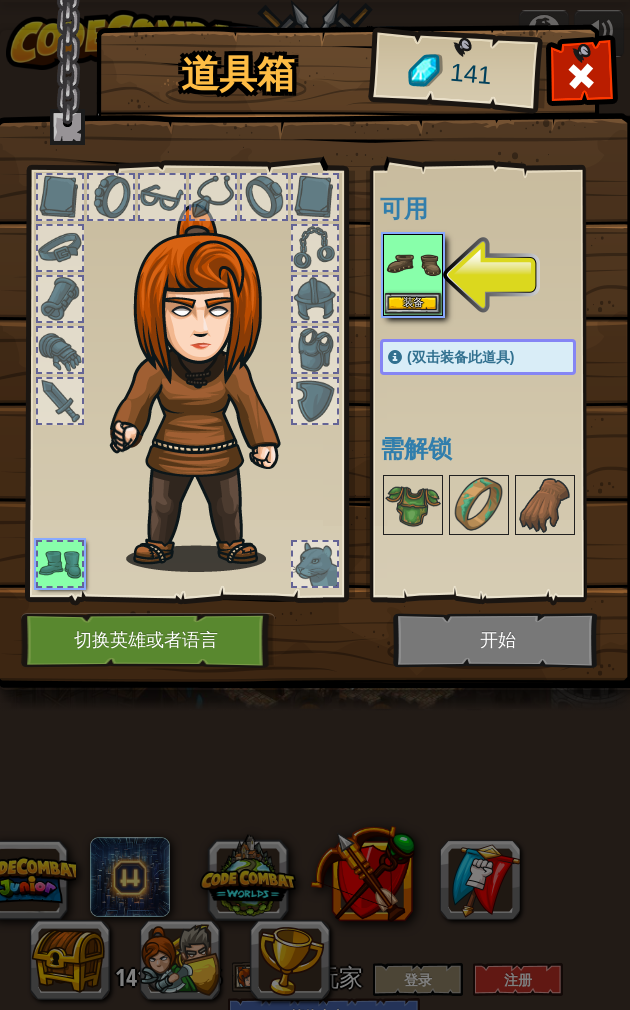 click on "装备" at bounding box center [413, 303] 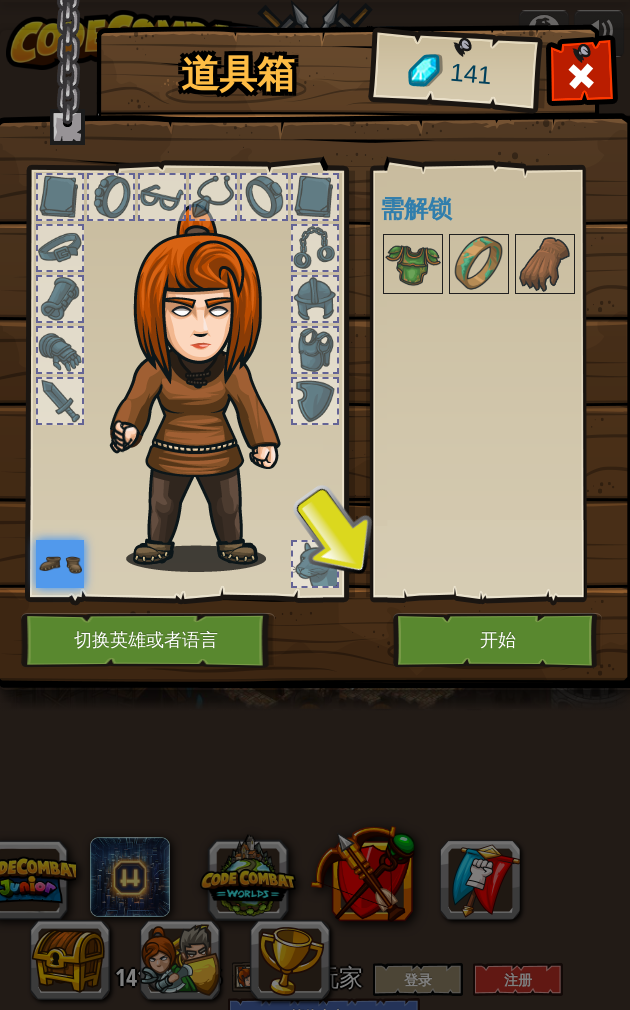 click on "开始" at bounding box center (497, 640) 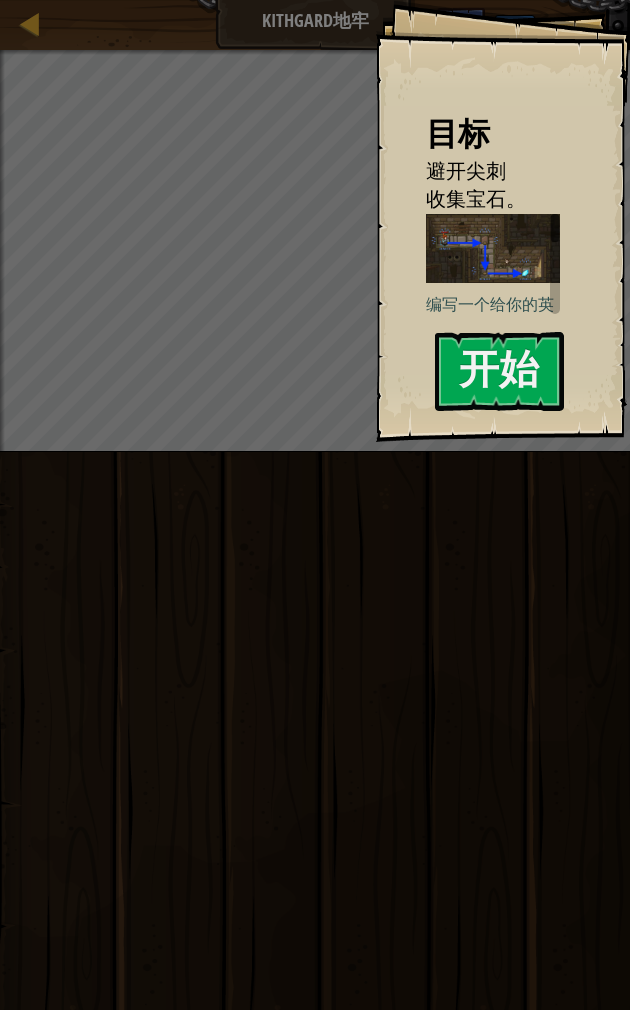 click on "开始" at bounding box center (499, 371) 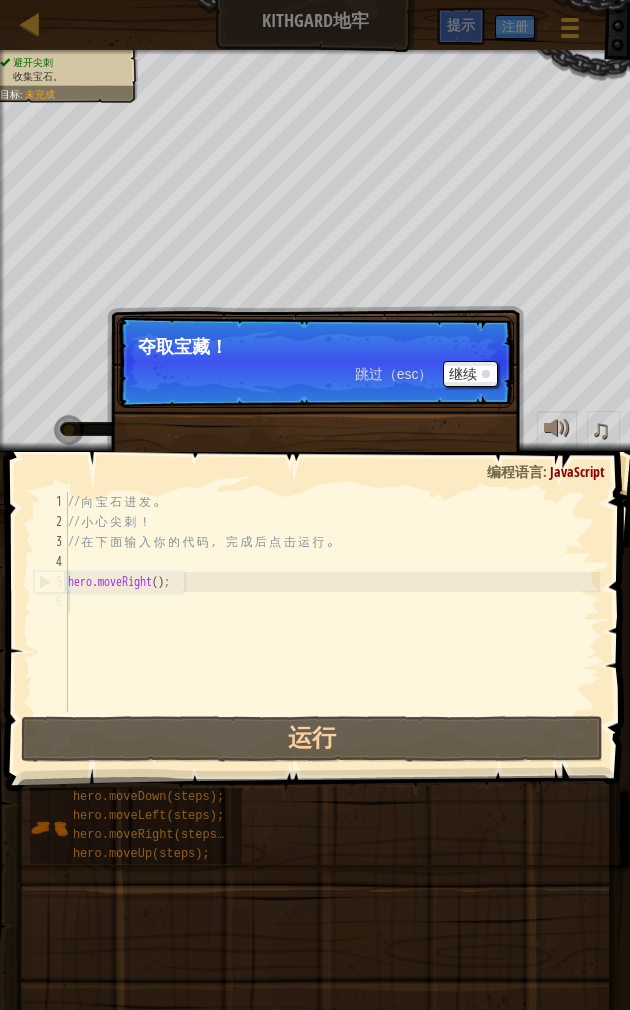 click on "继续" at bounding box center (470, 374) 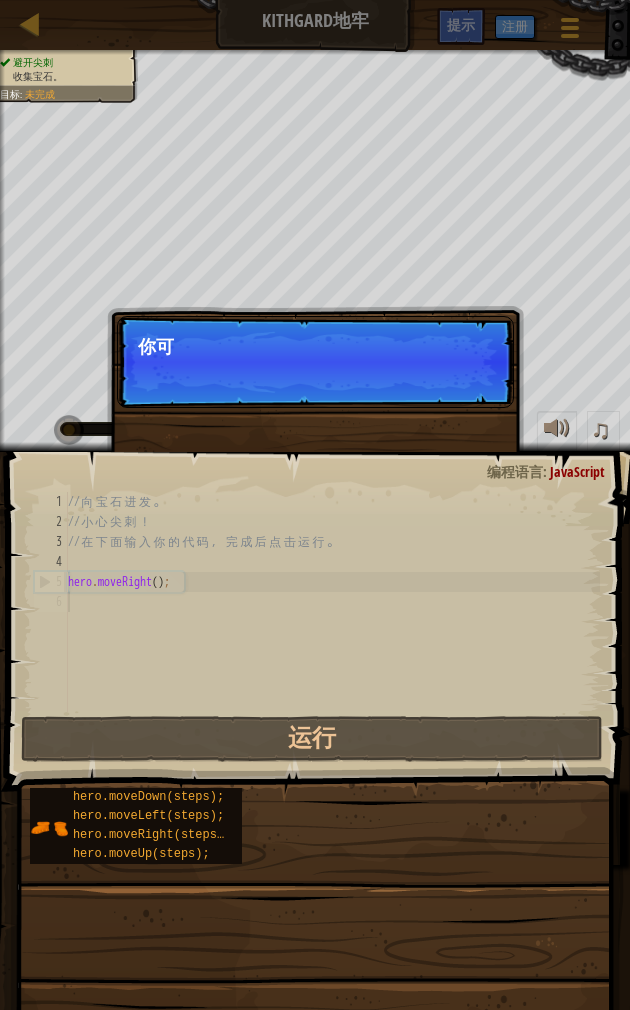 scroll, scrollTop: 21, scrollLeft: 20, axis: both 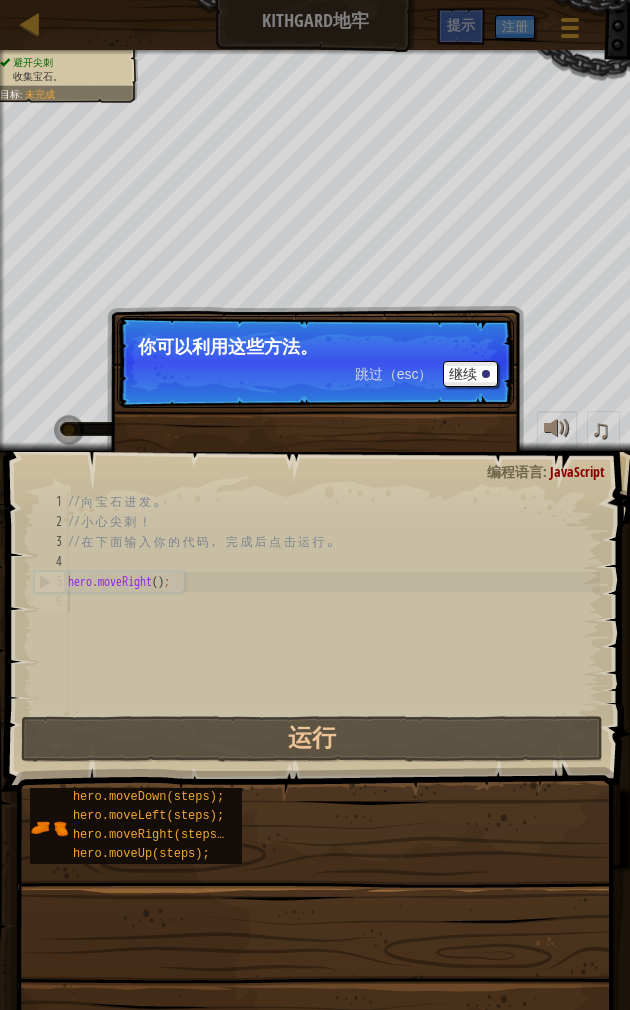 click on "继续" at bounding box center [470, 374] 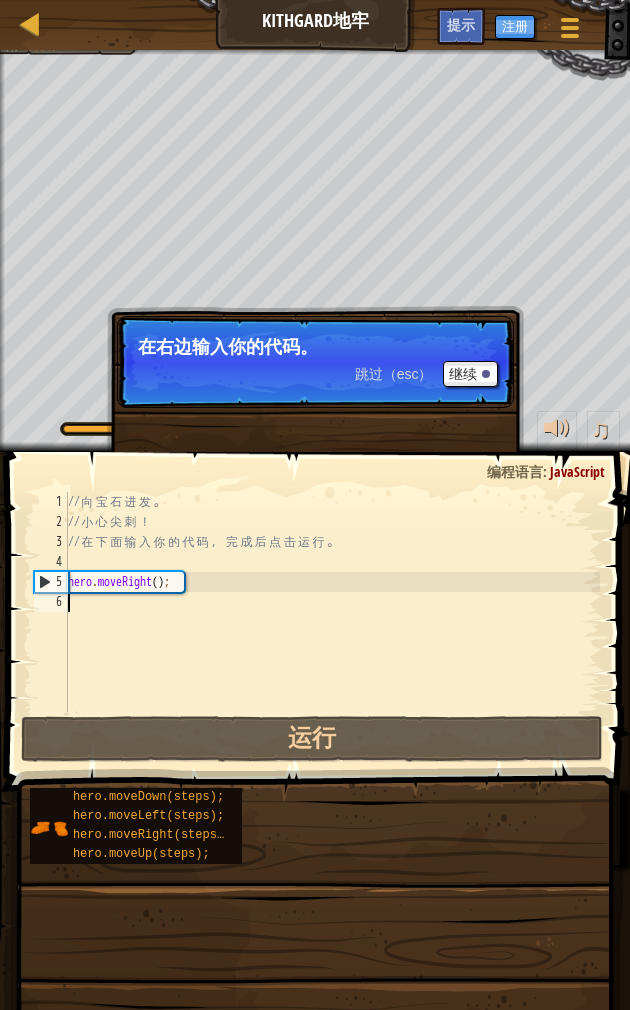 click on "继续" at bounding box center (470, 374) 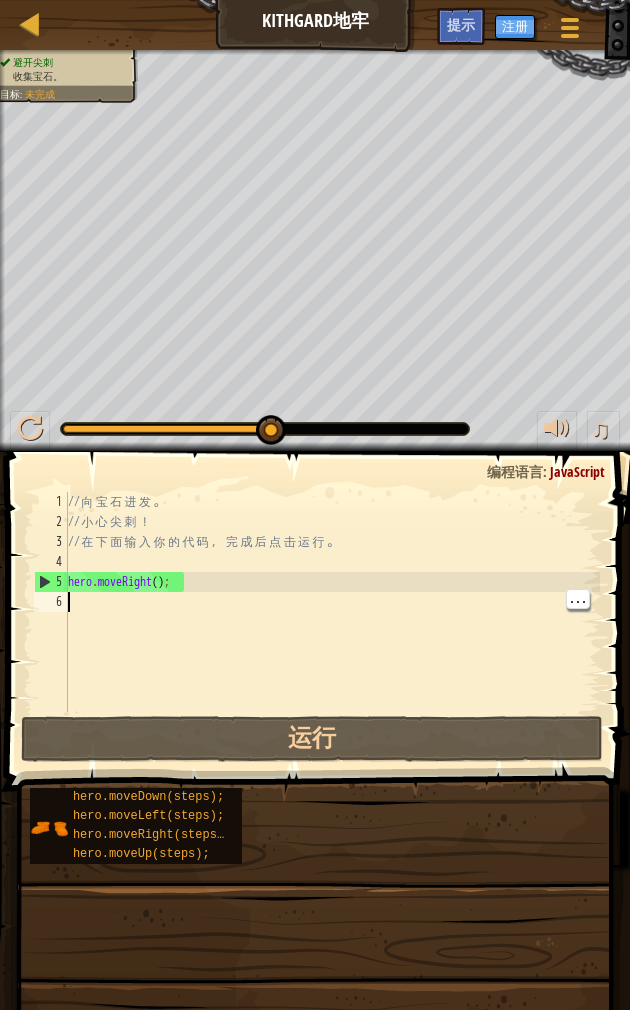 click on "//  向 宝 石 进 发 。 //  小 心 尖 刺 ！ //  在 下 面 输 入 你 的 代 码 ， 完 成 后 点 击 运 行 。 hero . moveRight ( ) ;" at bounding box center [332, 622] 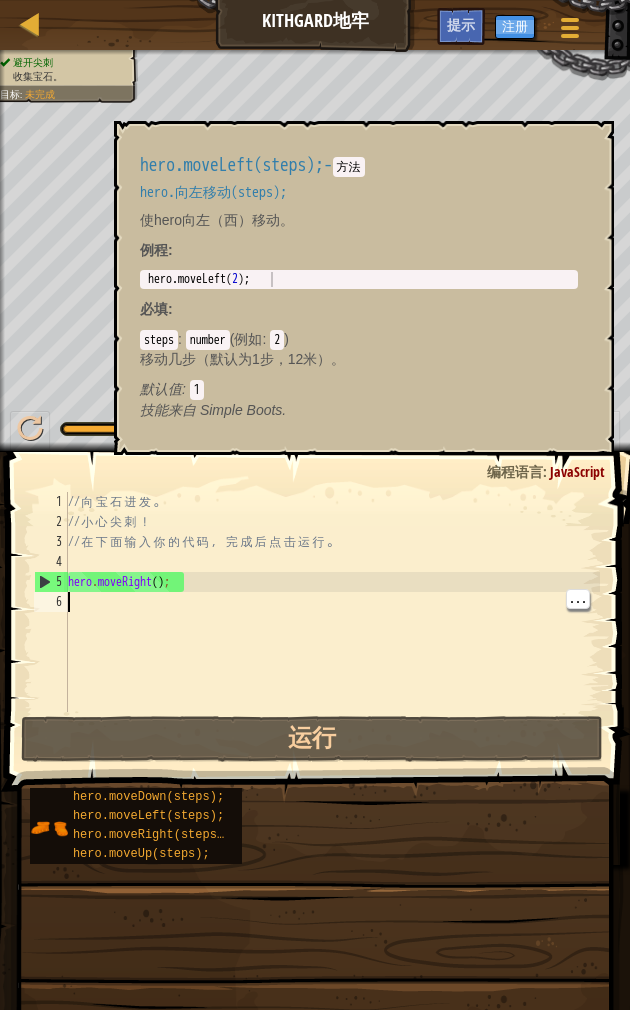 click on "hero.moveLeft(steps);" at bounding box center (148, 816) 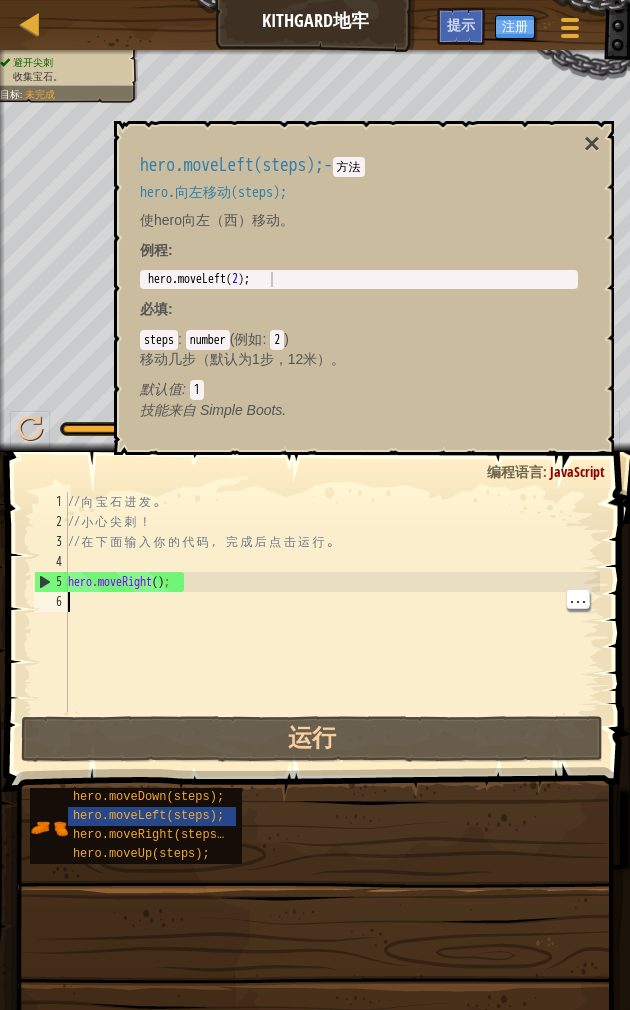 click on "×" at bounding box center (592, 144) 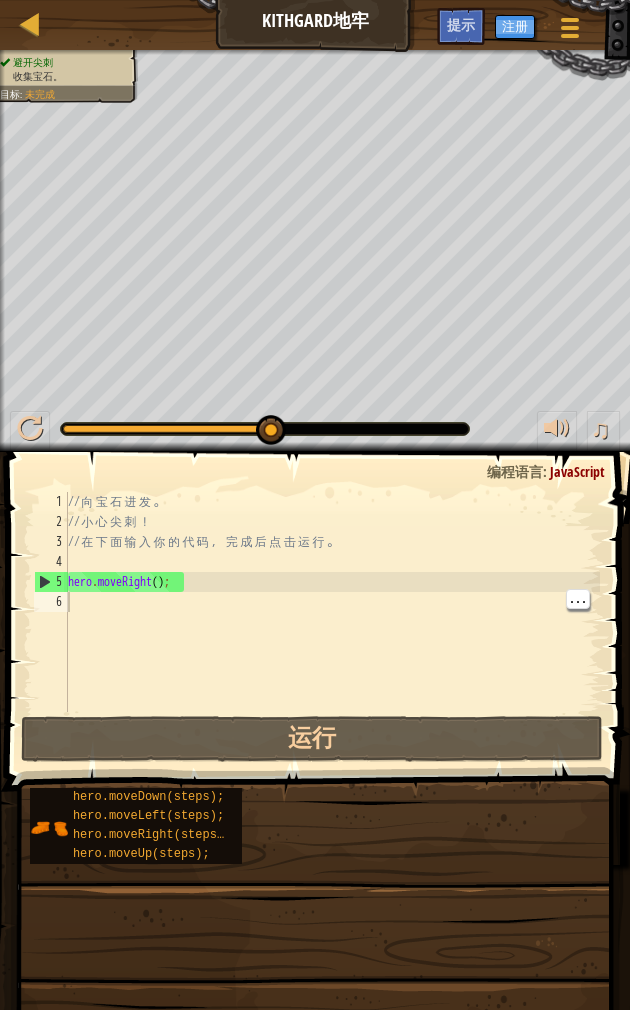 click on "hero.moveDown(steps);" at bounding box center (148, 797) 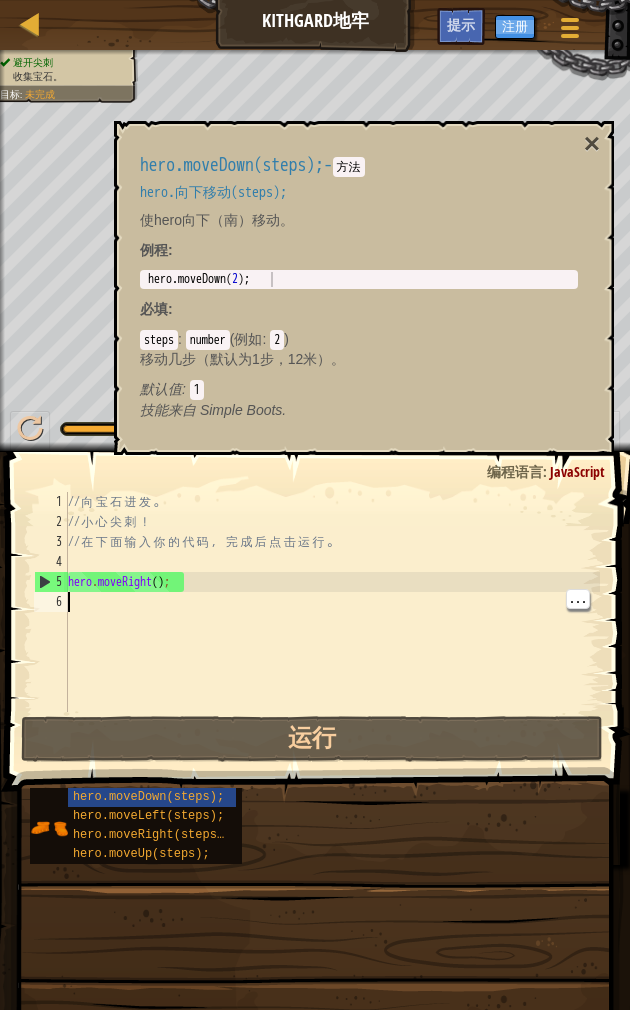 click on "×" at bounding box center (592, 144) 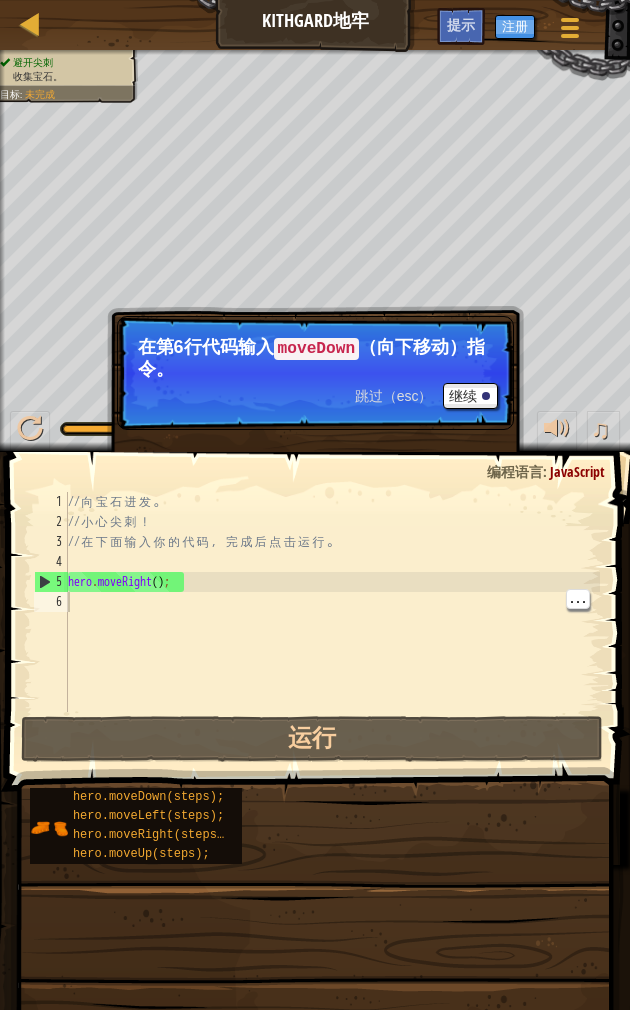 click on "继续" at bounding box center (470, 396) 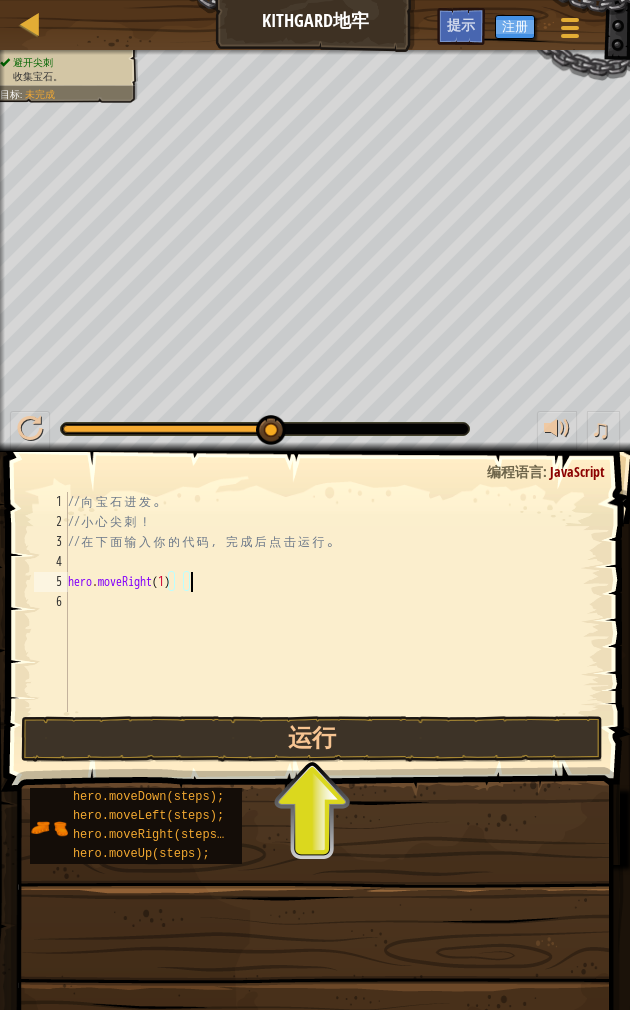 scroll, scrollTop: 21, scrollLeft: 34, axis: both 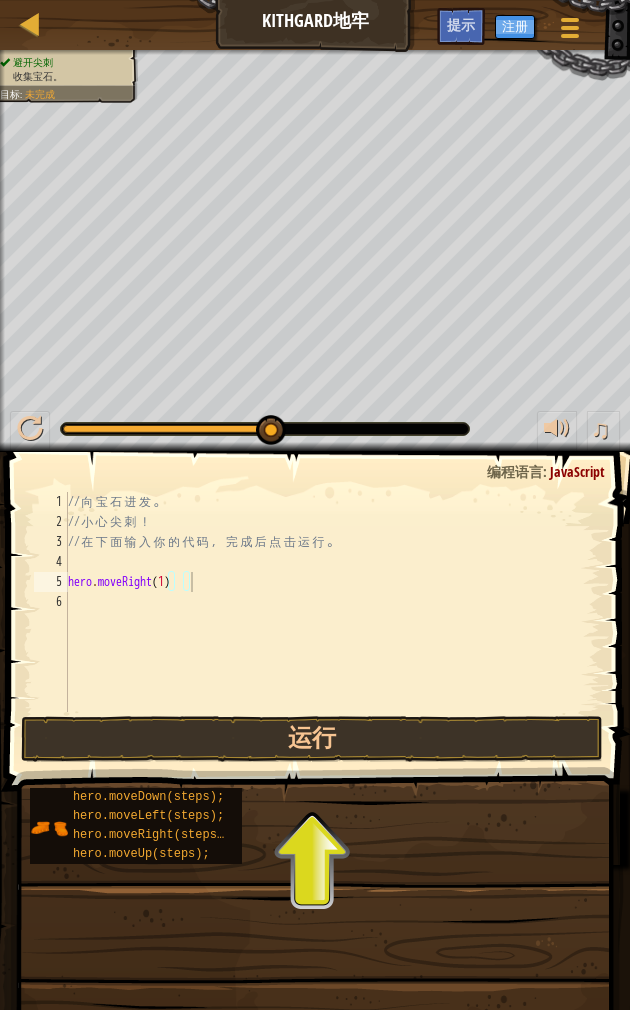 click on "运行" at bounding box center [312, 739] 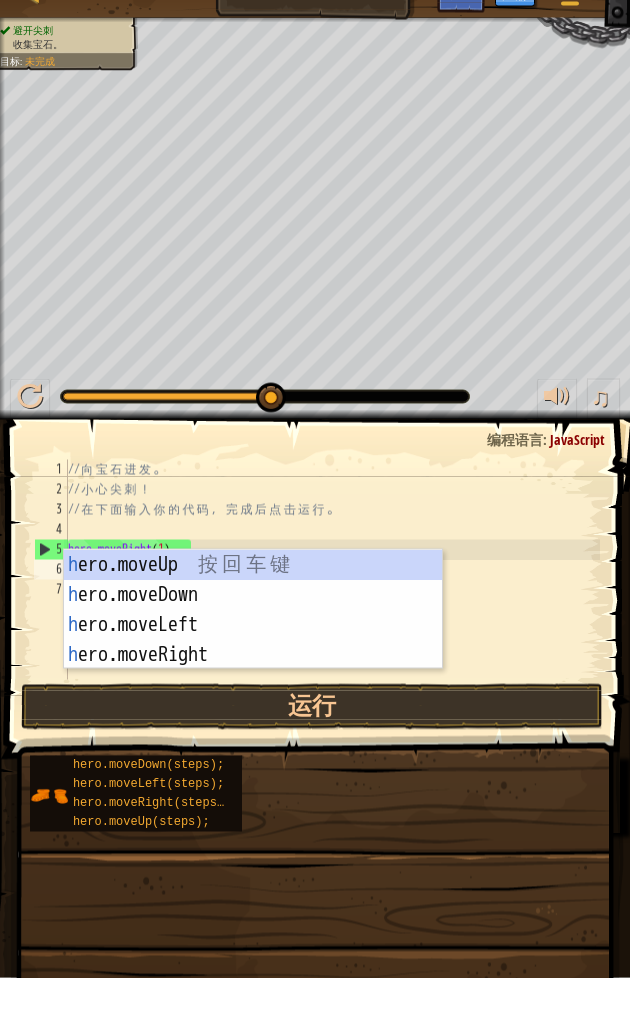 scroll, scrollTop: 21, scrollLeft: 27, axis: both 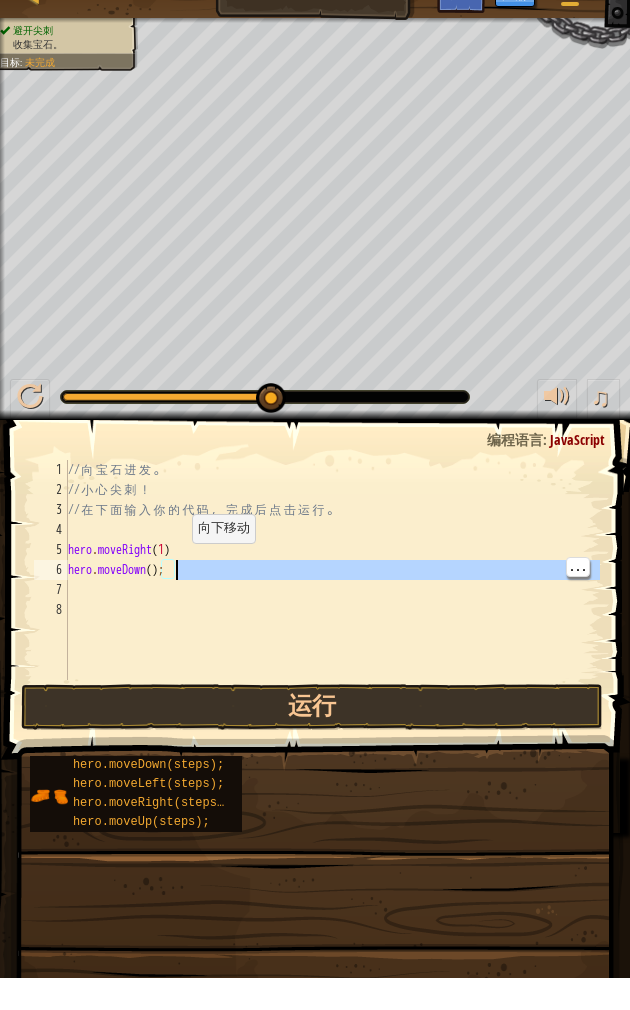 click on "//  向 宝 石 进 发 。 //  小 心 尖 刺 ！ //  在 下 面 输 入 你 的 代 码 ， 完 成 后 点 击 运 行 。 hero . moveRight ( 1 ) hero . moveDown ( ) ;" at bounding box center [332, 622] 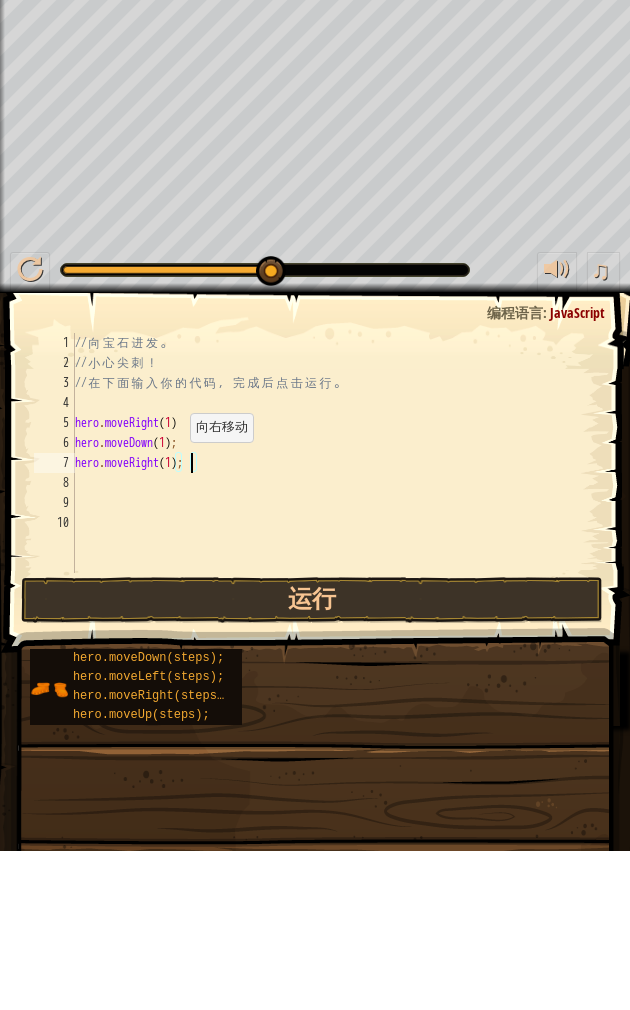 click on "运行" at bounding box center [312, 759] 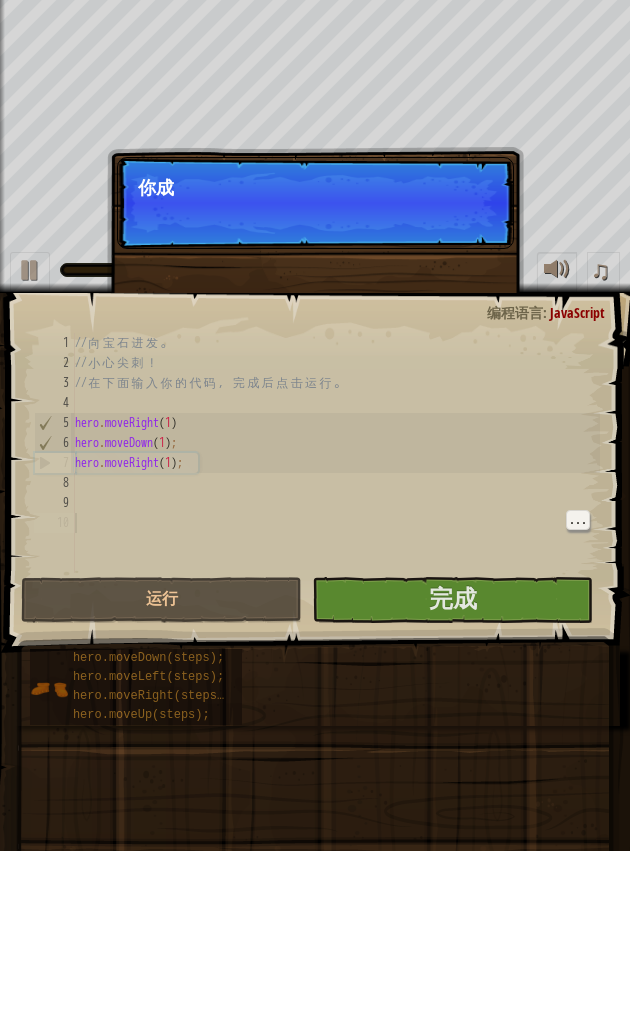 click on "完成" at bounding box center [452, 759] 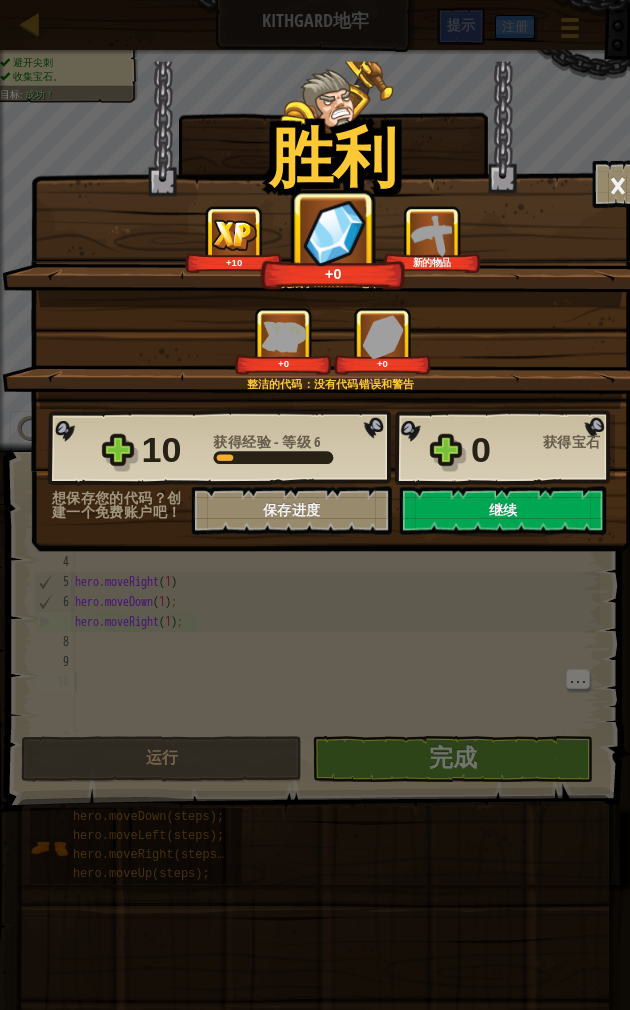 click on "继续" at bounding box center (503, 511) 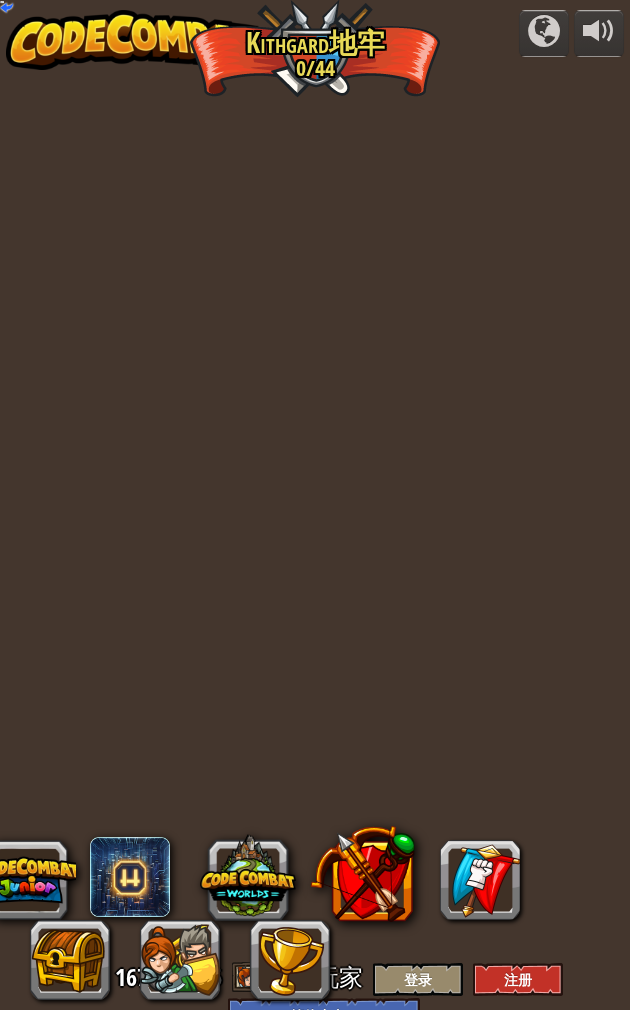 select on "zh-HANS" 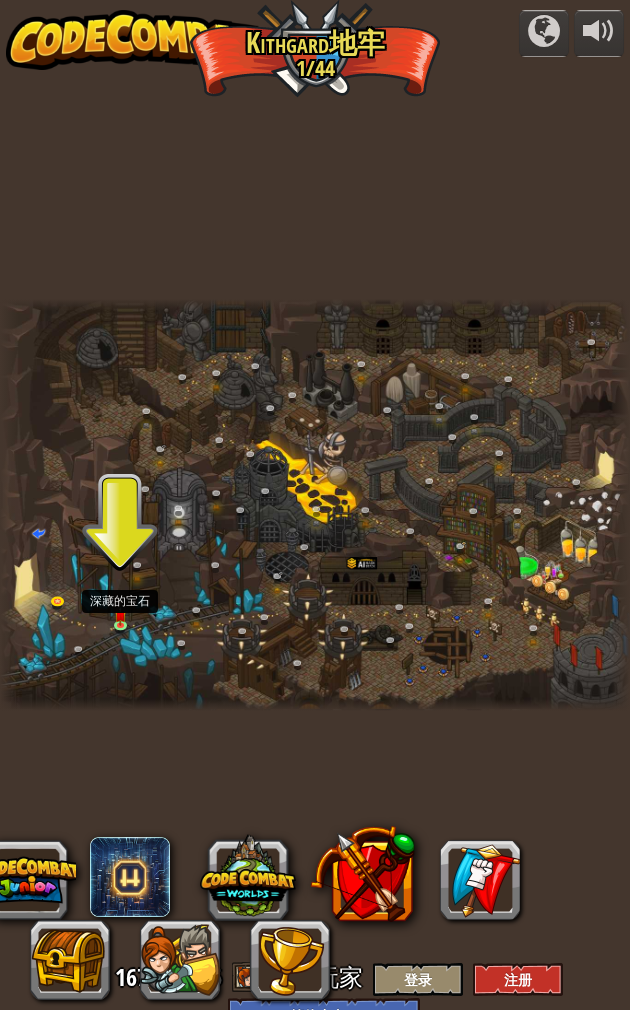 click at bounding box center [127, 631] 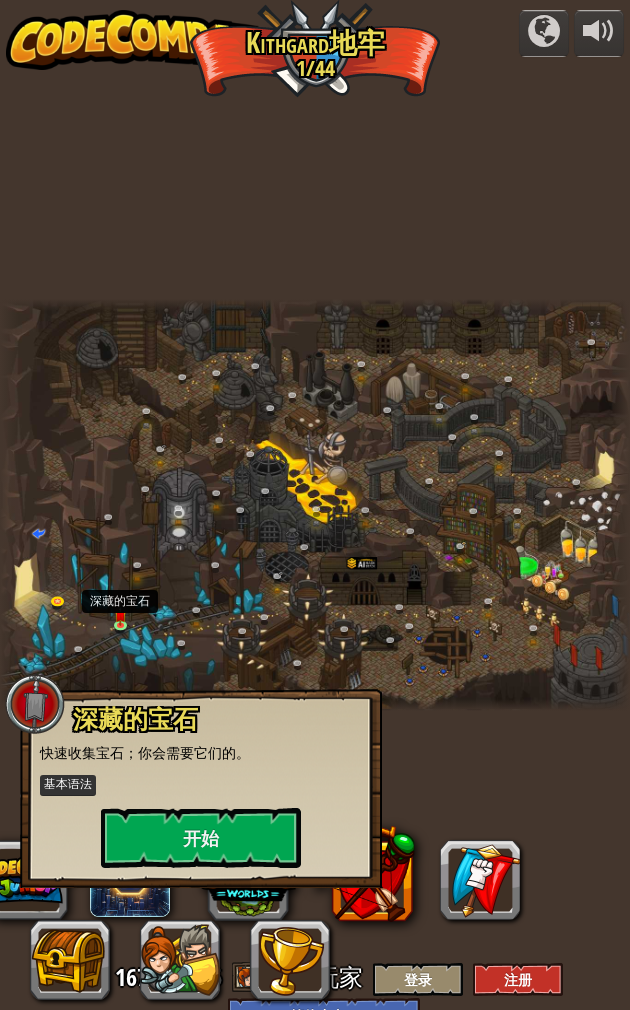 click on "开始" at bounding box center (201, 838) 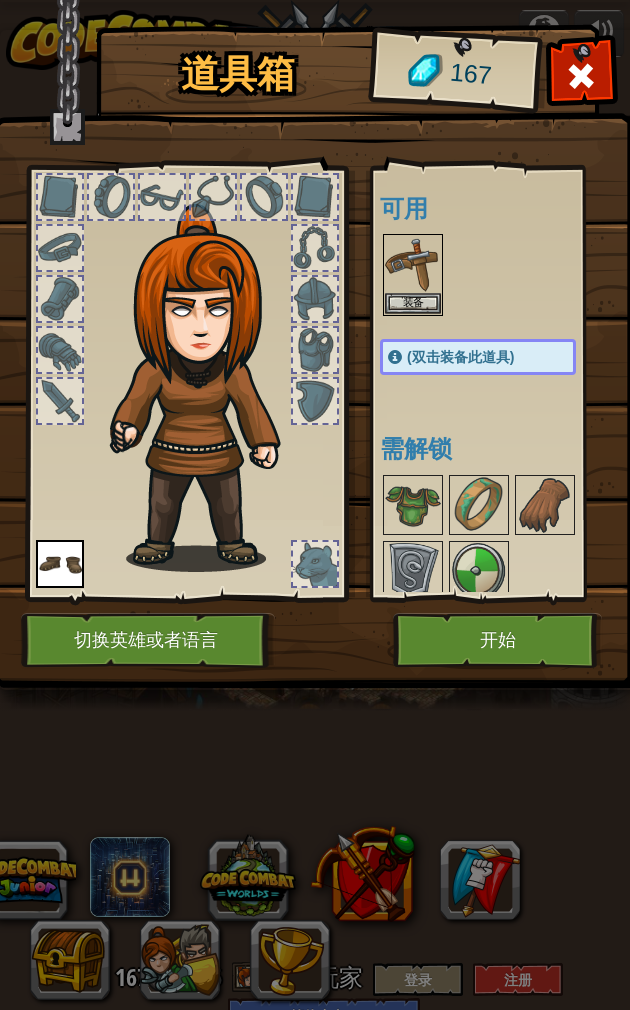 click on "装备" at bounding box center [413, 303] 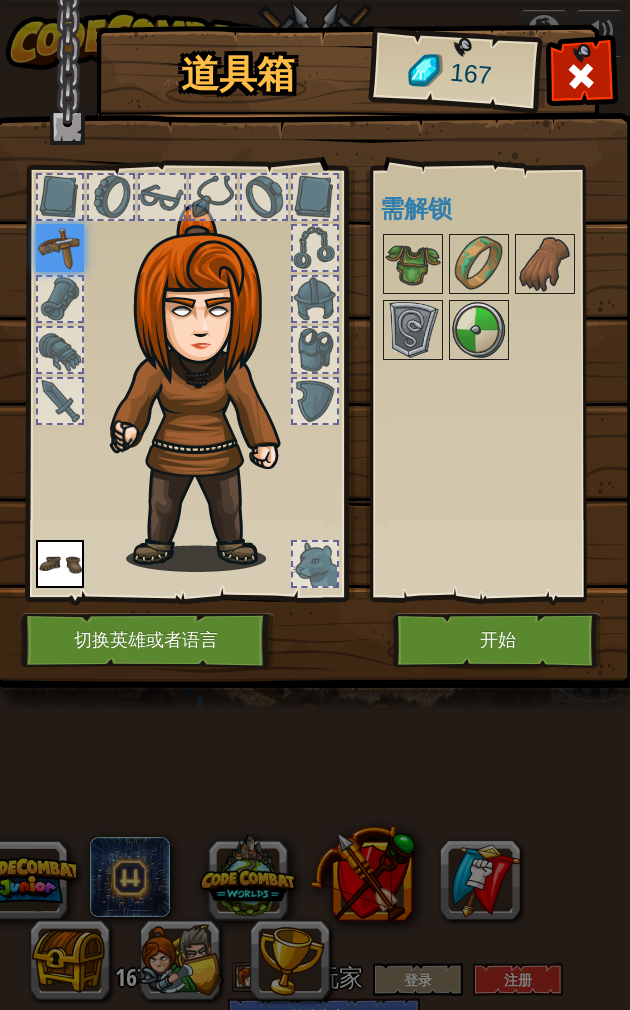 click on "开始" at bounding box center (497, 640) 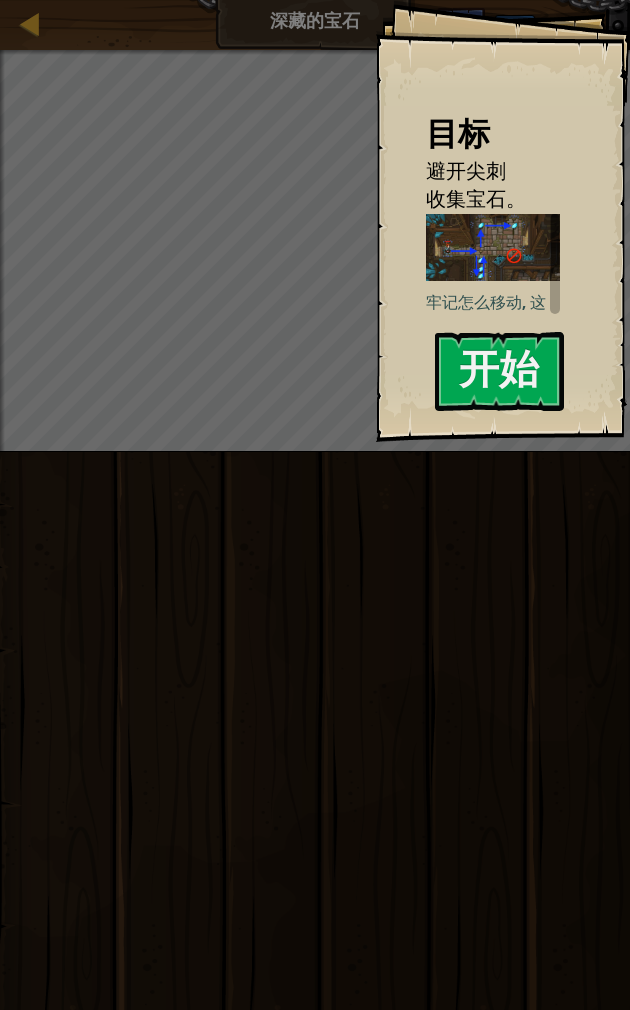 click on "开始" at bounding box center [499, 371] 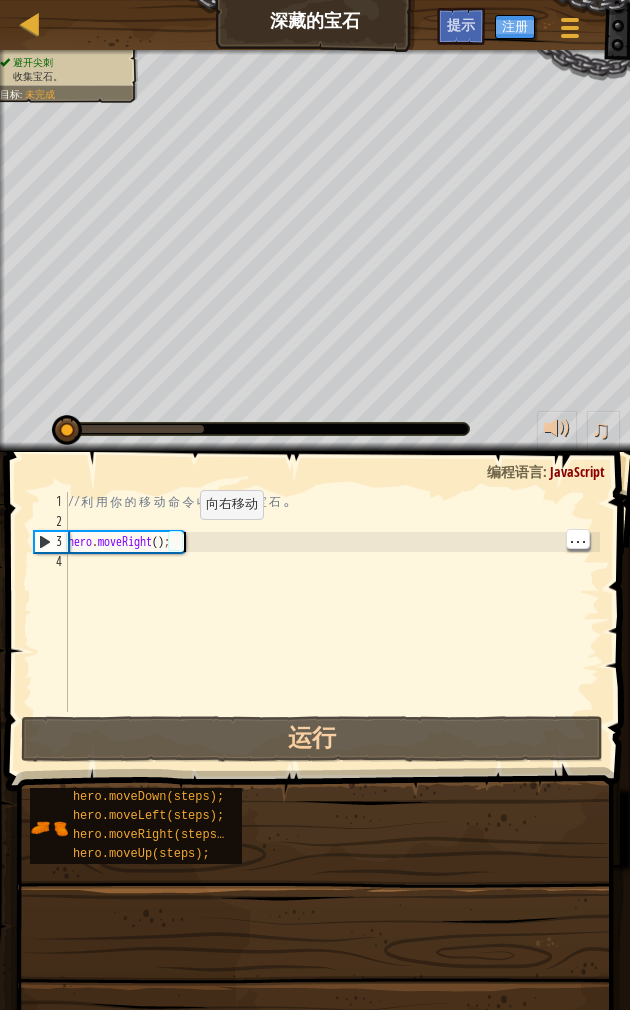click on "//  利 用 你 的 移 动 命 令 收 集 所 有 宝 石 。 hero . moveRight ( ) ;" at bounding box center (332, 622) 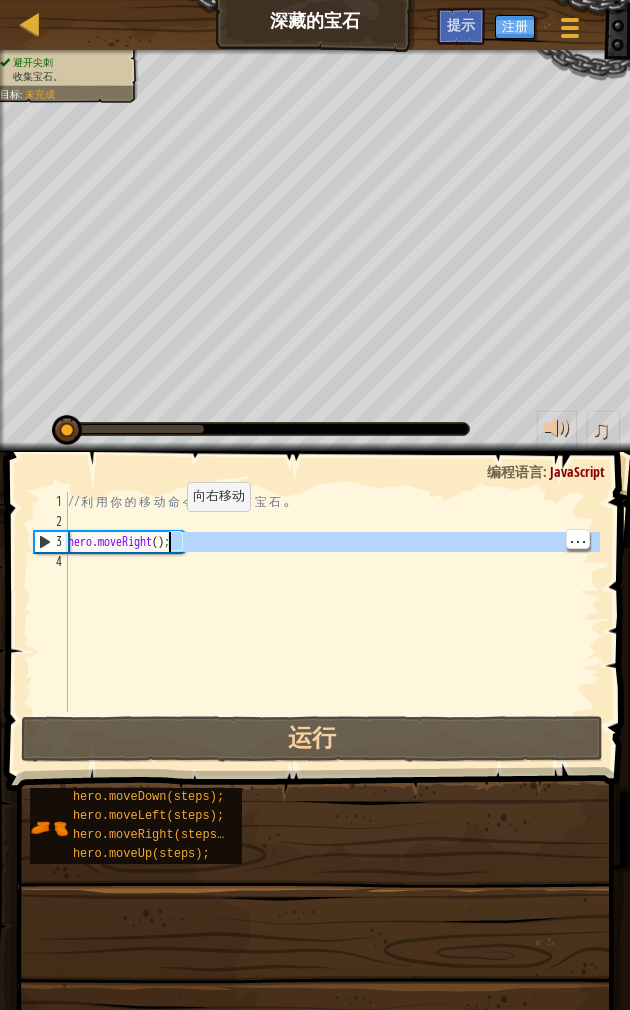 click on "//  利 用 你 的 移 动 命 令 收 集 所 有 宝 石 。 hero . moveRight ( ) ;" at bounding box center (332, 622) 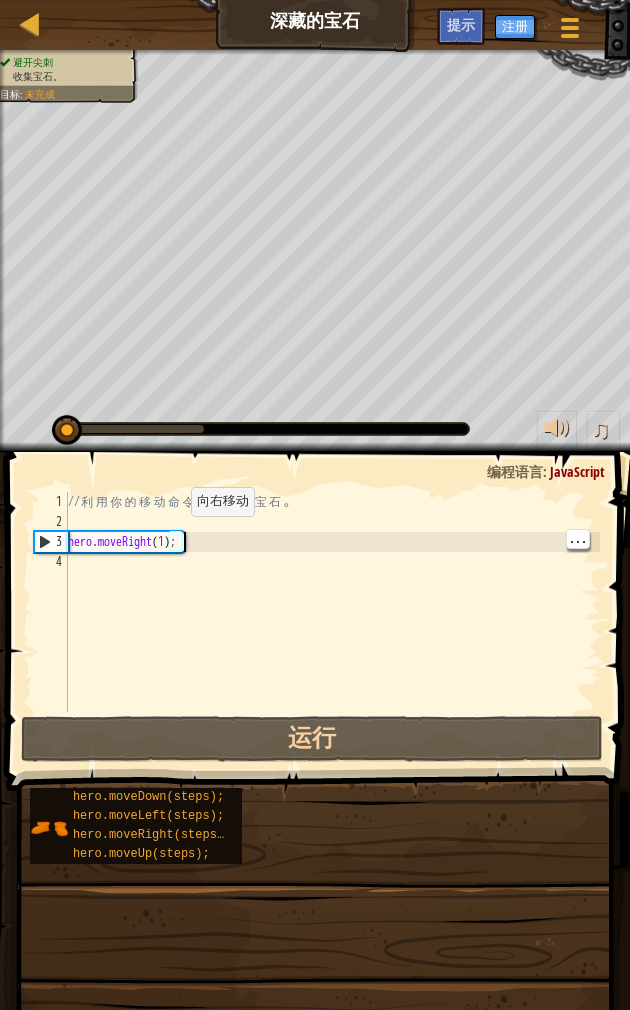 scroll, scrollTop: 21, scrollLeft: 27, axis: both 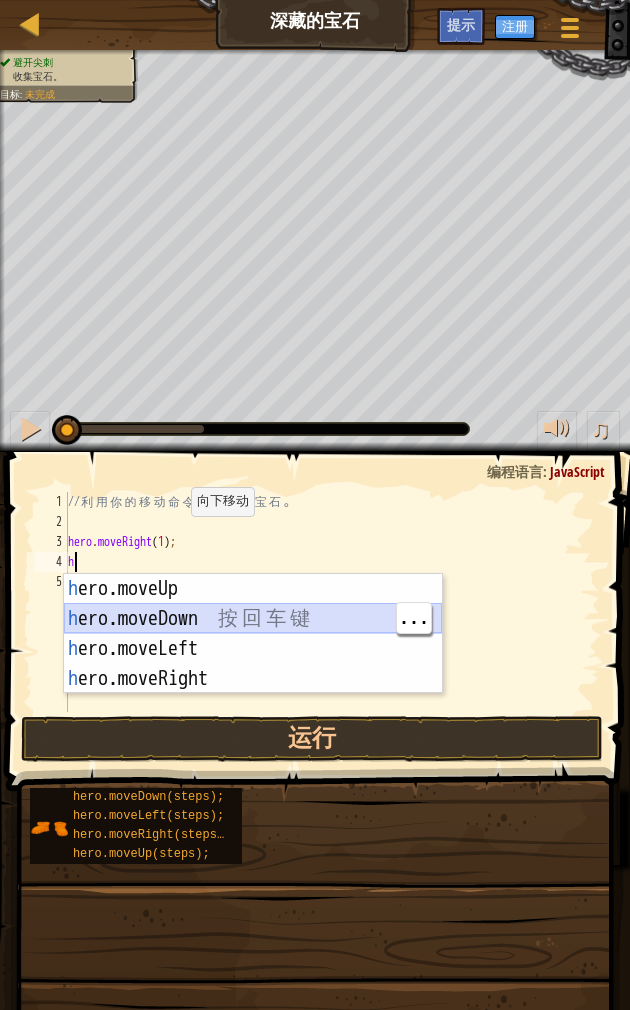 click on "h ero.moveUp 按 回 车 键 h ero.moveDown 按 回 车 键 h ero.moveLeft 按 回 车 键 h ero.moveRight 按 回 车 键" at bounding box center (253, 664) 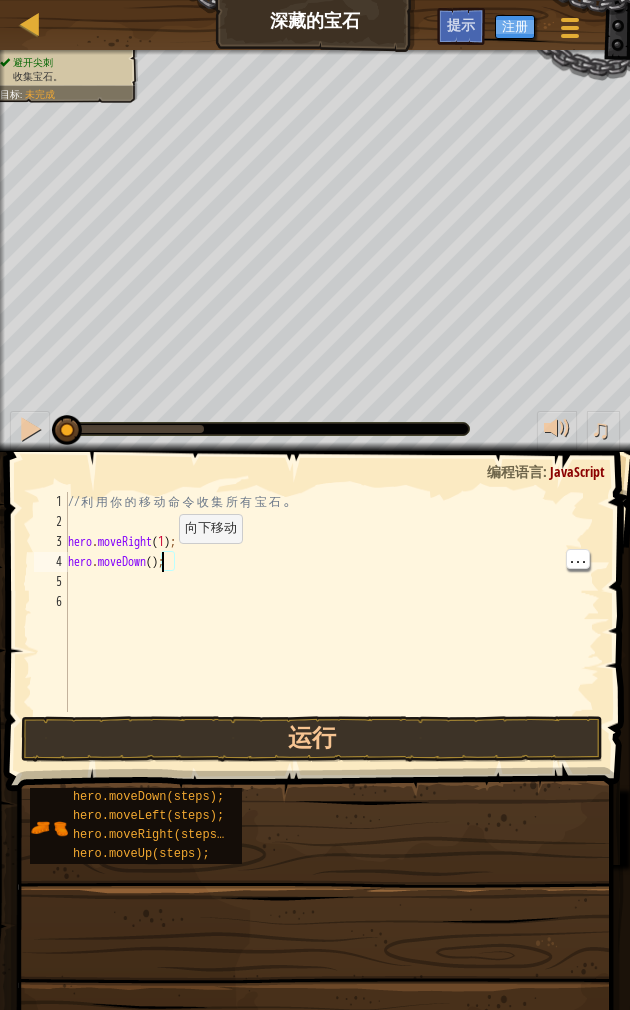 click on "//  利 用 你 的 移 动 命 令 收 集 所 有 宝 石 。 hero . moveRight ( 1 ) ; hero . moveDown ( ) ;" at bounding box center (332, 622) 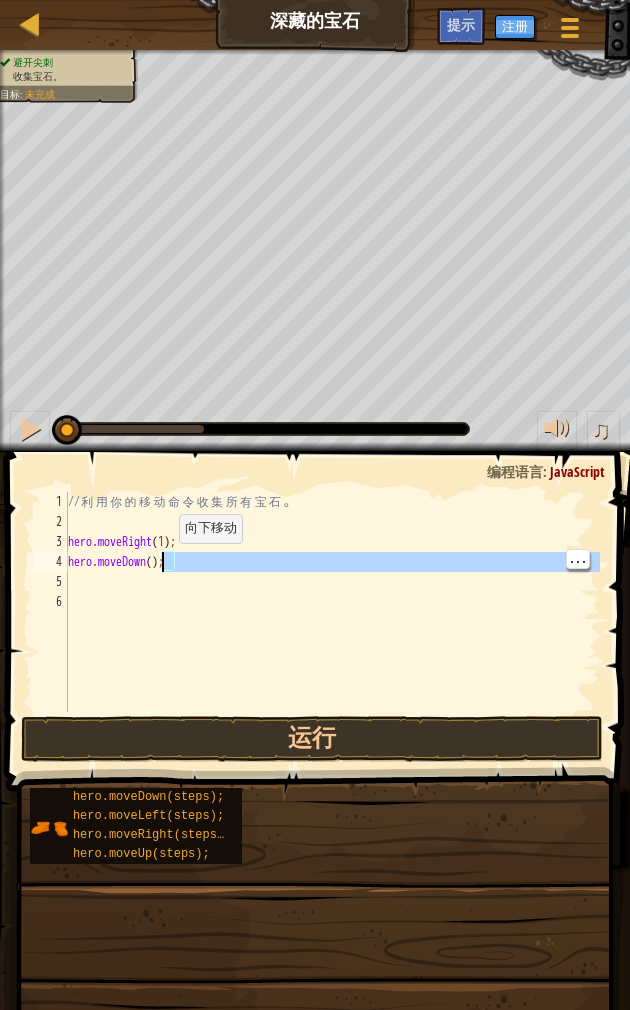 click on "//  利 用 你 的 移 动 命 令 收 集 所 有 宝 石 。 hero . moveRight ( 1 ) ; hero . moveDown ( ) ;" at bounding box center [332, 622] 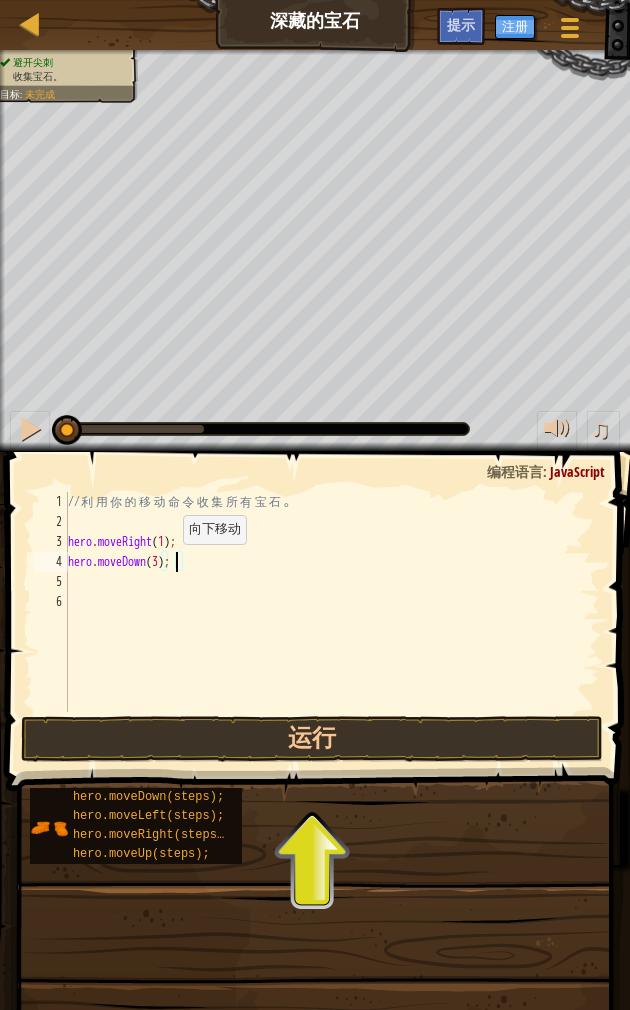 scroll, scrollTop: 21, scrollLeft: 27, axis: both 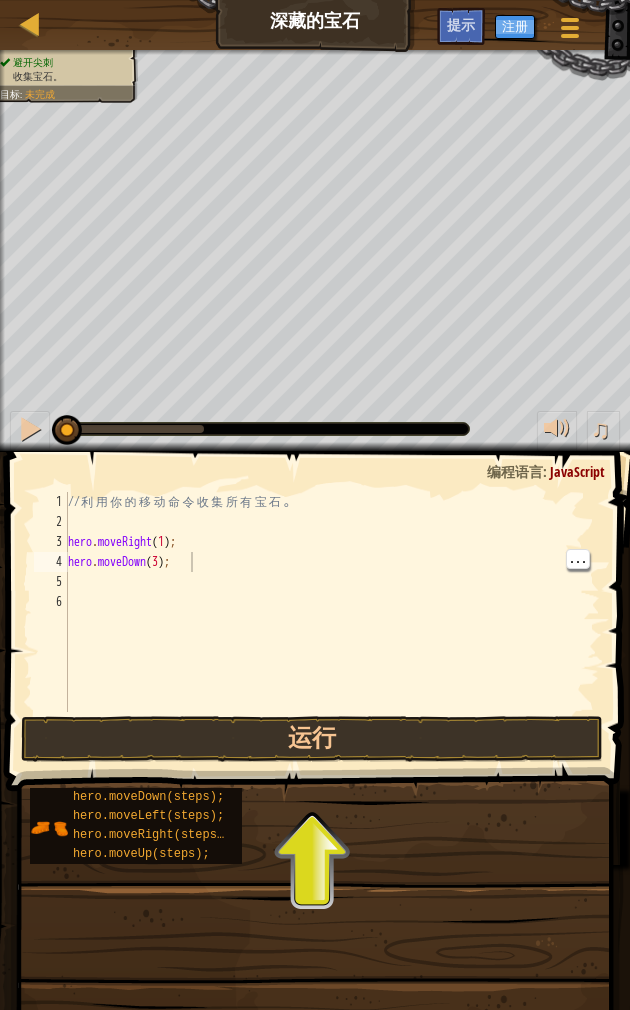 click on "运行" at bounding box center (312, 739) 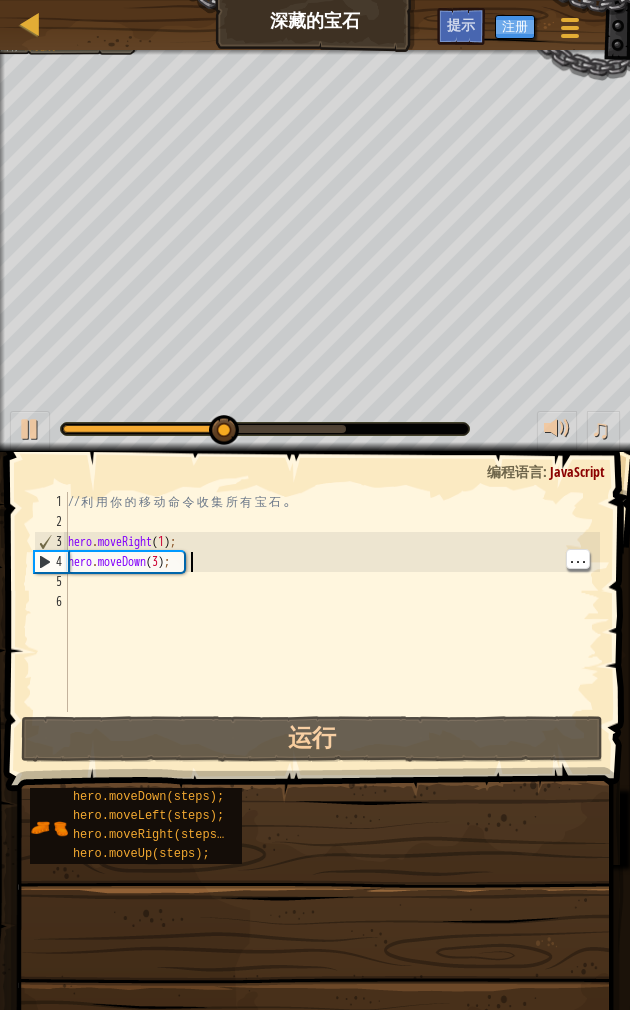 click on "//  利 用 你 的 移 动 命 令 收 集 所 有 宝 石 。 hero . moveRight ( 1 ) ; hero . moveDown ( 3 ) ;" at bounding box center (332, 622) 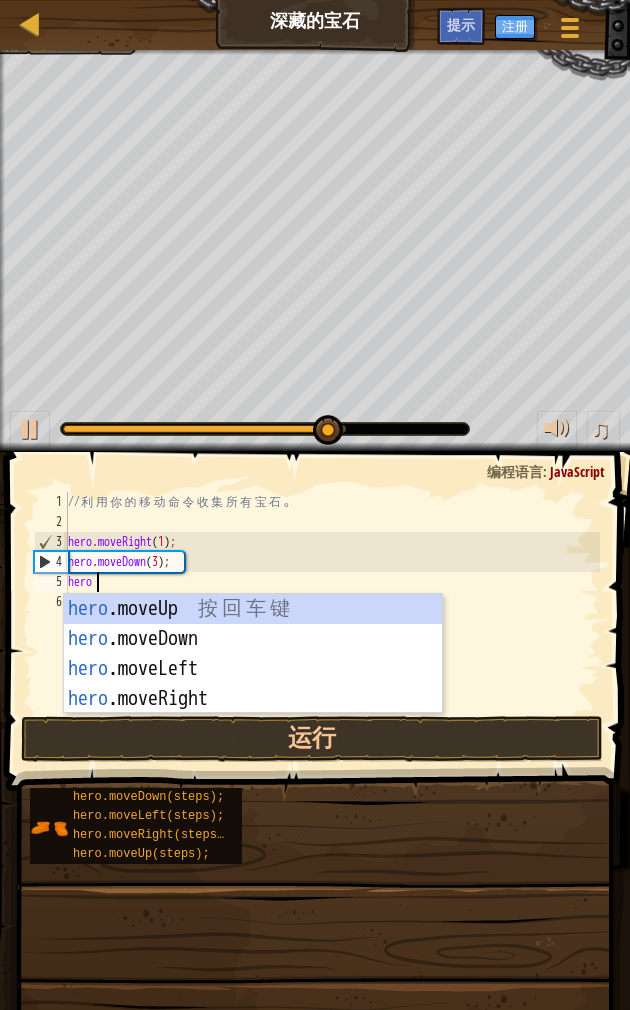 scroll, scrollTop: 21, scrollLeft: 27, axis: both 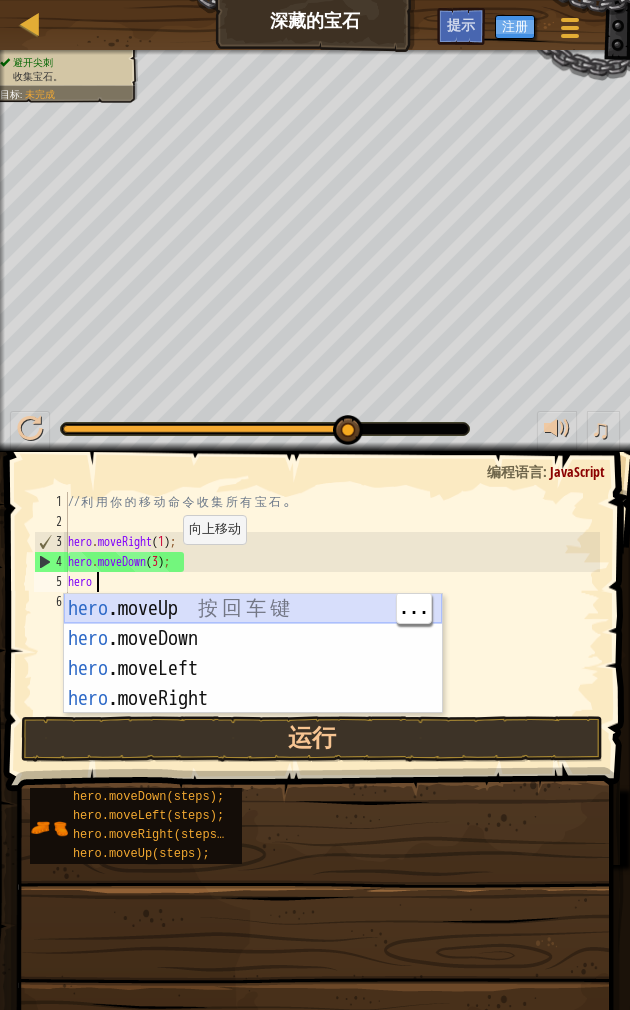 click on "hero .moveUp 按 回 车 键 hero .moveDown 按 回 车 键 hero .moveLeft 按 回 车 键 hero .moveRight 按 回 车 键" at bounding box center [253, 684] 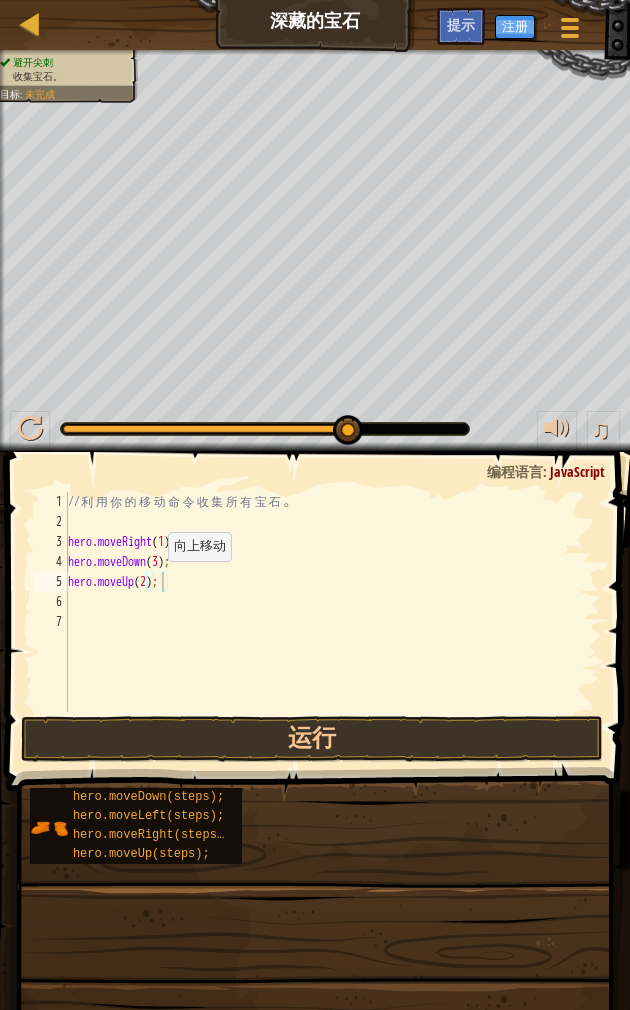 click on "运行" at bounding box center [312, 739] 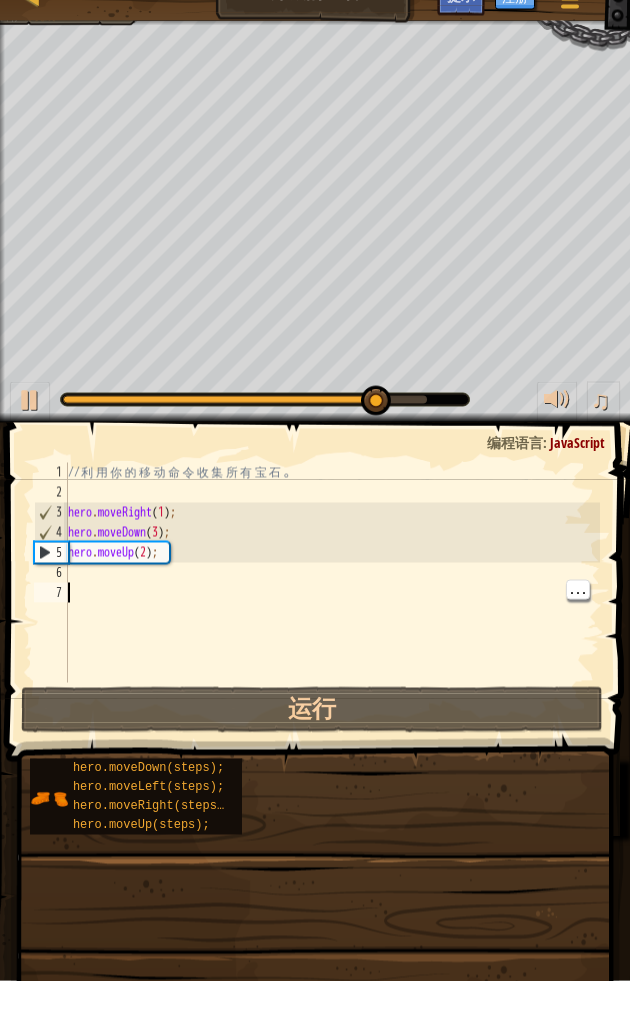 click on "//  利 用 你 的 移 动 命 令 收 集 所 有 宝 石 。 hero . moveRight ( 1 ) ; hero . moveDown ( 3 ) ; hero . moveUp ( 2 ) ;" at bounding box center (332, 622) 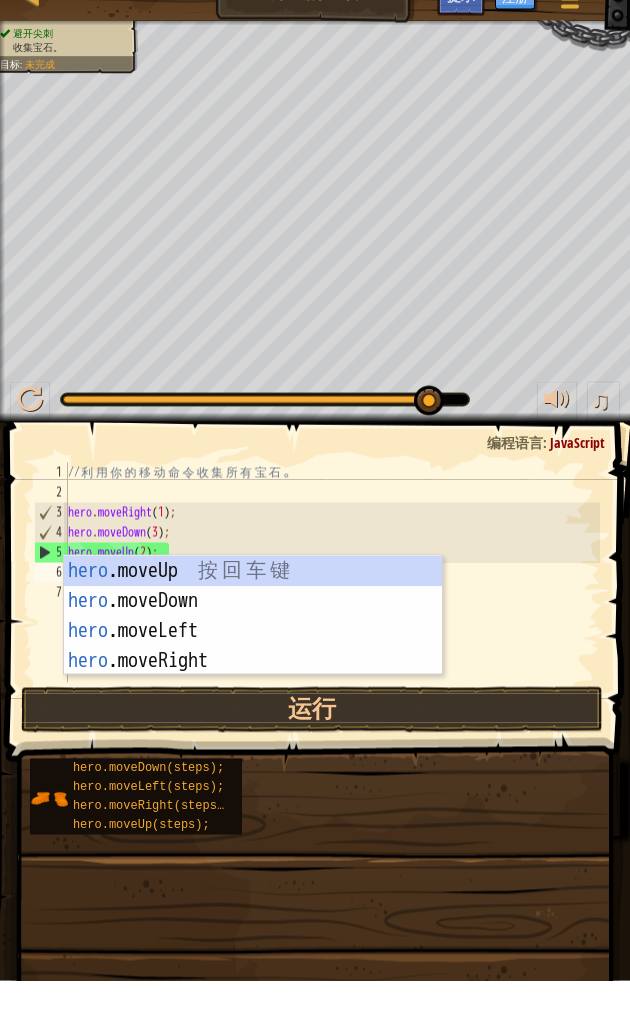 scroll, scrollTop: 21, scrollLeft: 27, axis: both 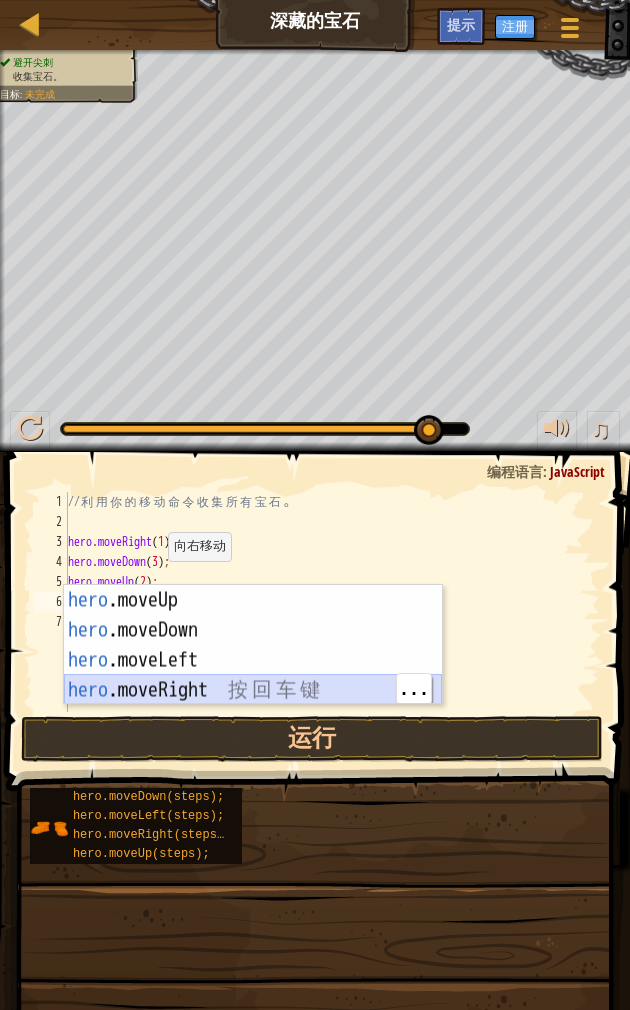 click on "hero .moveUp 按 回 车 键 hero .moveDown 按 回 车 键 hero .moveLeft 按 回 车 键 hero .moveRight 按 回 车 键" at bounding box center (253, 675) 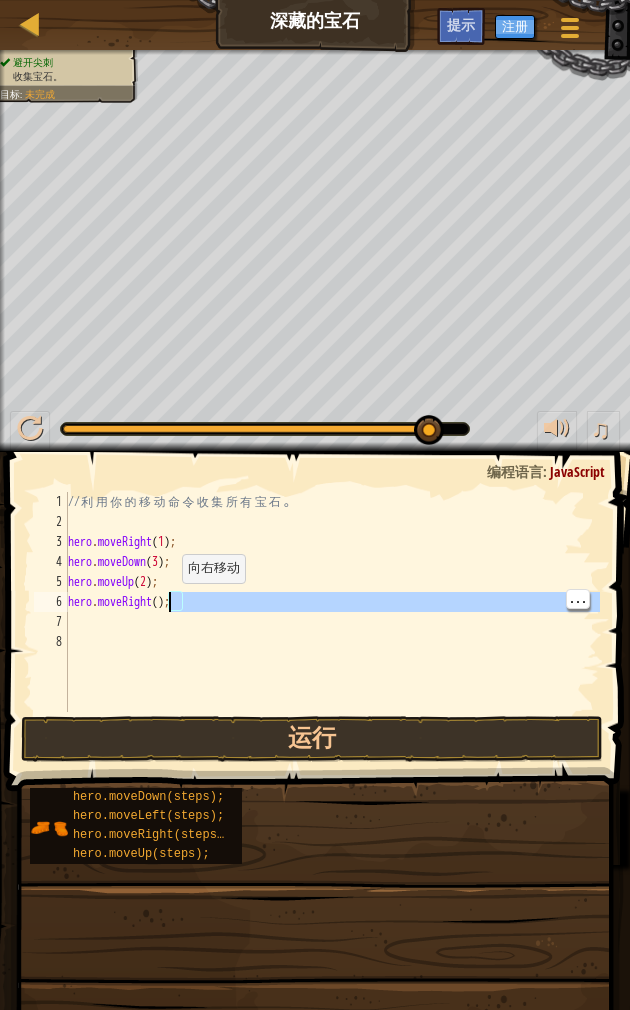 click on "//  利 用 你 的 移 动 命 令 收 集 所 有 宝 石 。 hero . moveRight ( 1 ) ; hero . moveDown ( 3 ) ; hero . moveUp ( 2 ) ; hero . moveRight ( ) ;" at bounding box center [332, 622] 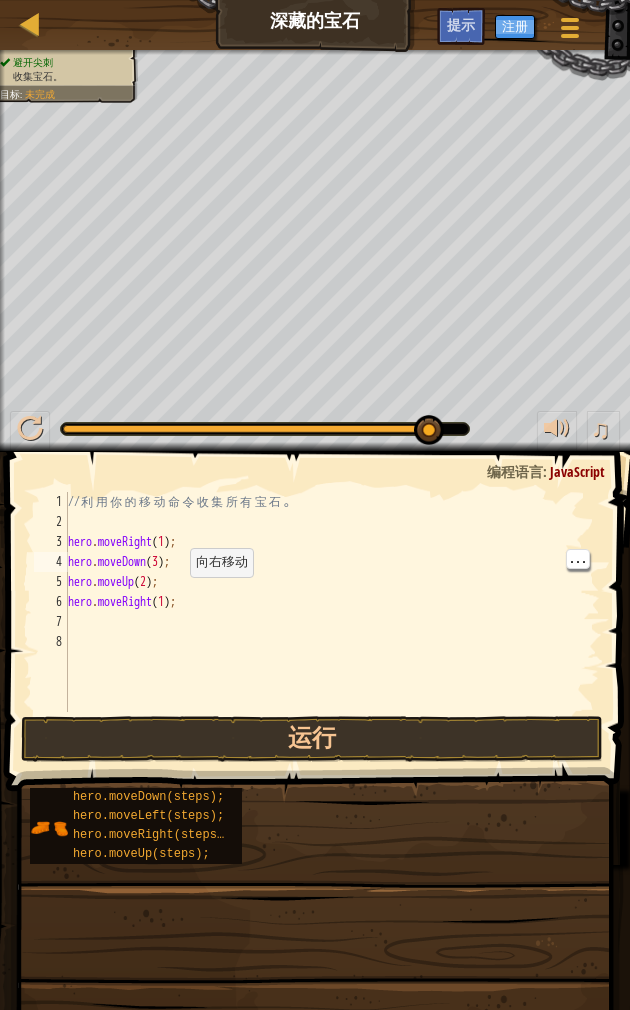 click on "运行" at bounding box center [312, 739] 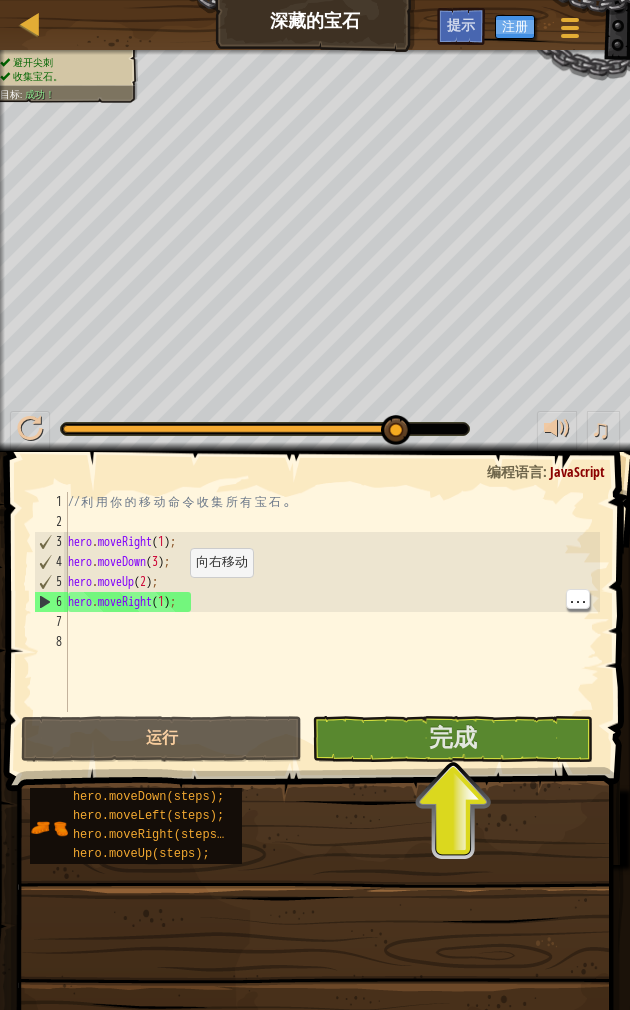 click on "//  利 用 你 的 移 动 命 令 收 集 所 有 宝 石 。 hero . moveRight ( 1 ) ; hero . moveDown ( 3 ) ; hero . moveUp ( 2 ) ; hero . moveRight ( 1 ) ;" at bounding box center [332, 622] 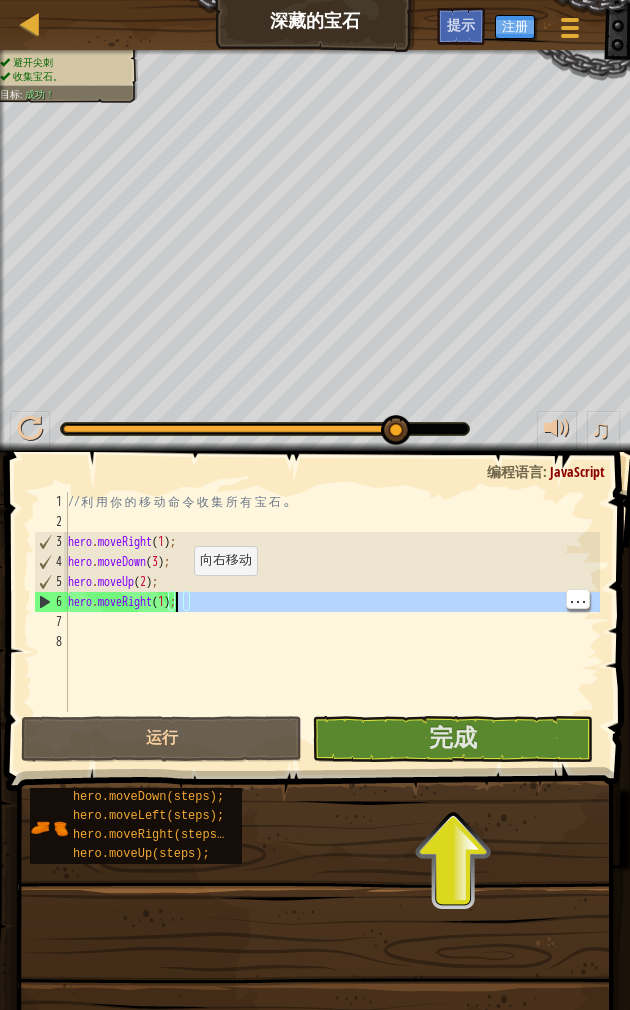 click on "//  利 用 你 的 移 动 命 令 收 集 所 有 宝 石 。 hero . moveRight ( 1 ) ; hero . moveDown ( 3 ) ; hero . moveUp ( 2 ) ; hero . moveRight ( 1 ) ;" at bounding box center [332, 622] 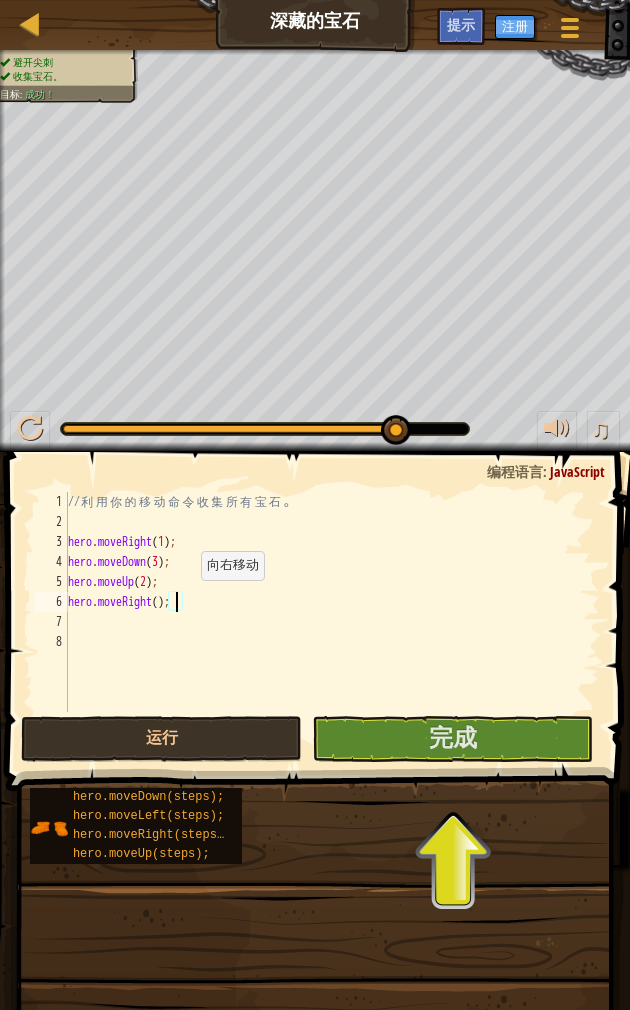 scroll, scrollTop: 21, scrollLeft: 27, axis: both 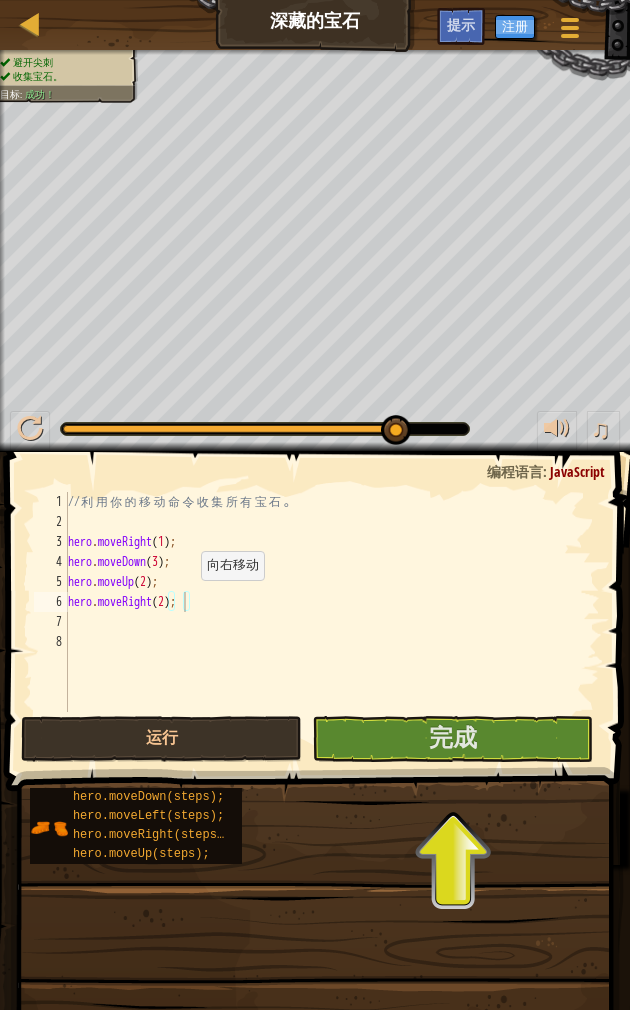 type on "abcde fg" 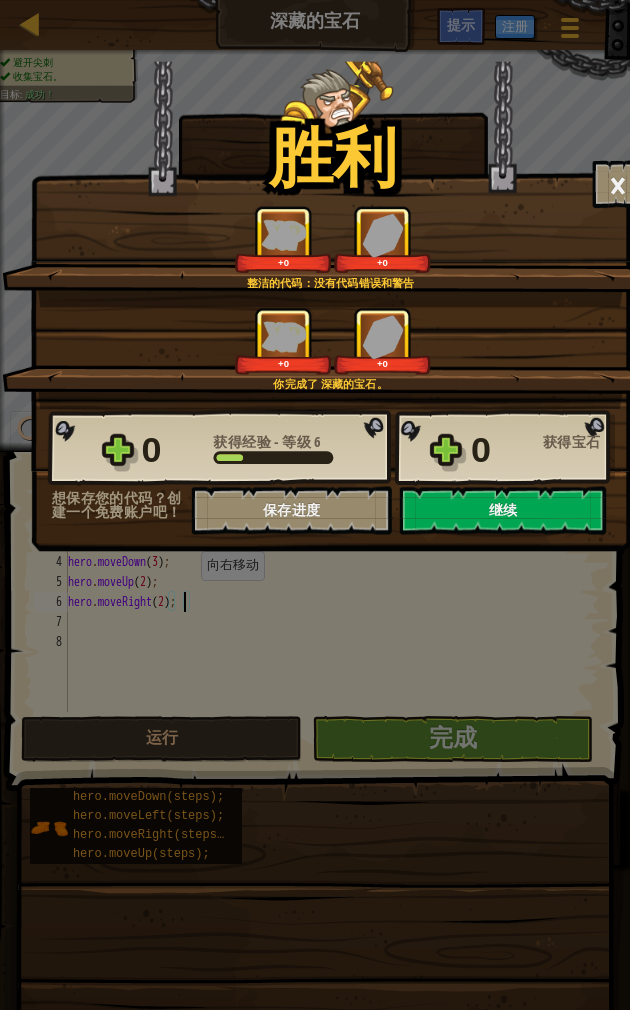 click on "继续" at bounding box center (503, 511) 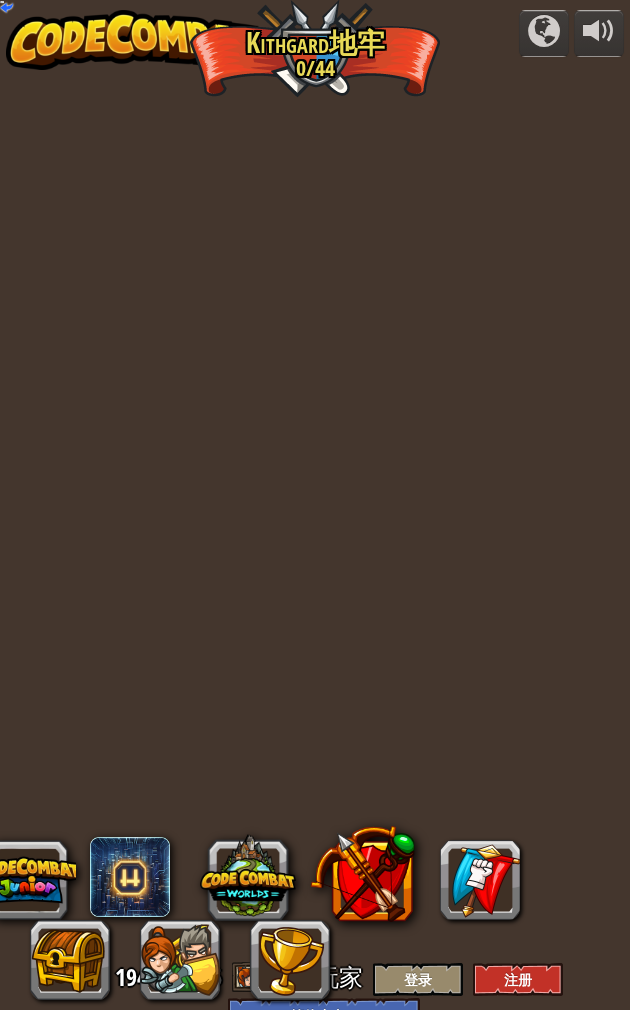 select on "zh-HANS" 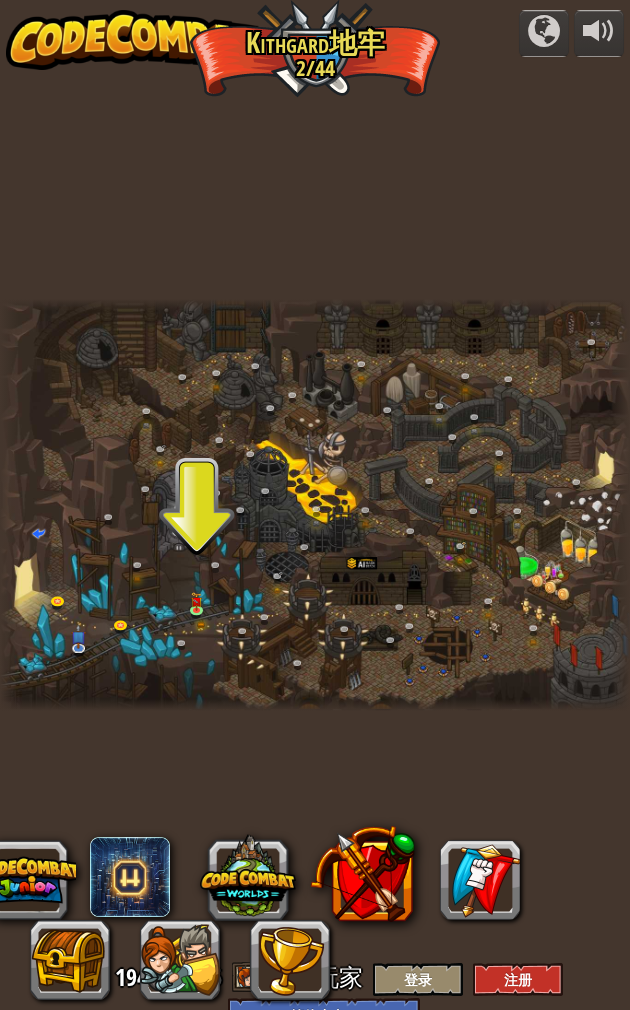 click at bounding box center [315, 505] 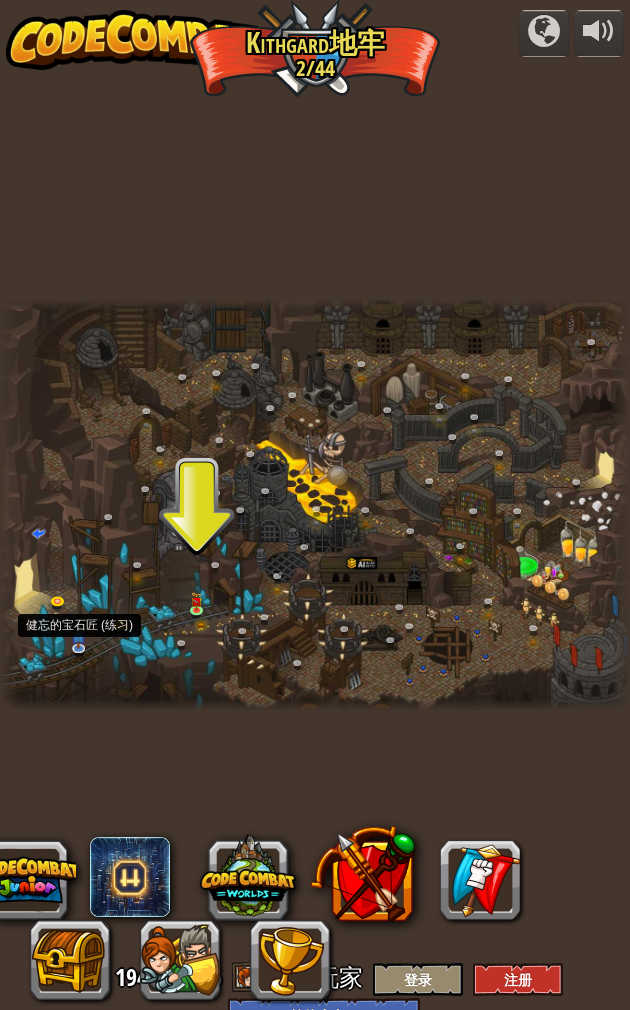 click at bounding box center [78, 636] 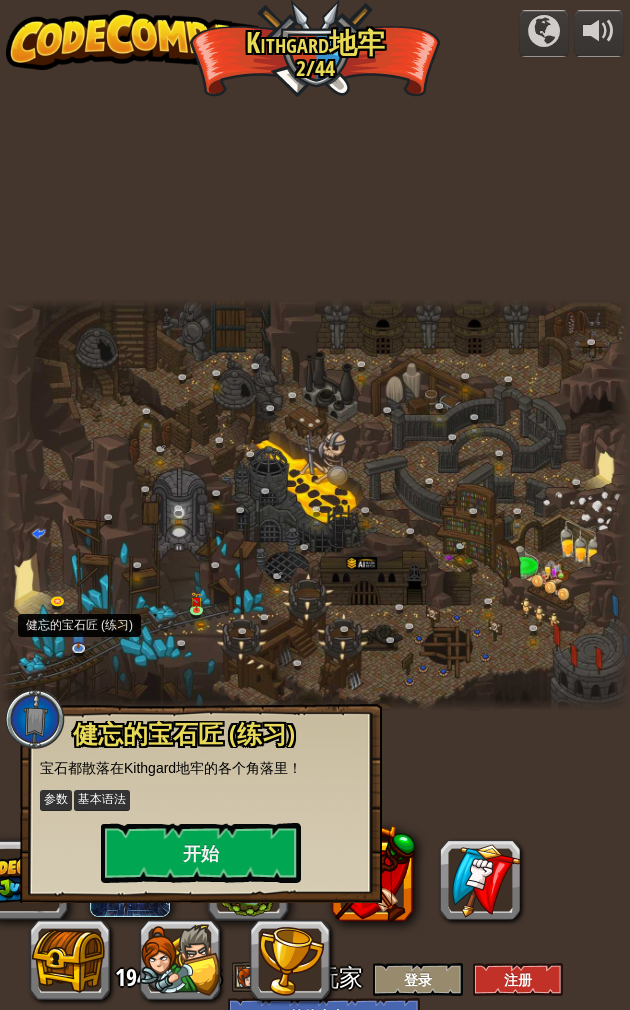 click at bounding box center (398, 646) 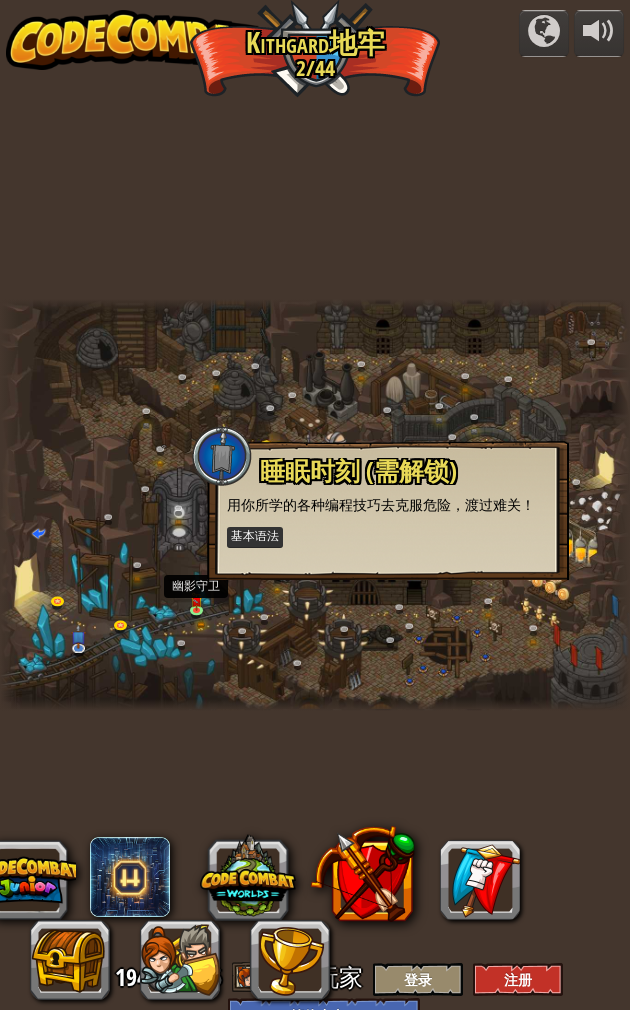 click at bounding box center (203, 615) 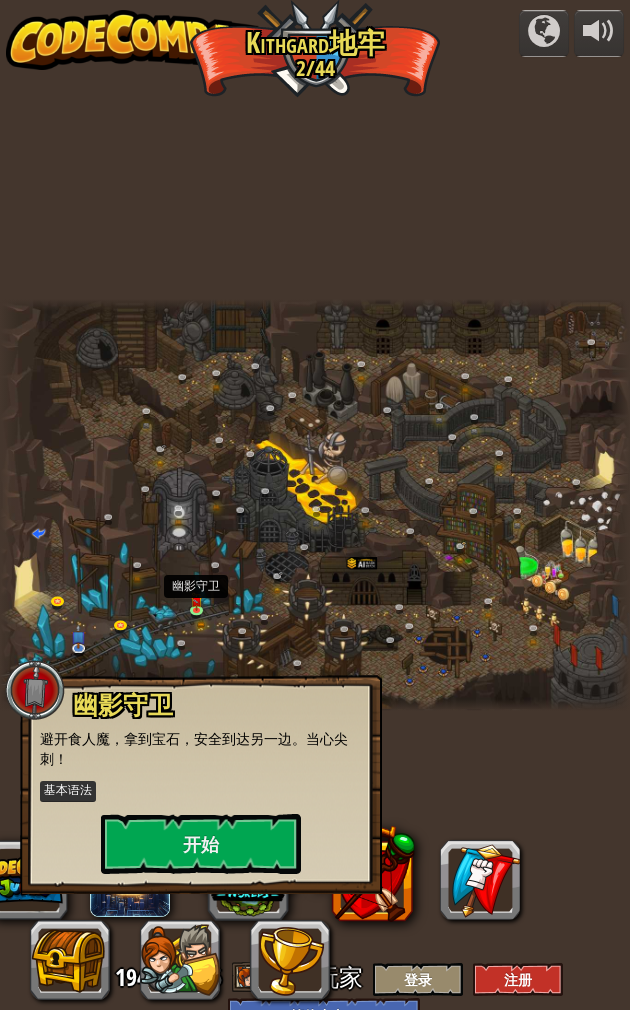 click on "开始" at bounding box center (201, 844) 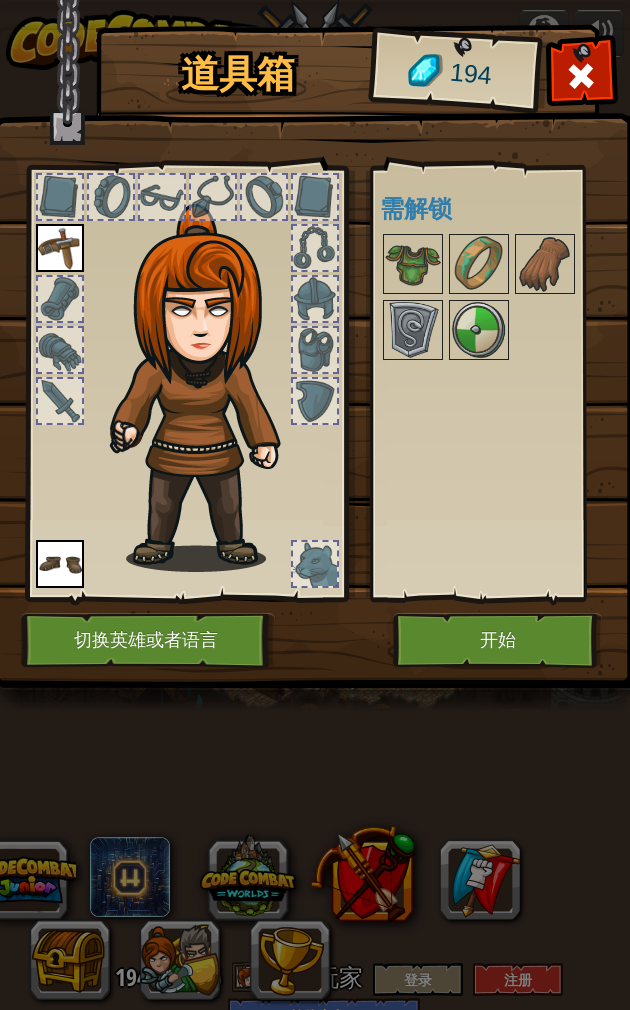 click on "开始" at bounding box center (497, 640) 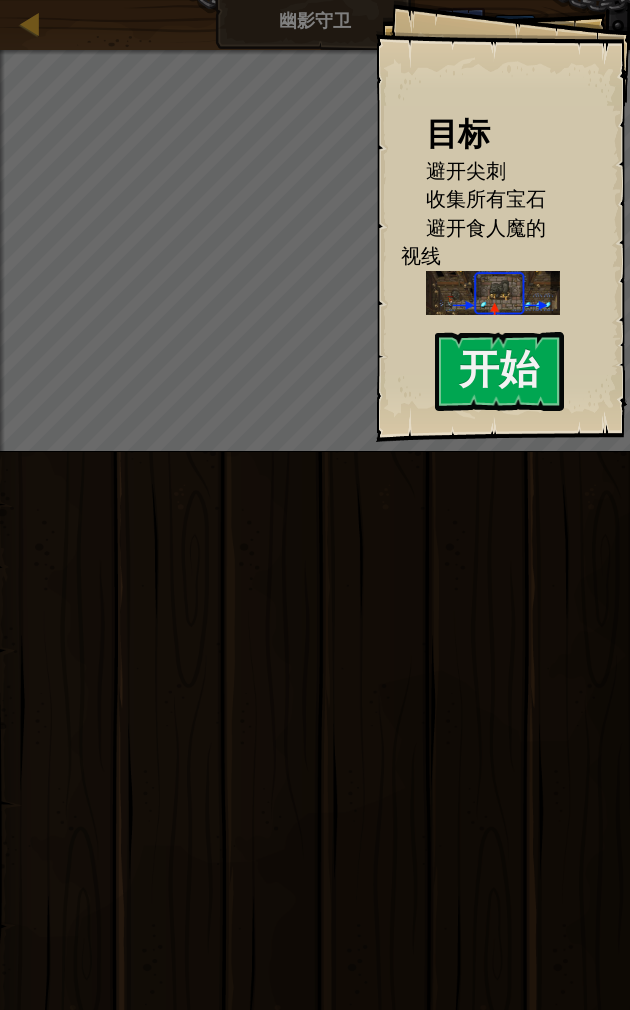 click on "开始" at bounding box center [499, 371] 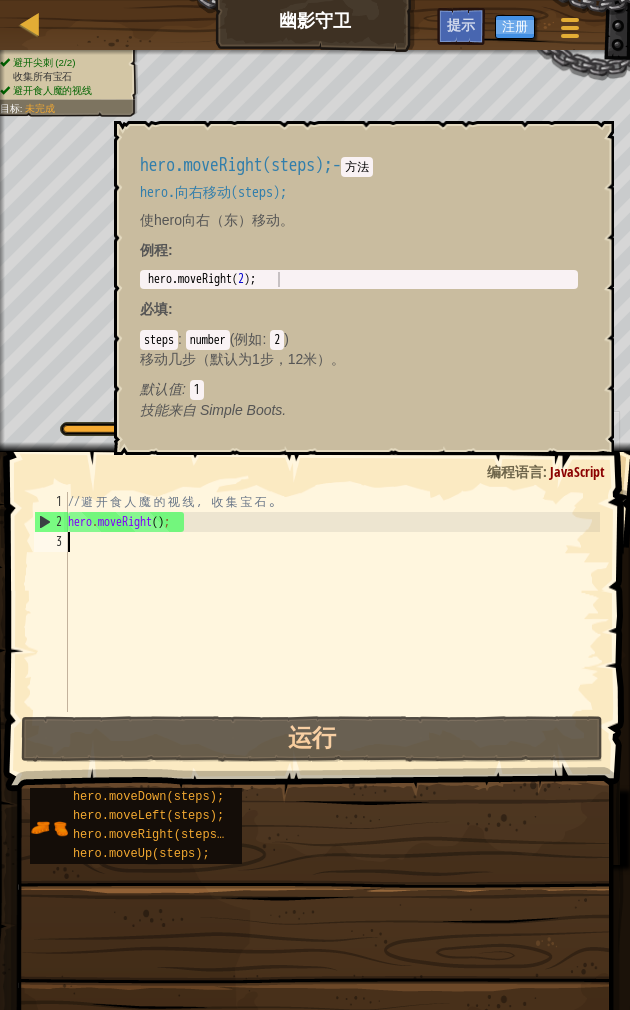 click on "hero.moveRight(steps);" at bounding box center (152, 835) 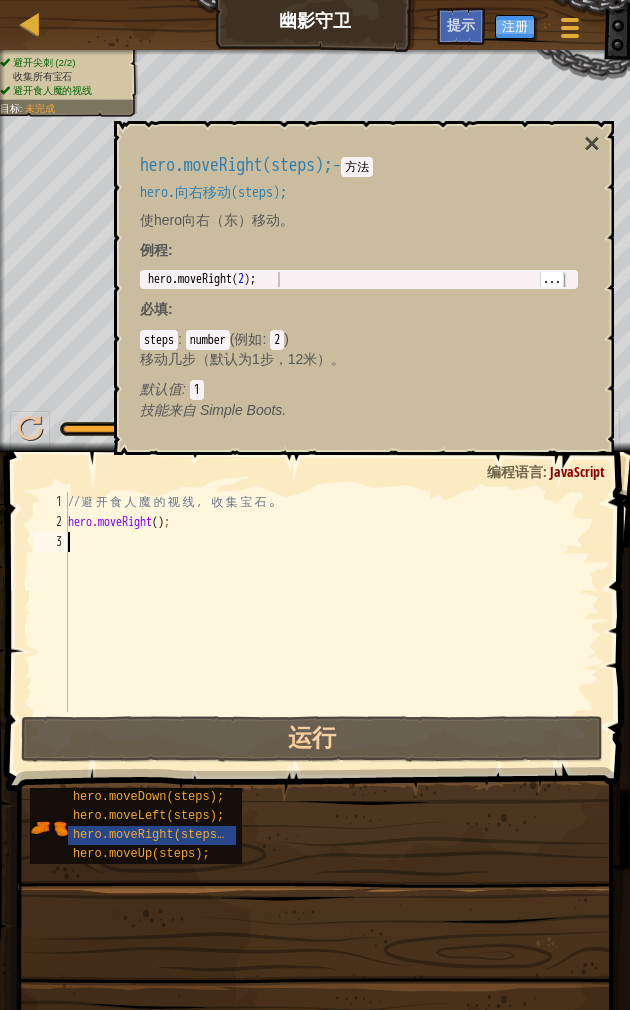 click on "×" at bounding box center (592, 144) 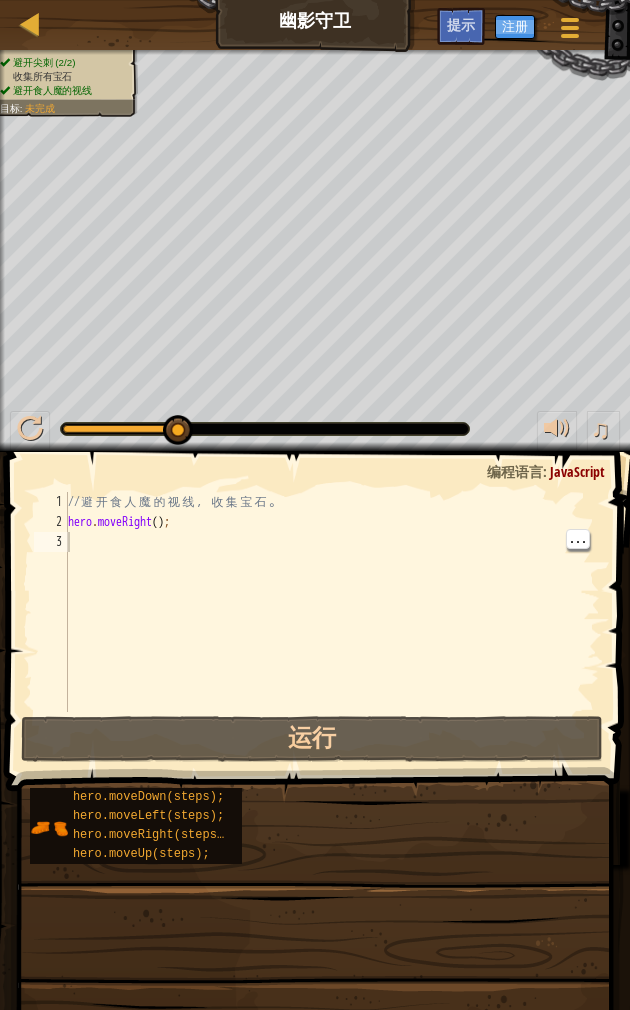 click on "//  避 开 食 人 魔 的 视 线 ， 收 集 宝 石 。 hero . moveRight ( ) ;" at bounding box center [332, 622] 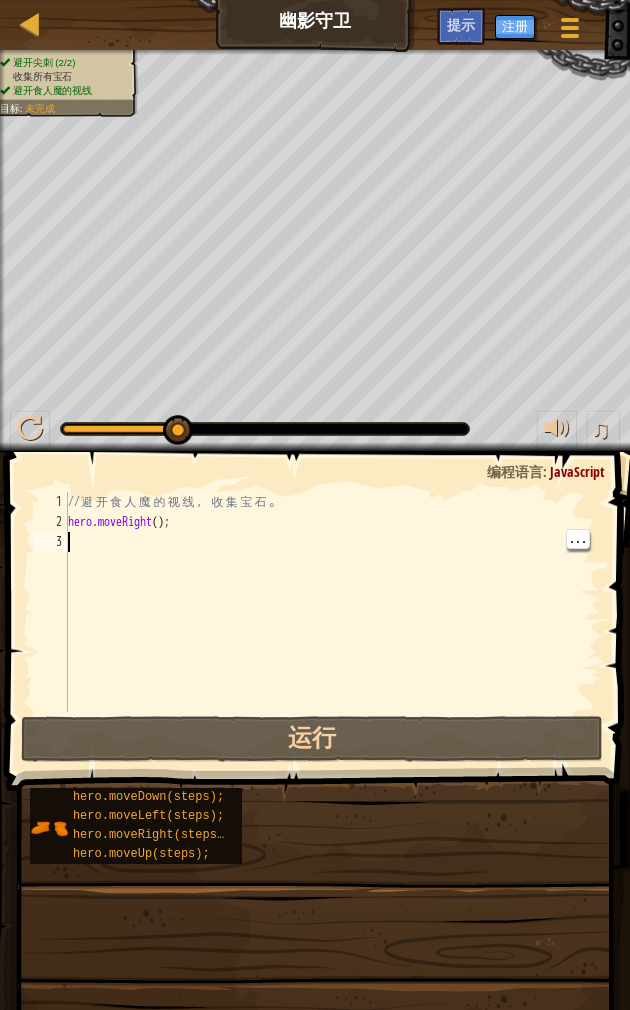 click on "//  避 开 食 人 魔 的 视 线 ， 收 集 宝 石 。 hero . moveRight ( ) ;" at bounding box center (332, 622) 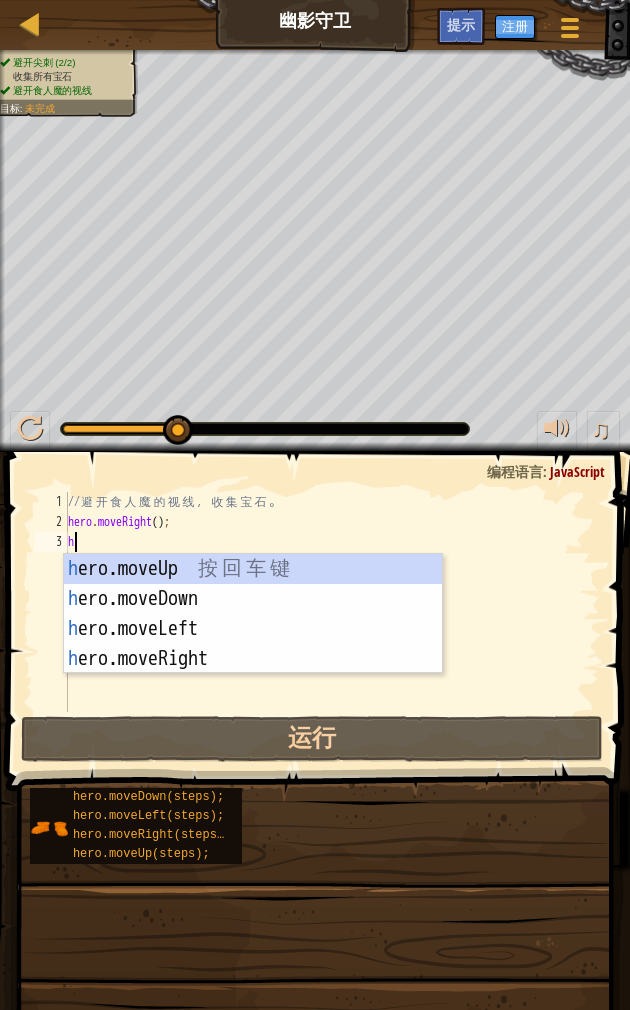 scroll, scrollTop: 21, scrollLeft: 27, axis: both 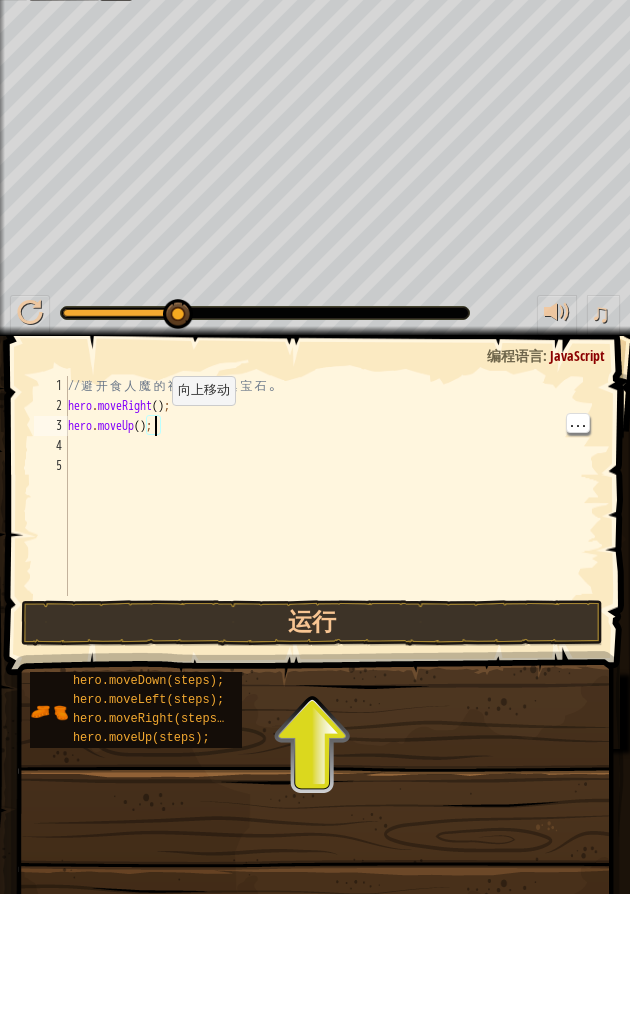 click on "//  避 开 食 人 魔 的 视 线 ， 收 集 宝 石 。 hero . moveRight ( ) ; hero . moveUp ( ) ;" at bounding box center (332, 622) 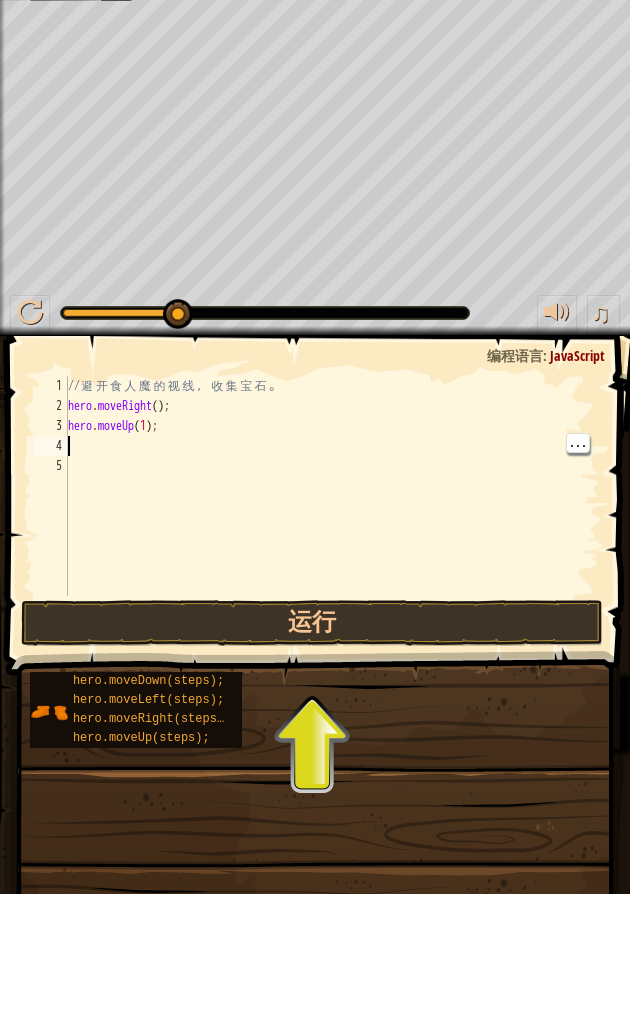 scroll, scrollTop: 21, scrollLeft: 42, axis: both 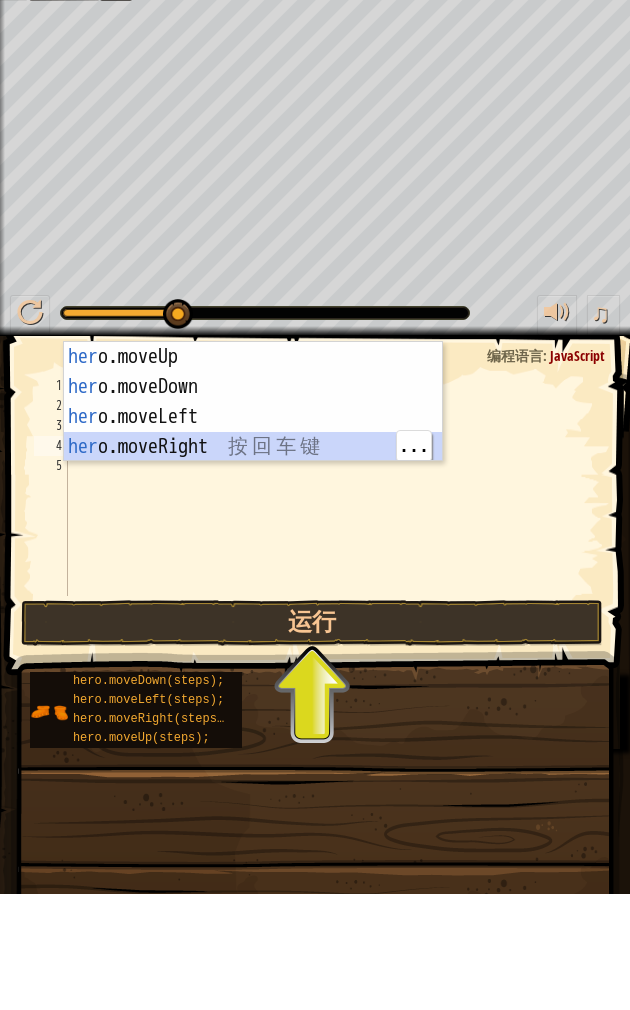 click on "her o.moveUp 按 回 车 键 her o.moveDown 按 回 车 键 her o.moveLeft 按 回 车 键 her o.moveRight 按 回 车 键" at bounding box center (253, 548) 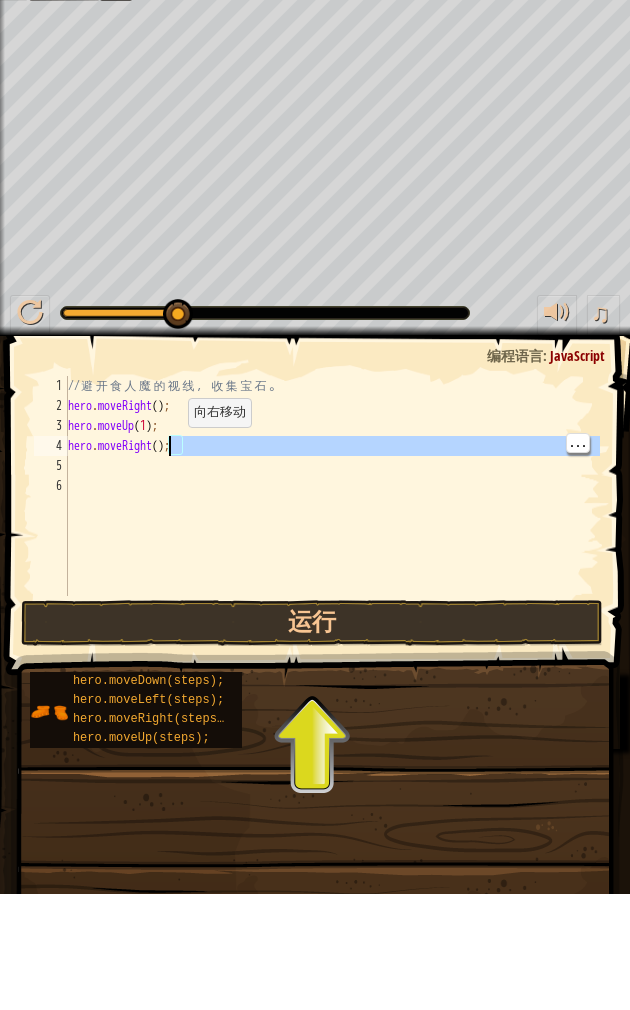 click on "//  避 开 食 人 魔 的 视 线 ， 收 集 宝 石 。 hero . moveRight ( ) ; hero . moveUp ( 1 ) ; hero . moveRight ( ) ;" at bounding box center (332, 622) 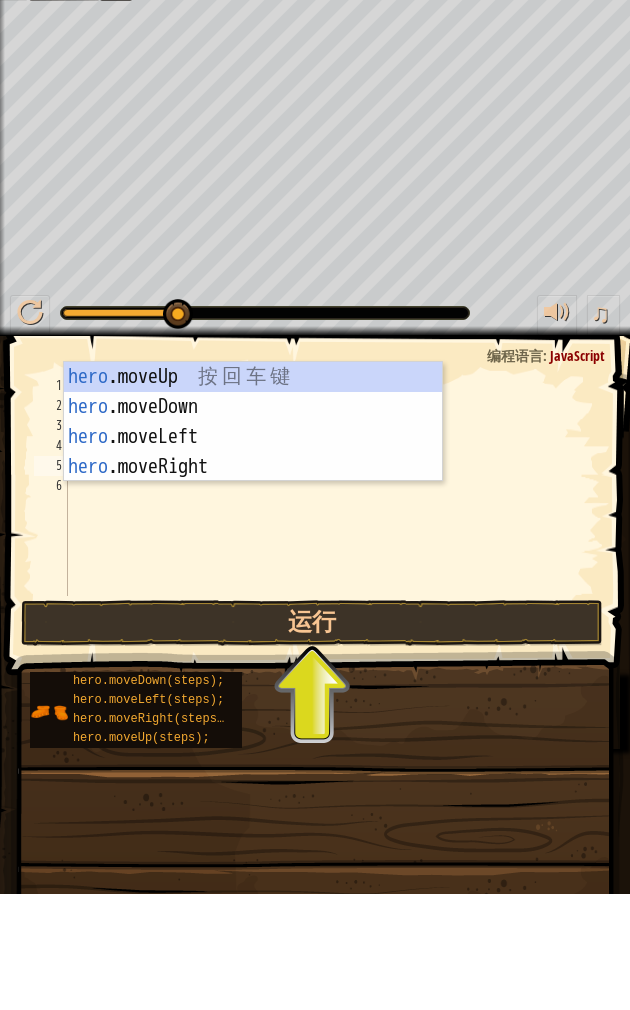scroll, scrollTop: 21, scrollLeft: 49, axis: both 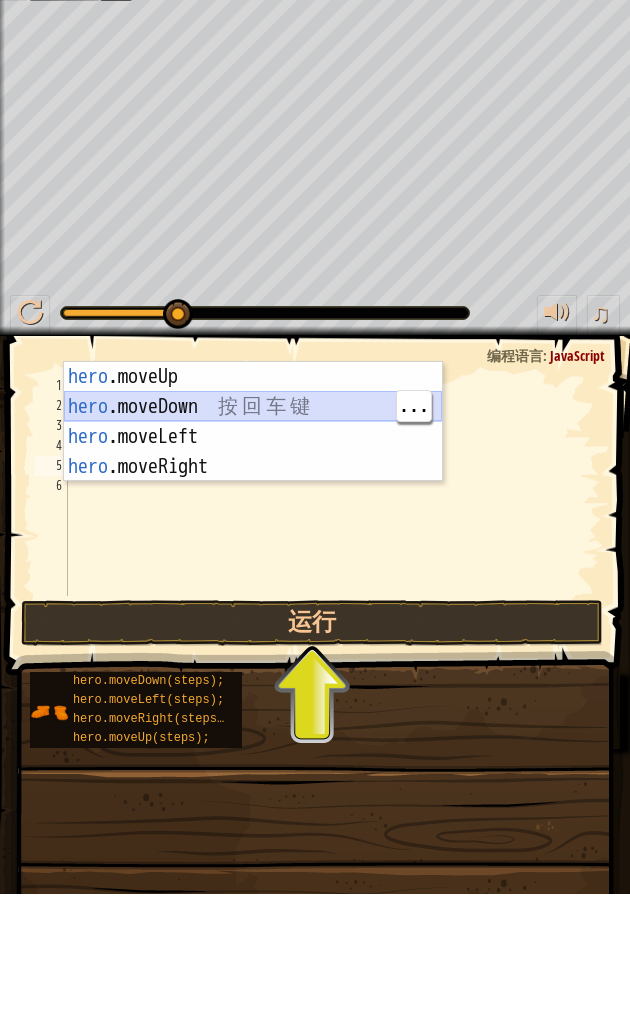 click on "hero .moveUp 按 回 车 键 hero .moveDown 按 回 车 键 hero .moveLeft 按 回 车 键 hero .moveRight 按 回 车 键" at bounding box center (253, 568) 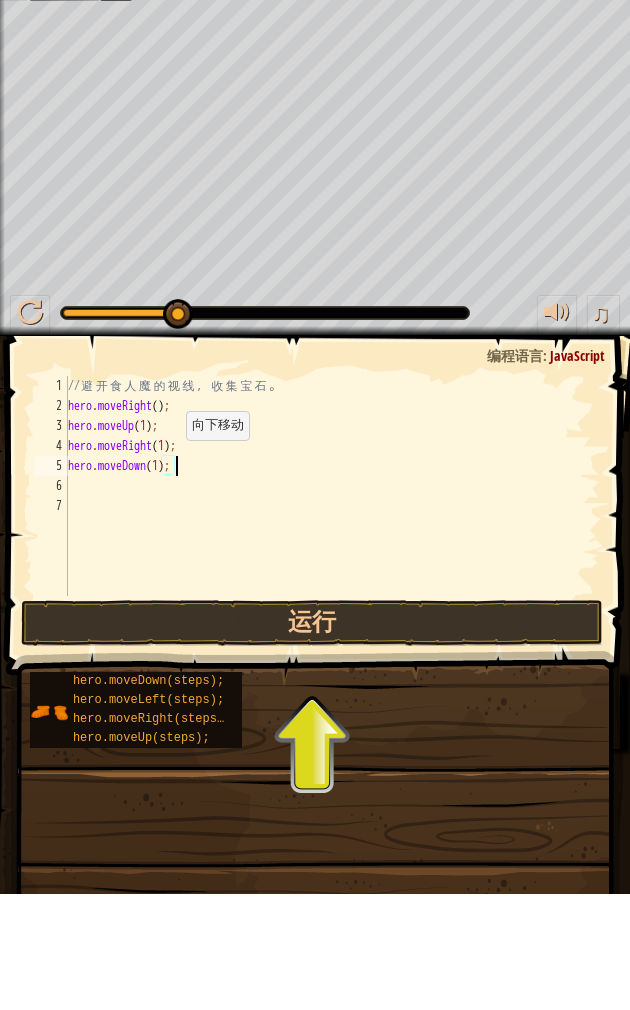 scroll, scrollTop: 21, scrollLeft: 27, axis: both 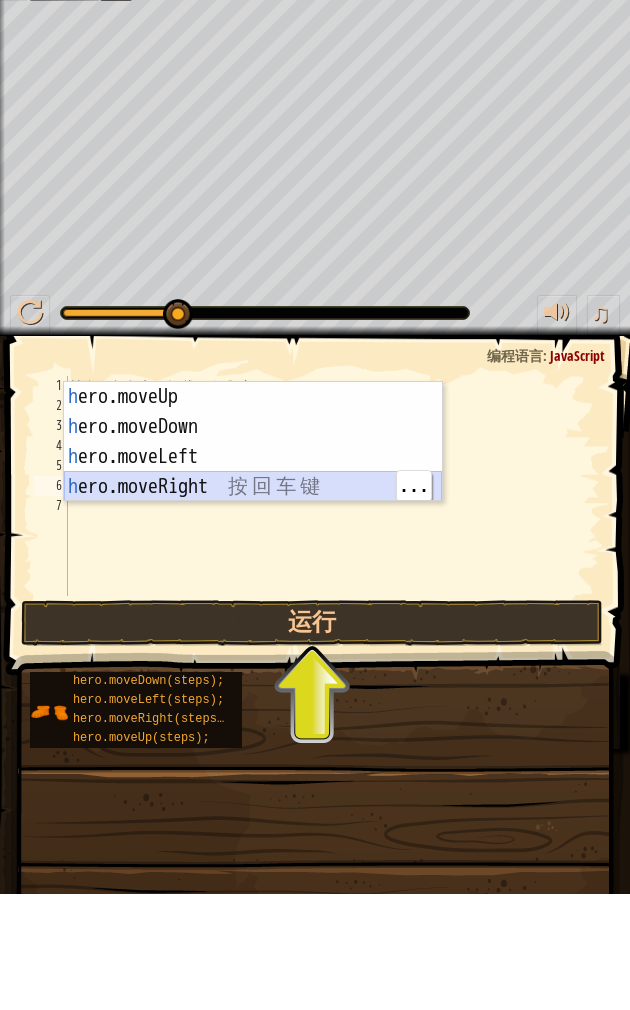 click on "h ero.moveUp 按 回 车 键 h ero.moveDown 按 回 车 键 h ero.moveLeft 按 回 车 键 h ero.moveRight 按 回 车 键" at bounding box center (253, 588) 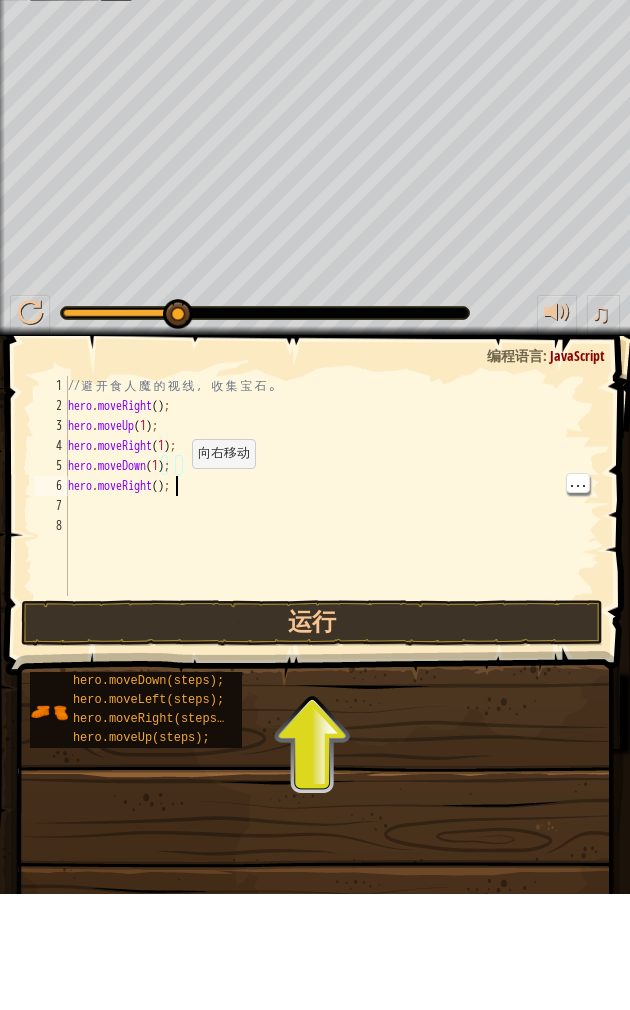 click on "//  避 开 食 人 魔 的 视 线 ， 收 集 宝 石 。 hero . moveRight ( ) ; hero . moveUp ( 1 ) ; hero . moveRight ( 1 ) ; hero . moveDown ( 1 ) ; hero . moveRight ( ) ;" at bounding box center (332, 622) 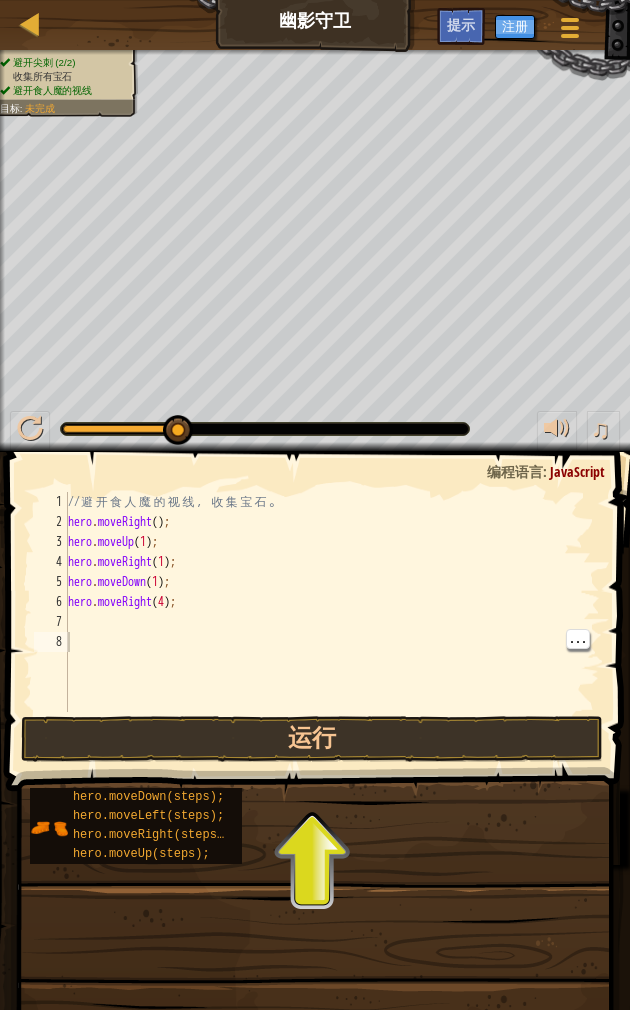 click on "运行" at bounding box center [312, 739] 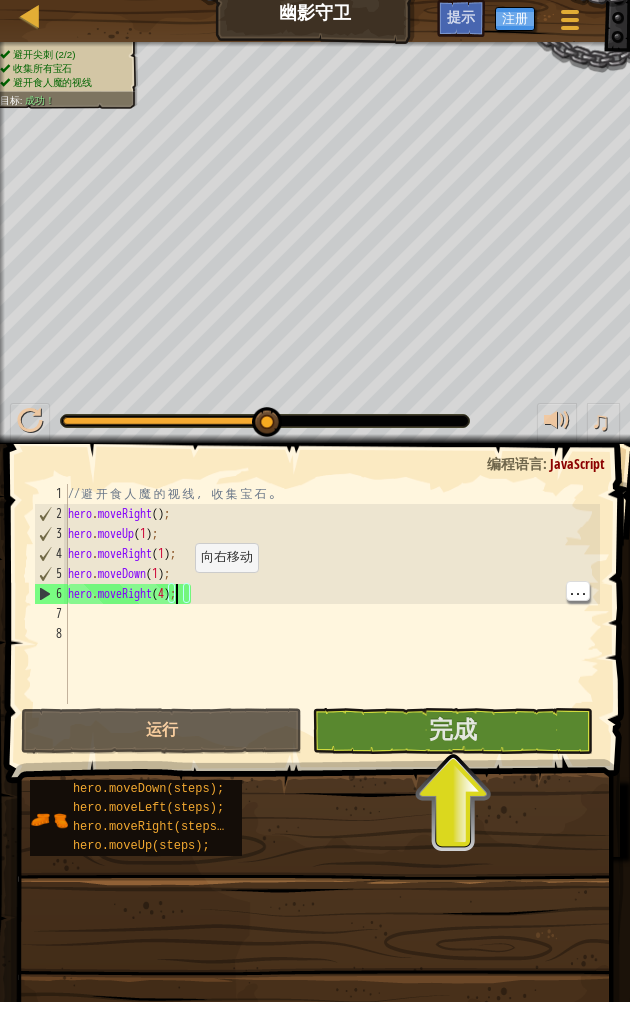 click on "//  避 开 食 人 魔 的 视 线 ， 收 集 宝 石 。 hero . moveRight ( ) ; hero . moveUp ( 1 ) ; hero . moveRight ( 1 ) ; hero . moveDown ( 1 ) ; hero . moveRight ( 4 ) ;" at bounding box center (332, 622) 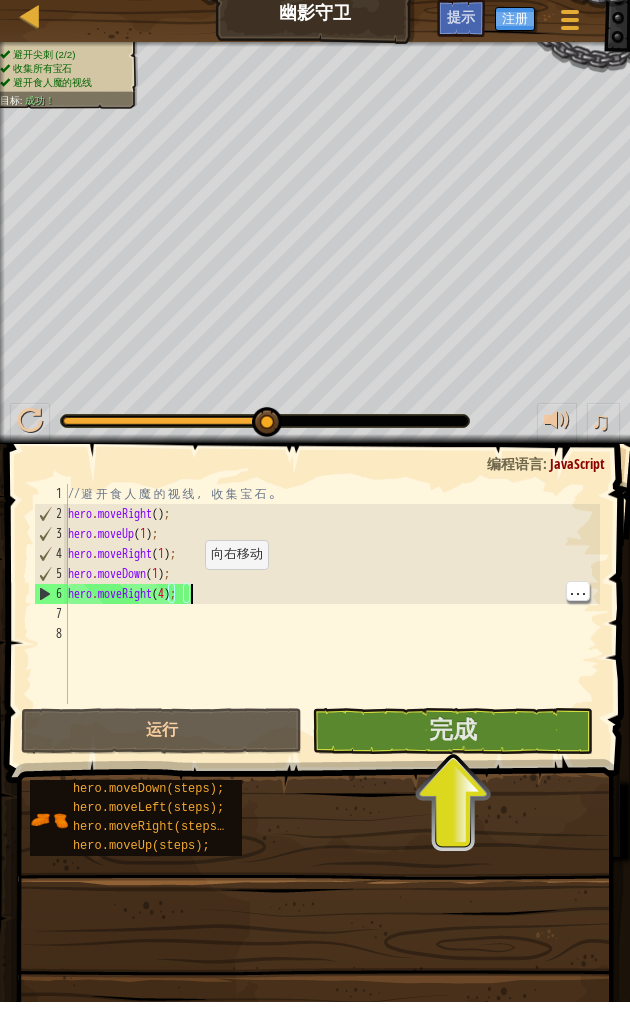 click on "//  避 开 食 人 魔 的 视 线 ， 收 集 宝 石 。 hero . moveRight ( ) ; hero . moveUp ( 1 ) ; hero . moveRight ( 1 ) ; hero . moveDown ( 1 ) ; hero . moveRight ( 4 ) ;" at bounding box center [332, 622] 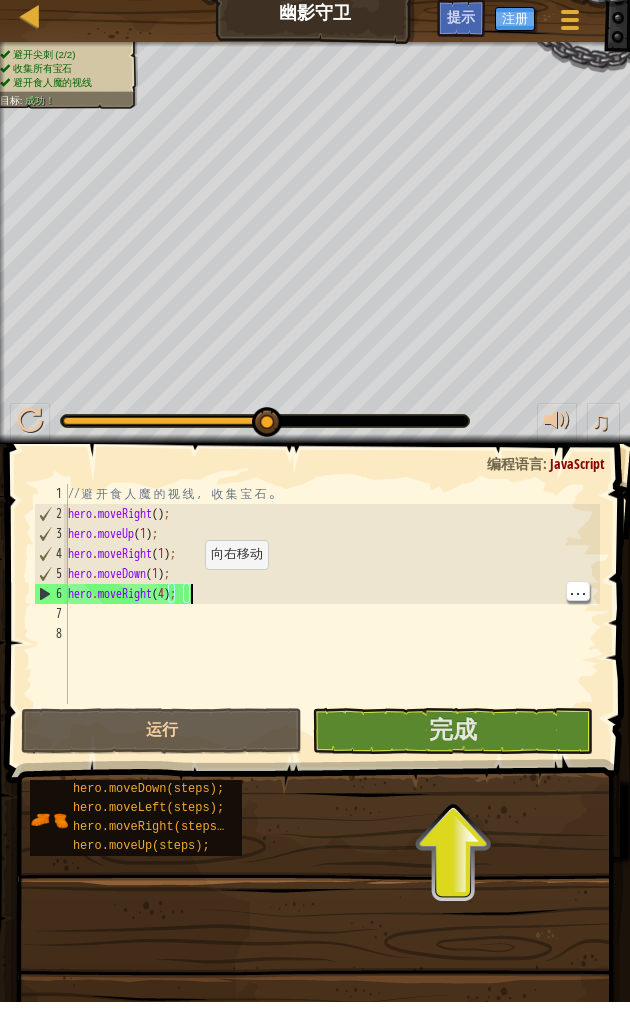 click on "//  避 开 食 人 魔 的 视 线 ， 收 集 宝 石 。 hero . moveRight ( ) ; hero . moveUp ( 1 ) ; hero . moveRight ( 1 ) ; hero . moveDown ( 1 ) ; hero . moveRight ( 4 ) ;" at bounding box center [332, 622] 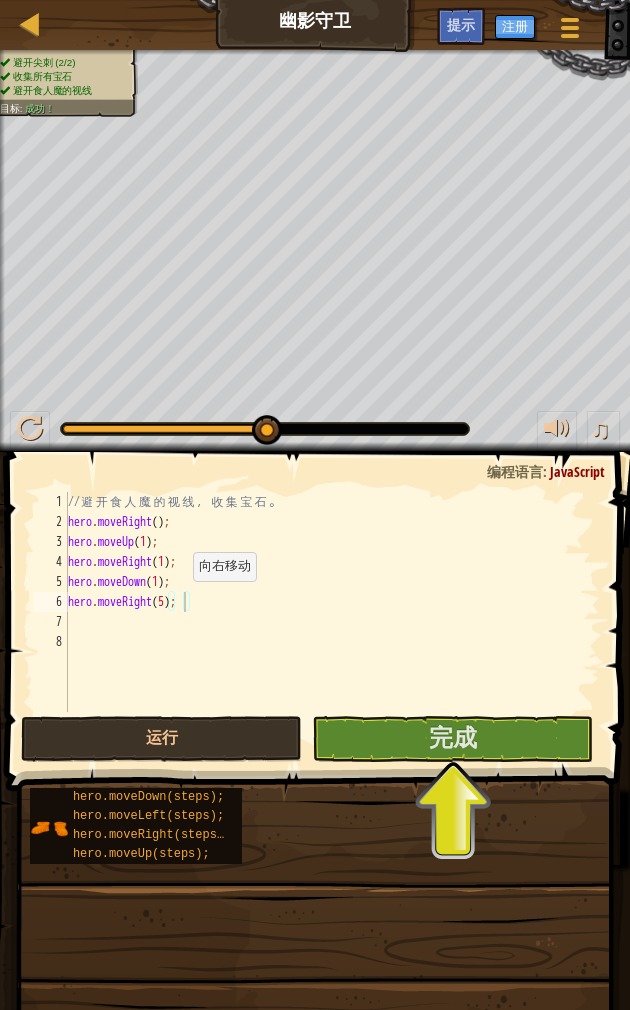 type on "abcde fg" 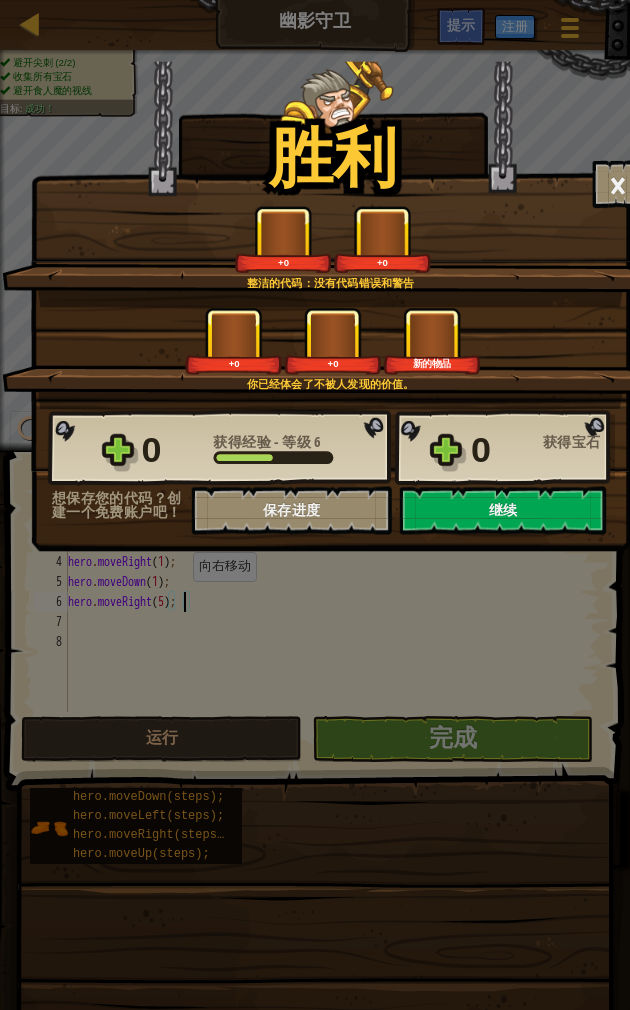click on "继续" at bounding box center (503, 511) 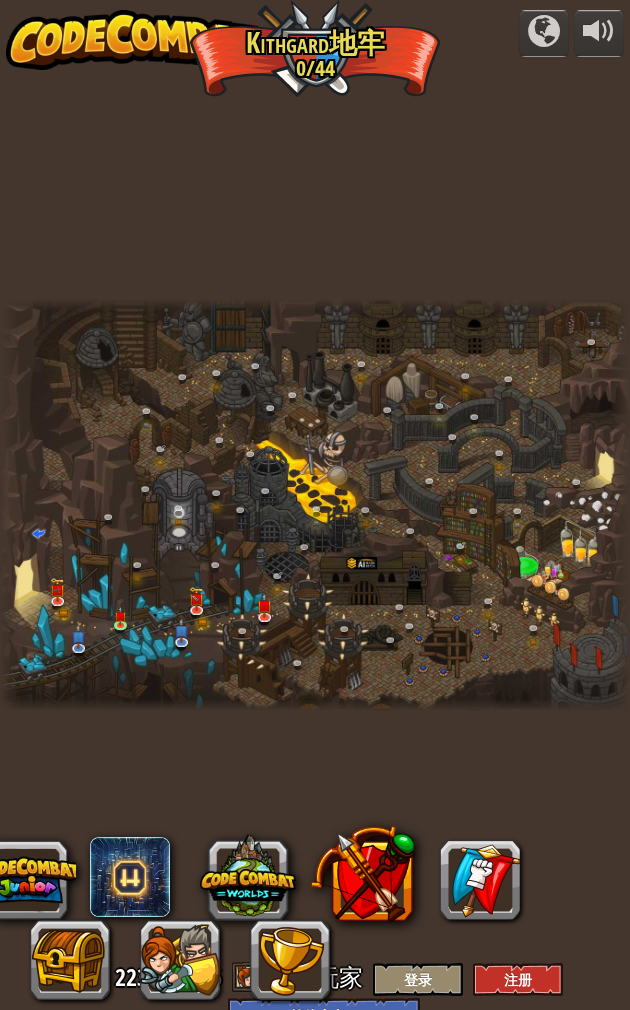 select on "zh-HANS" 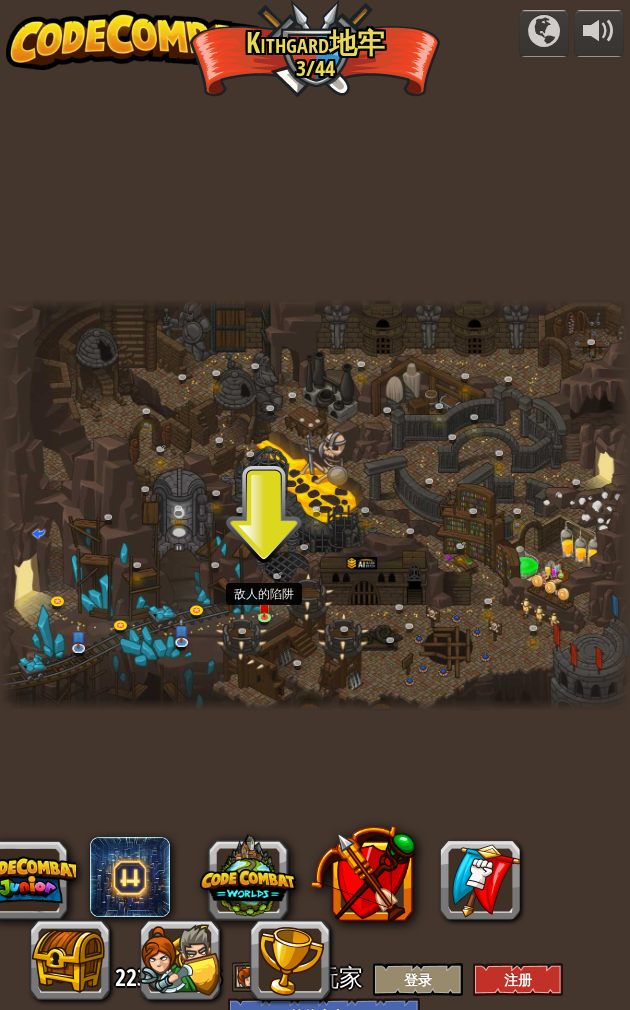 click at bounding box center [271, 622] 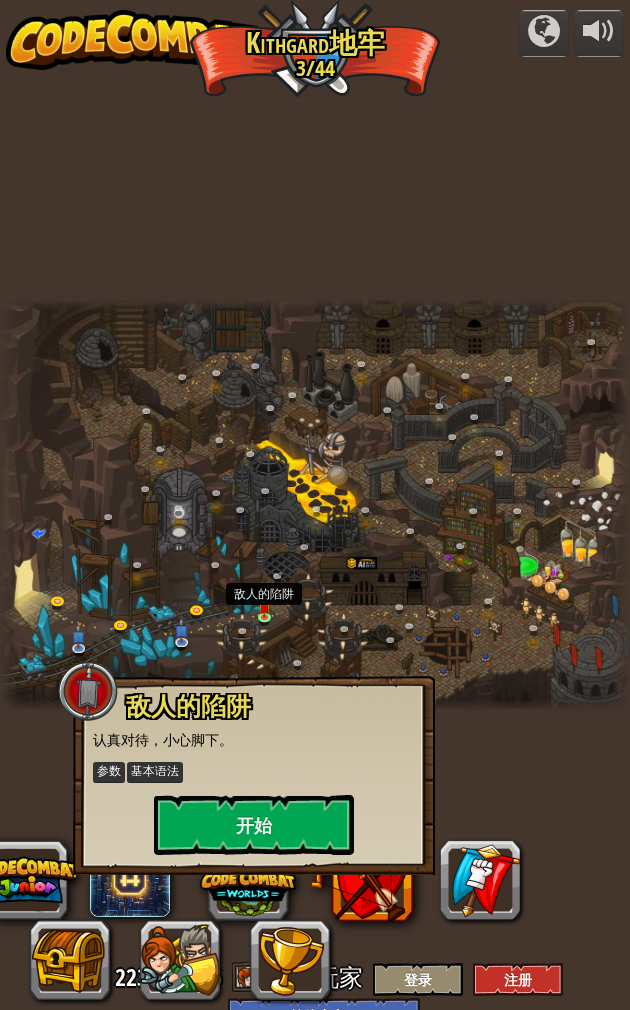 click on "开始" at bounding box center (254, 825) 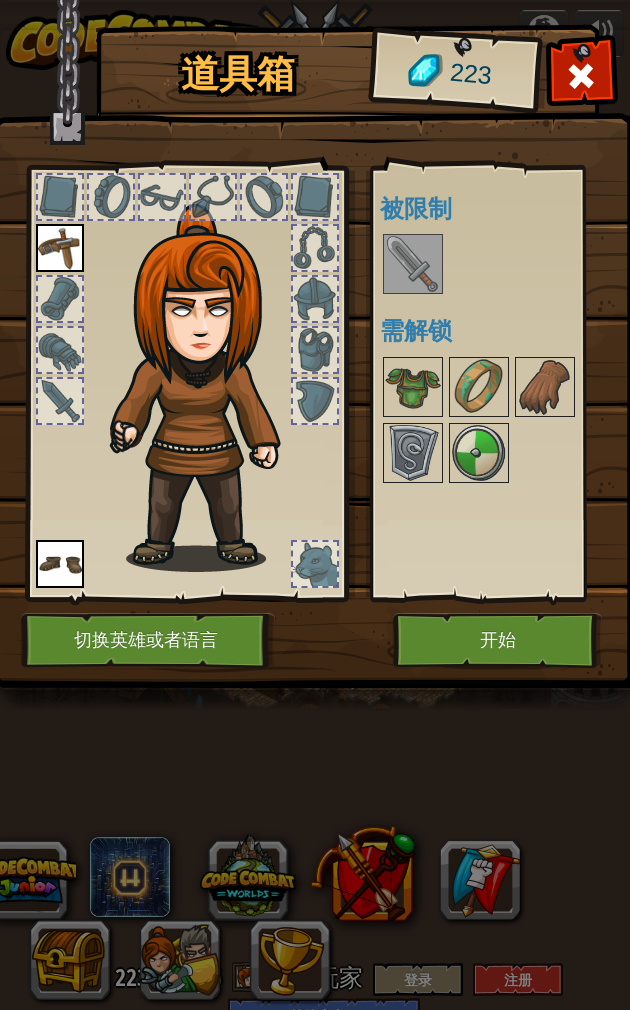 click on "开始" at bounding box center [497, 640] 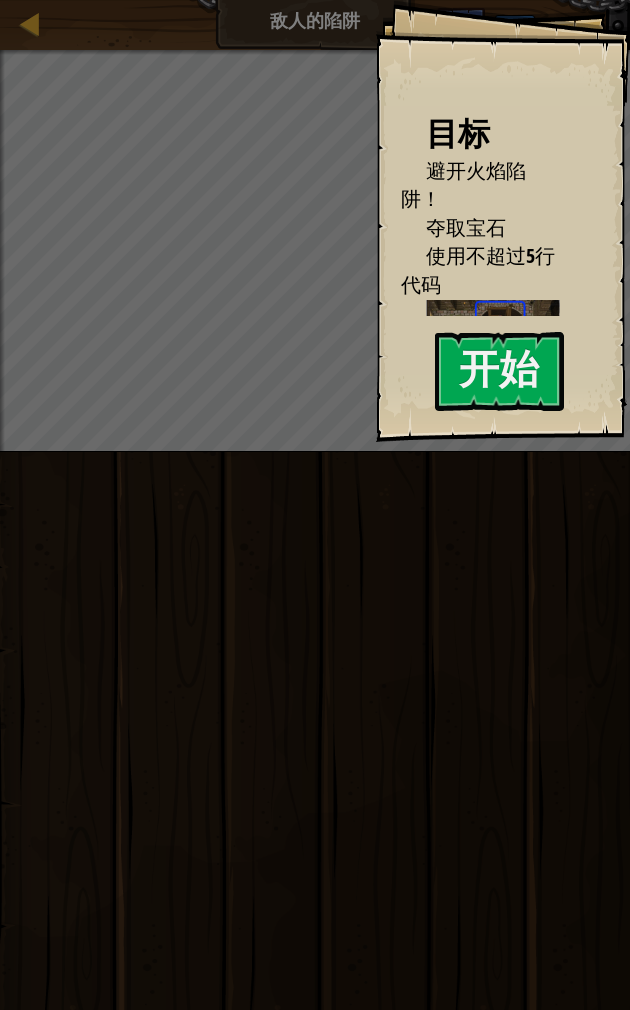 click on "开始" at bounding box center [499, 371] 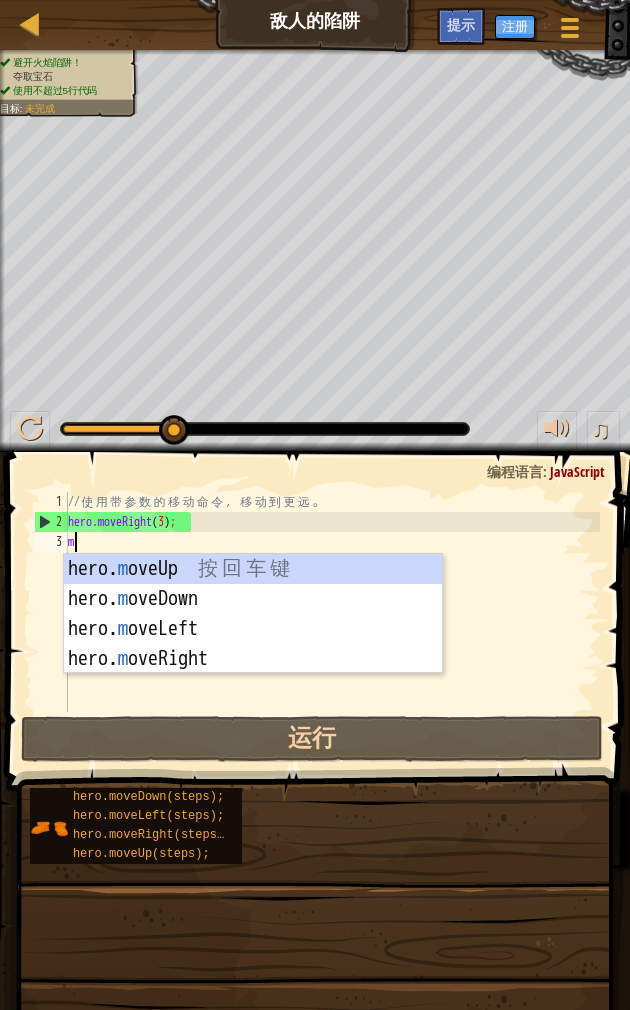 scroll, scrollTop: 21, scrollLeft: 27, axis: both 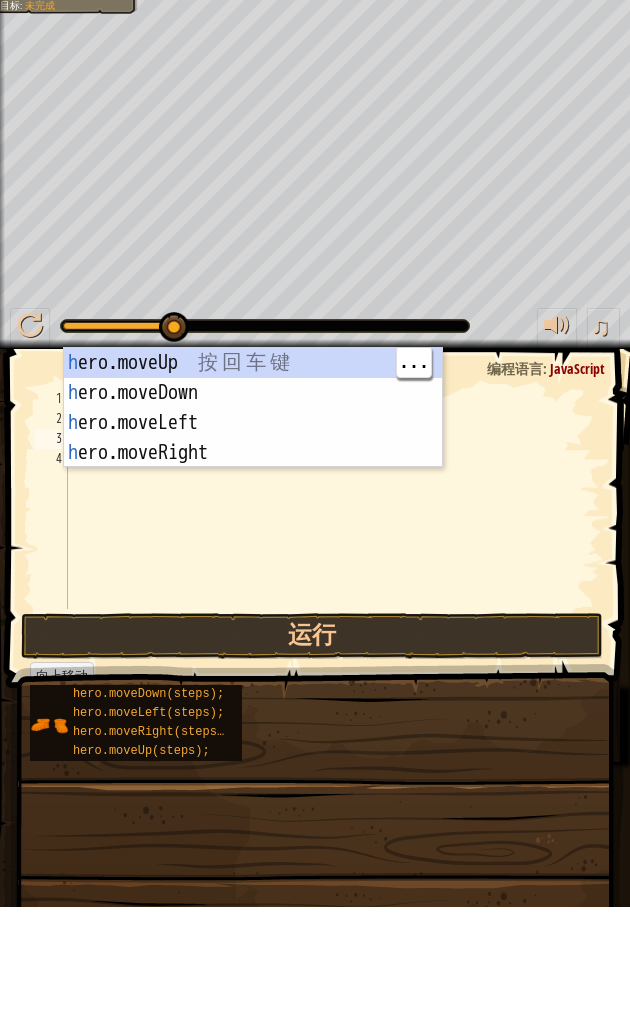 click on "h ero.moveUp 按 回 车 键 h ero.moveDown 按 回 车 键 h ero.moveLeft 按 回 车 键 h ero.moveRight 按 回 车 键" at bounding box center [253, 541] 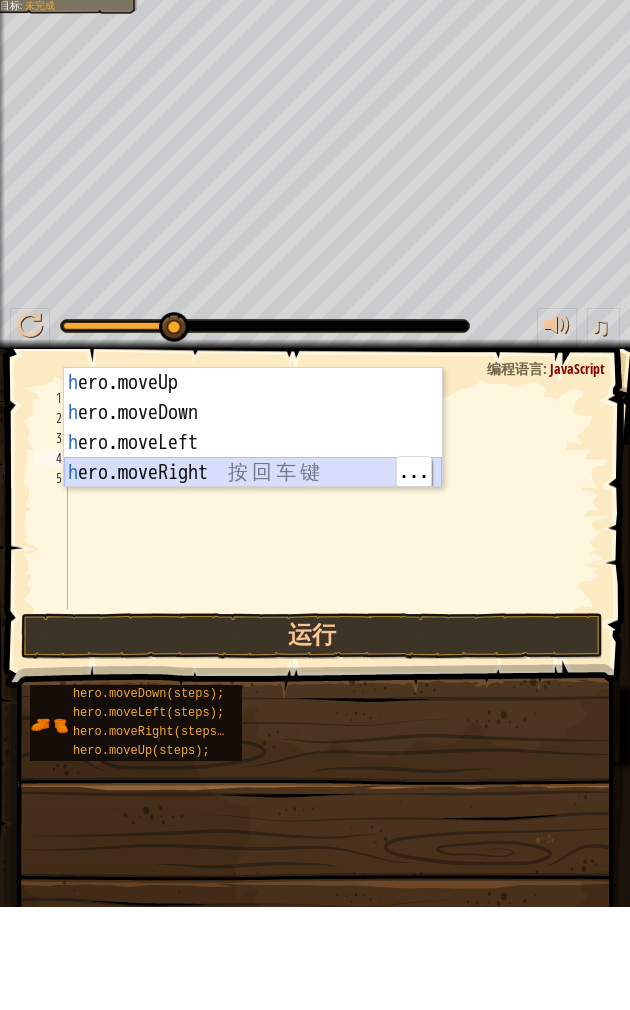 click on "h ero.moveUp 按 回 车 键 h ero.moveDown 按 回 车 键 h ero.moveLeft 按 回 车 键 h ero.moveRight 按 回 车 键" at bounding box center (253, 561) 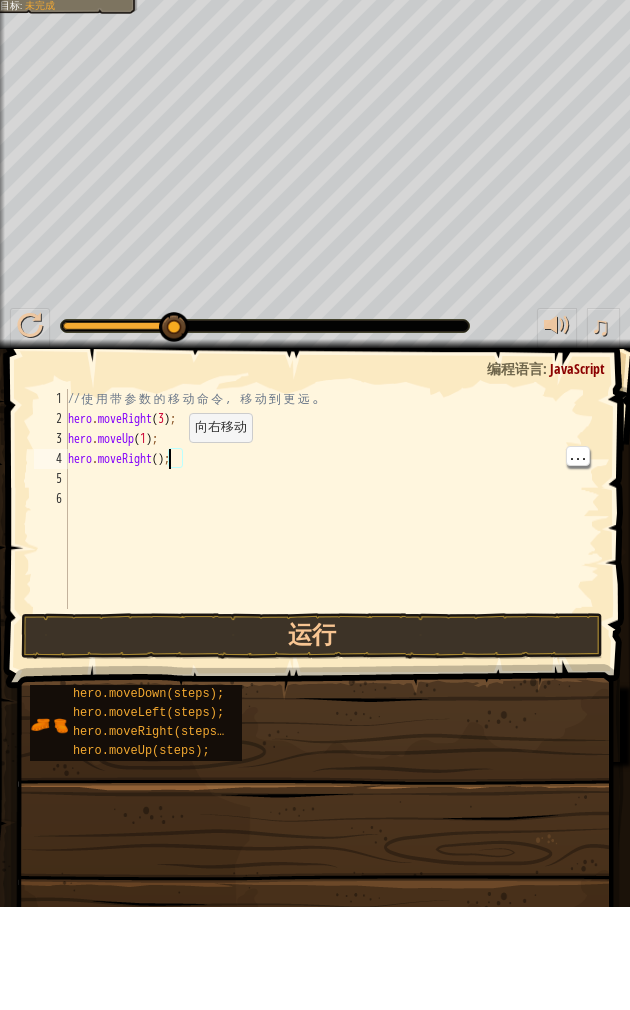 click on "//  使 用 带 参 数 的 移 动 命 令 ， 移 动 到 更 远 。 hero . moveRight ( 3 ) ; hero . moveUp ( 1 ) ; hero . moveRight ( ) ;" at bounding box center [332, 622] 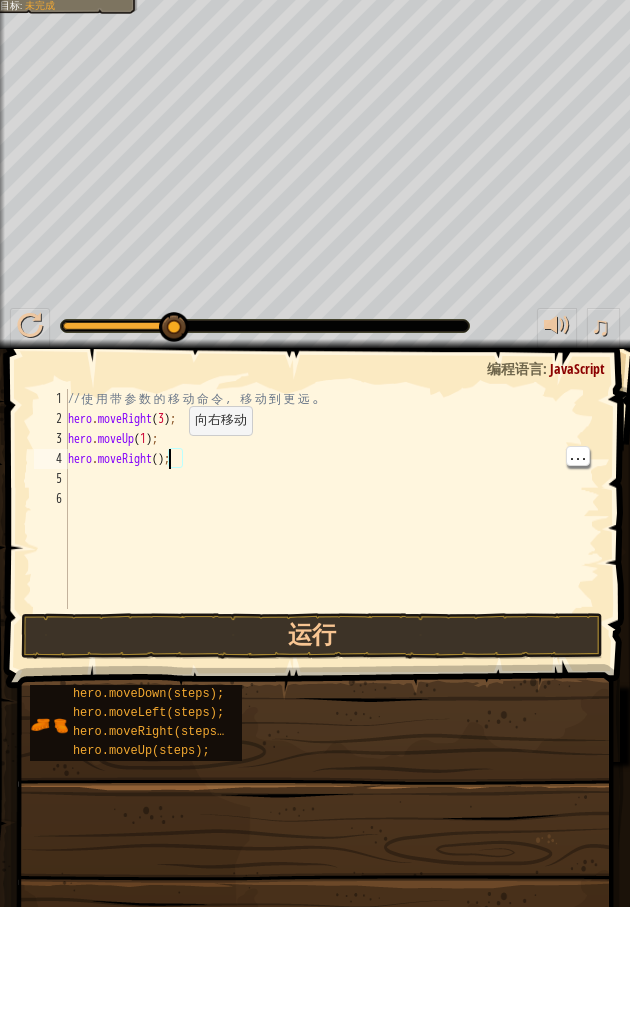 click on "//  使 用 带 参 数 的 移 动 命 令 ， 移 动 到 更 远 。 hero . moveRight ( 3 ) ; hero . moveUp ( 1 ) ; hero . moveRight ( ) ;" at bounding box center (332, 622) 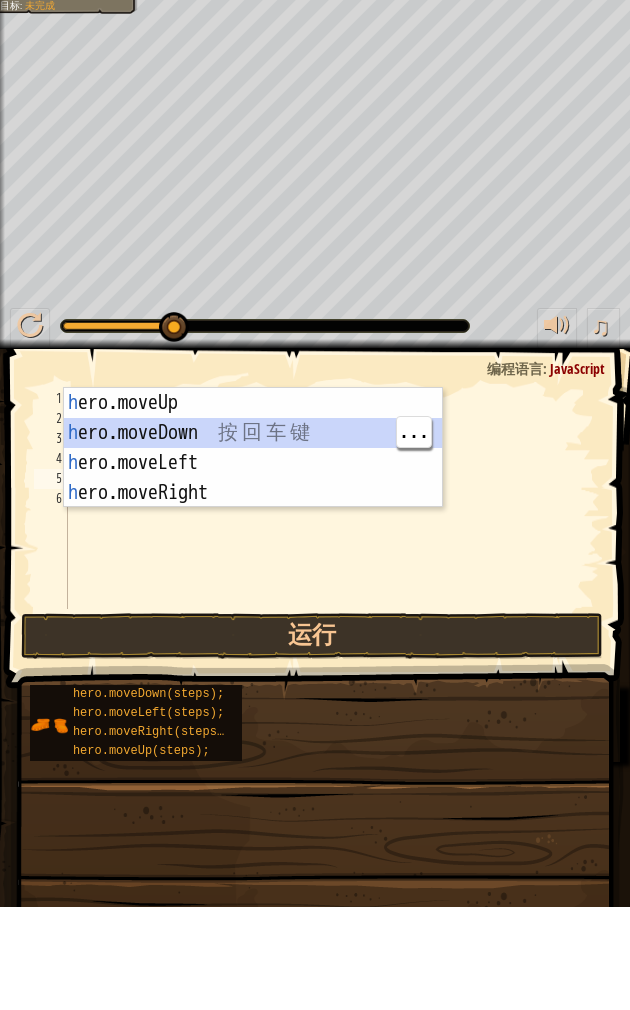 click on "h ero.moveUp 按 回 车 键 h ero.moveDown 按 回 车 键 h ero.moveLeft 按 回 车 键 h ero.moveRight 按 回 车 键" at bounding box center [253, 581] 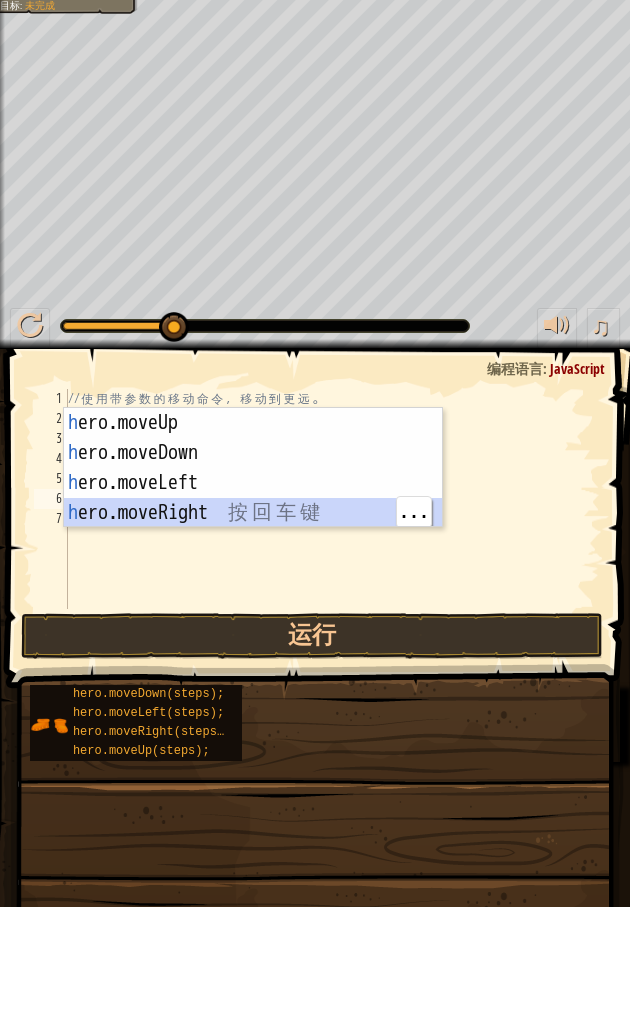 click on "h ero.moveUp 按 回 车 键 h ero.moveDown 按 回 车 键 h ero.moveLeft 按 回 车 键 h ero.moveRight 按 回 车 键" at bounding box center (253, 601) 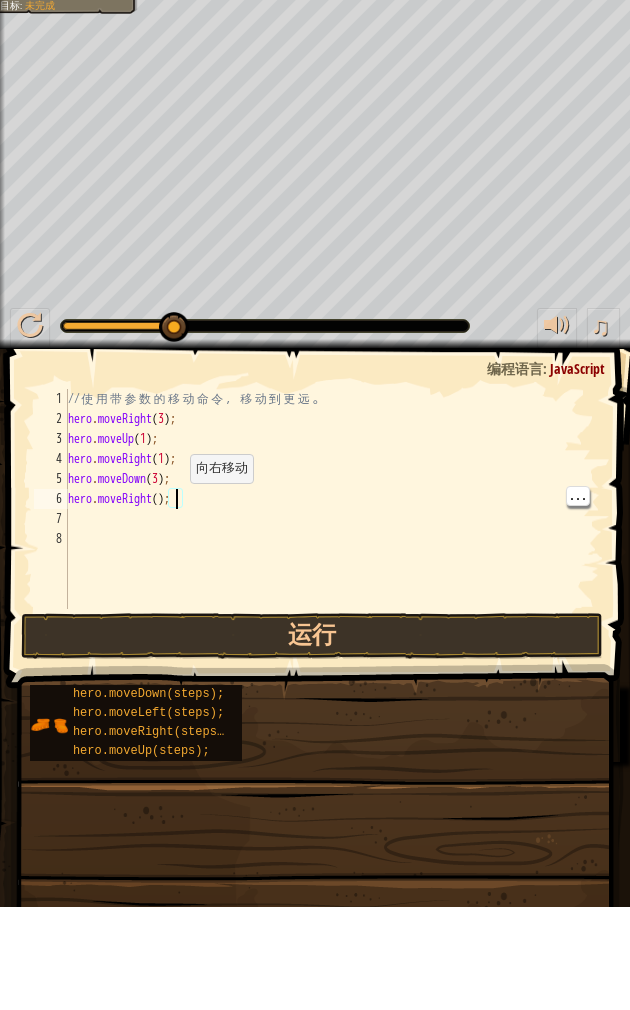 click on "//  使 用 带 参 数 的 移 动 命 令 ， 移 动 到 更 远 。 hero . moveRight ( 3 ) ; hero . moveUp ( 1 ) ; hero . moveRight ( 1 ) ; hero . moveDown ( 3 ) ; hero . moveRight ( ) ;" at bounding box center (332, 622) 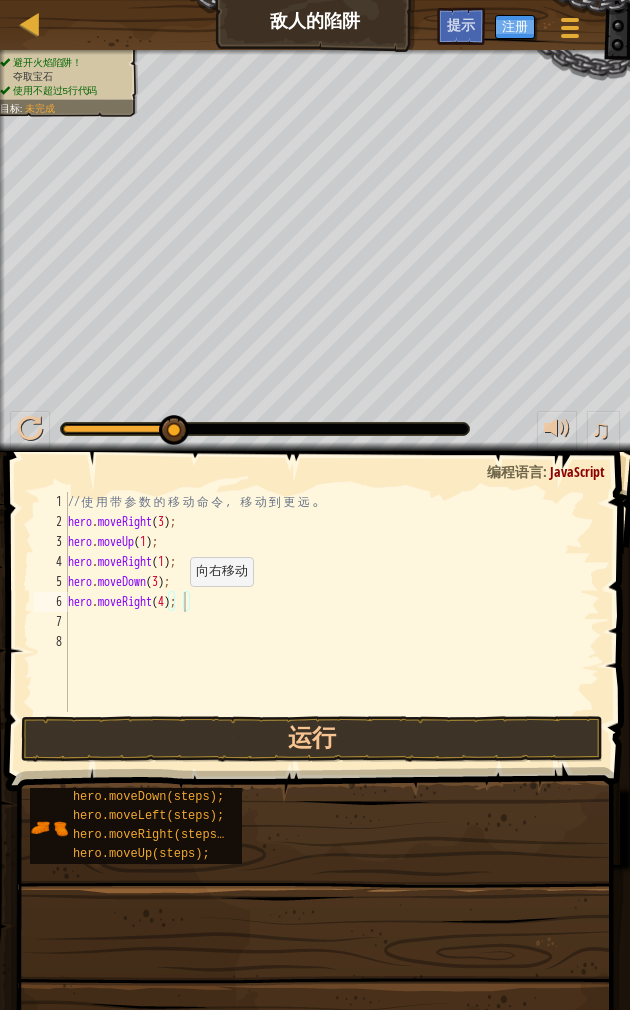 type on "abcde fg" 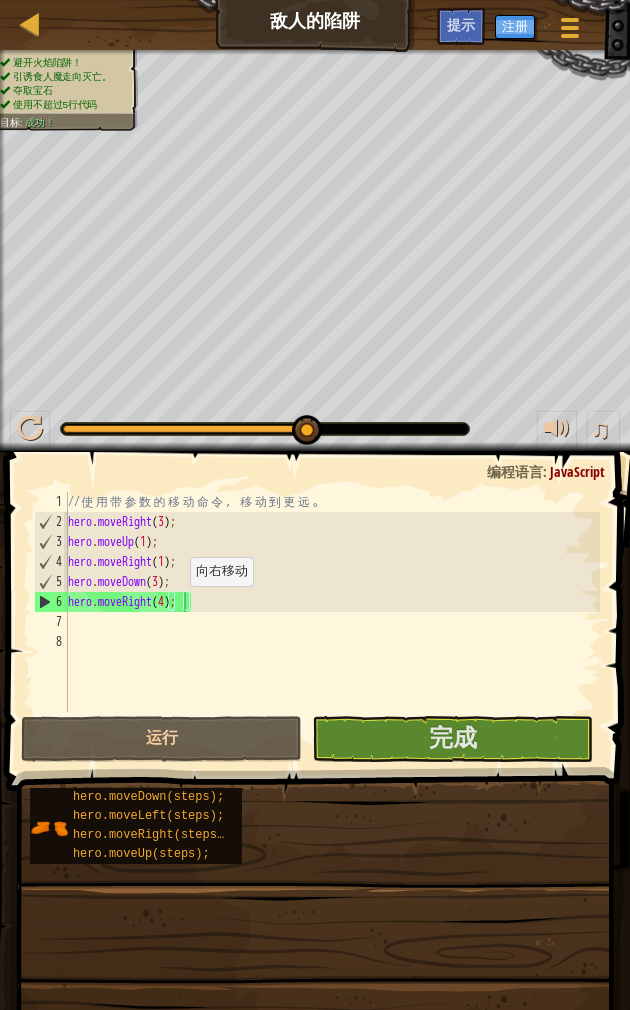 click on "完成" at bounding box center [452, 739] 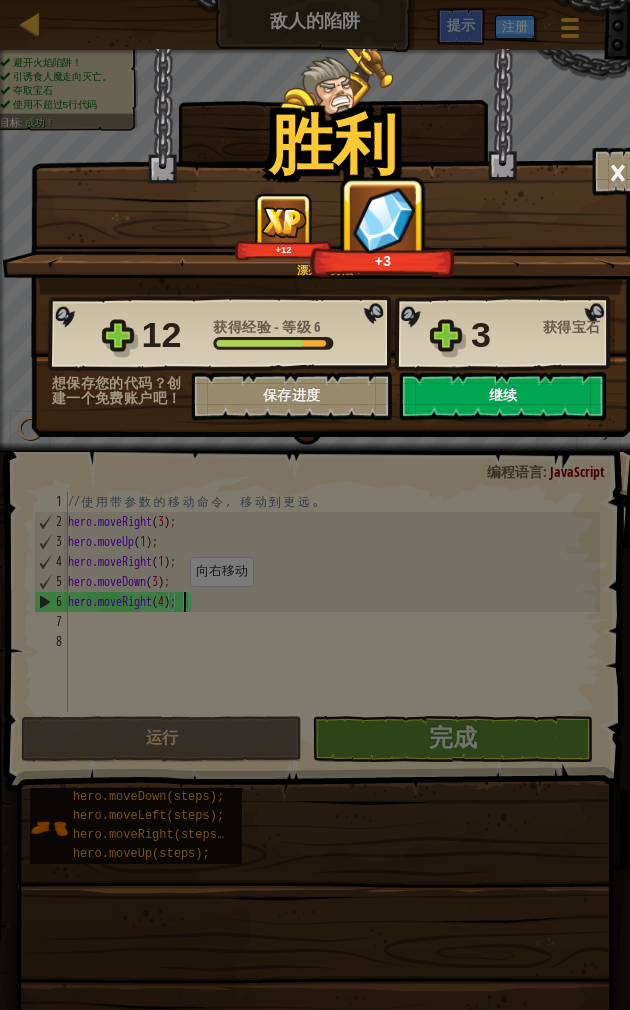 click on "继续" at bounding box center (503, 396) 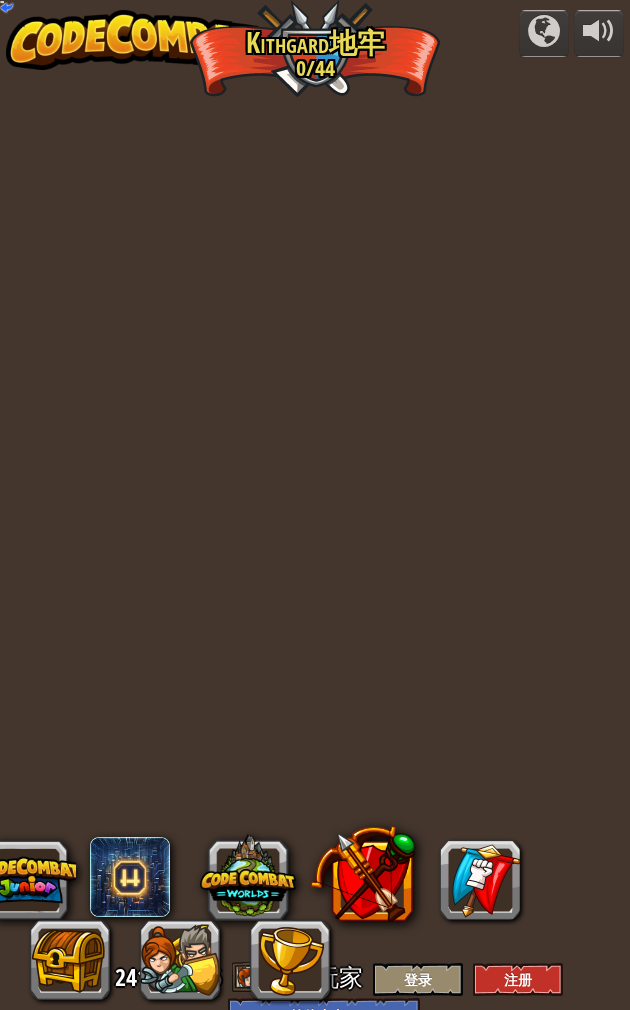 select on "zh-HANS" 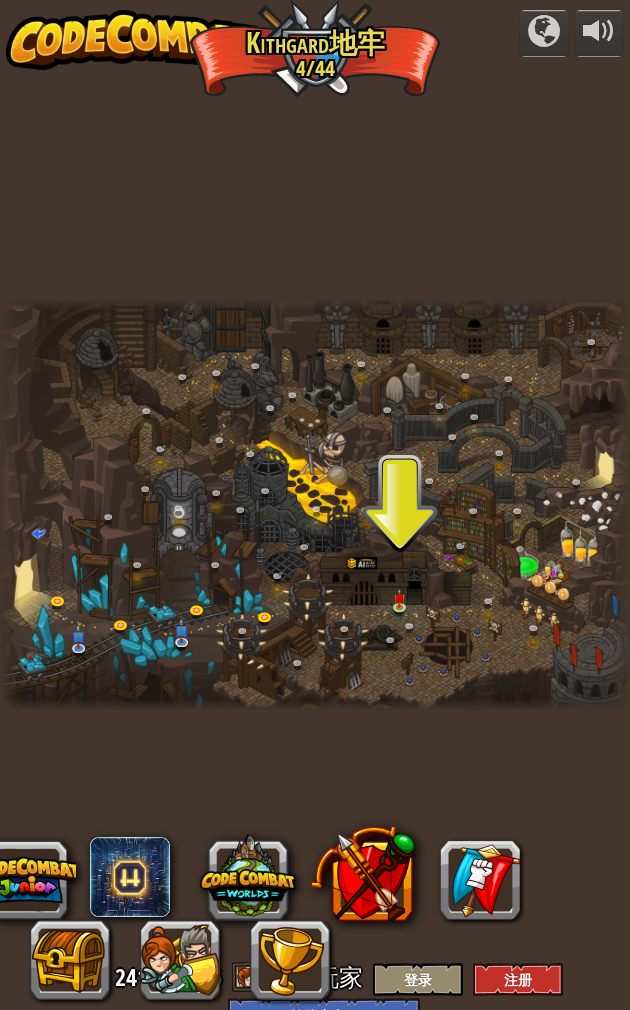 click at bounding box center (406, 612) 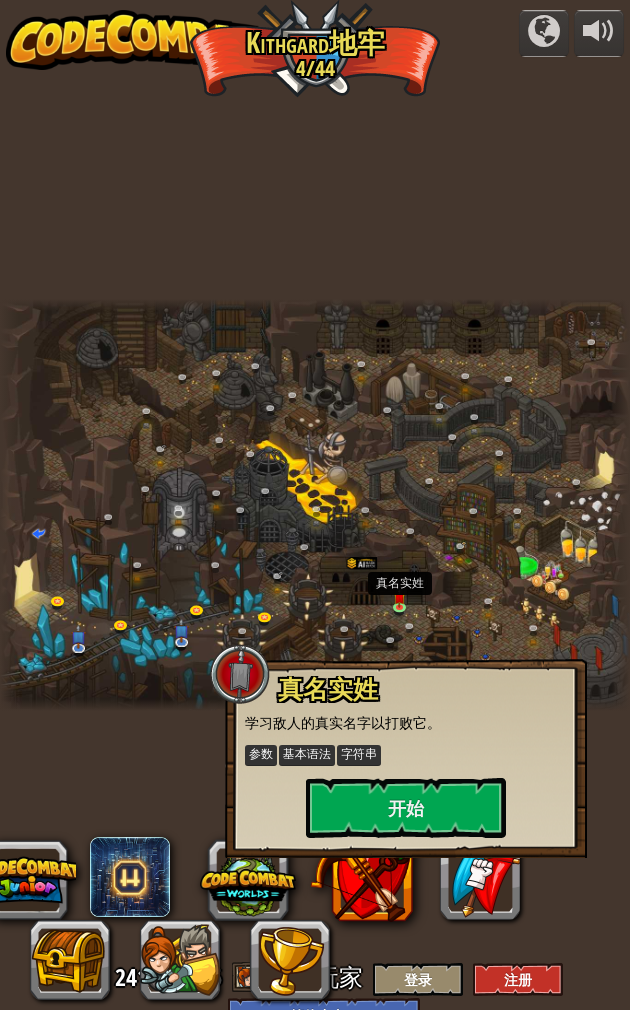 click on "开始" at bounding box center (406, 808) 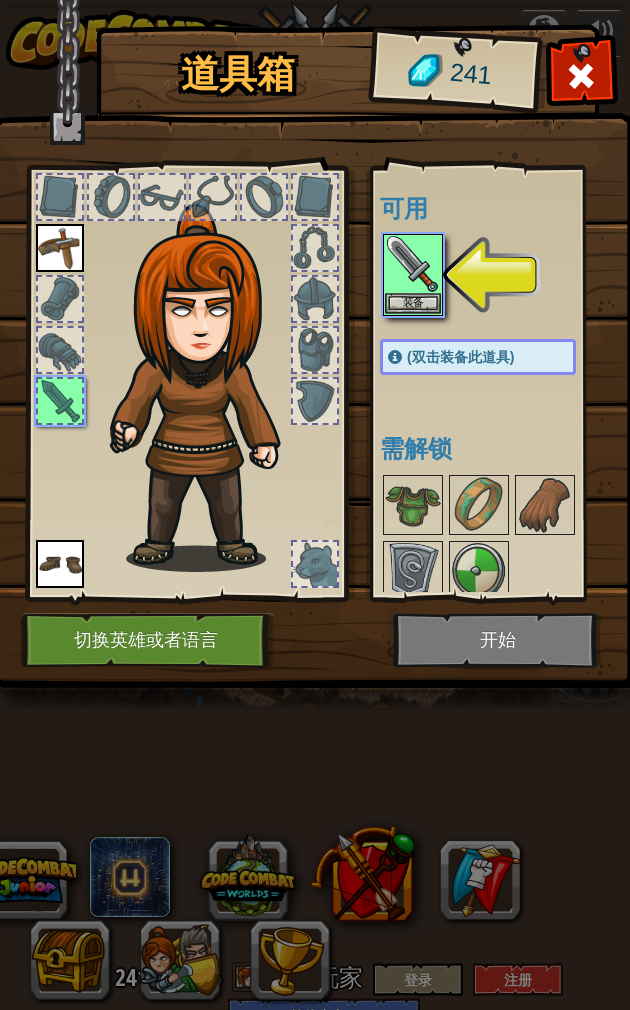 click on "装备" at bounding box center [413, 303] 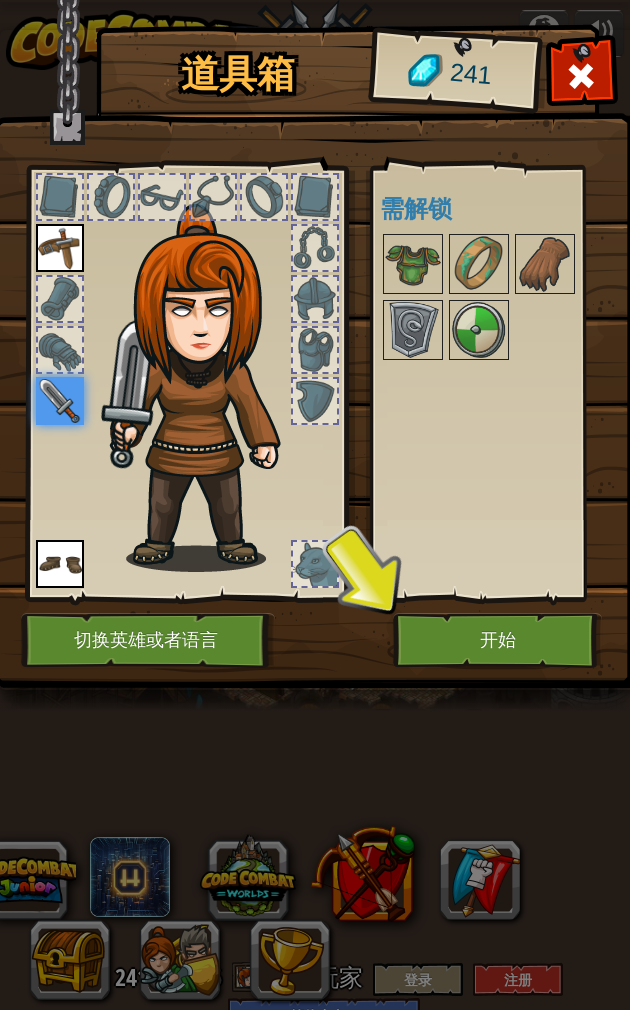 click on "开始" at bounding box center (497, 640) 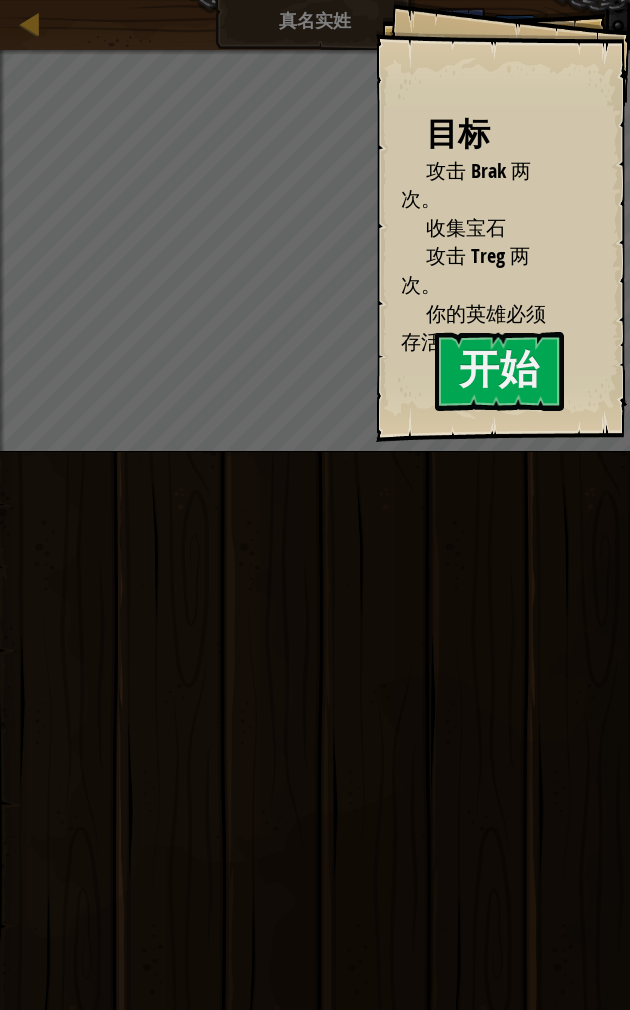 click on "开始" at bounding box center [499, 371] 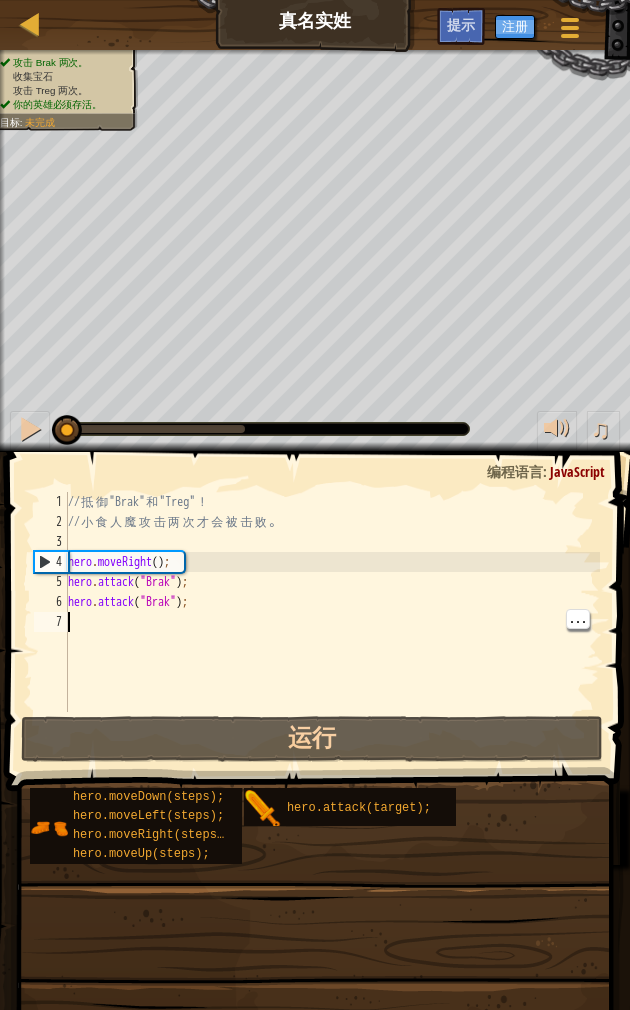 click on "运行" at bounding box center (312, 739) 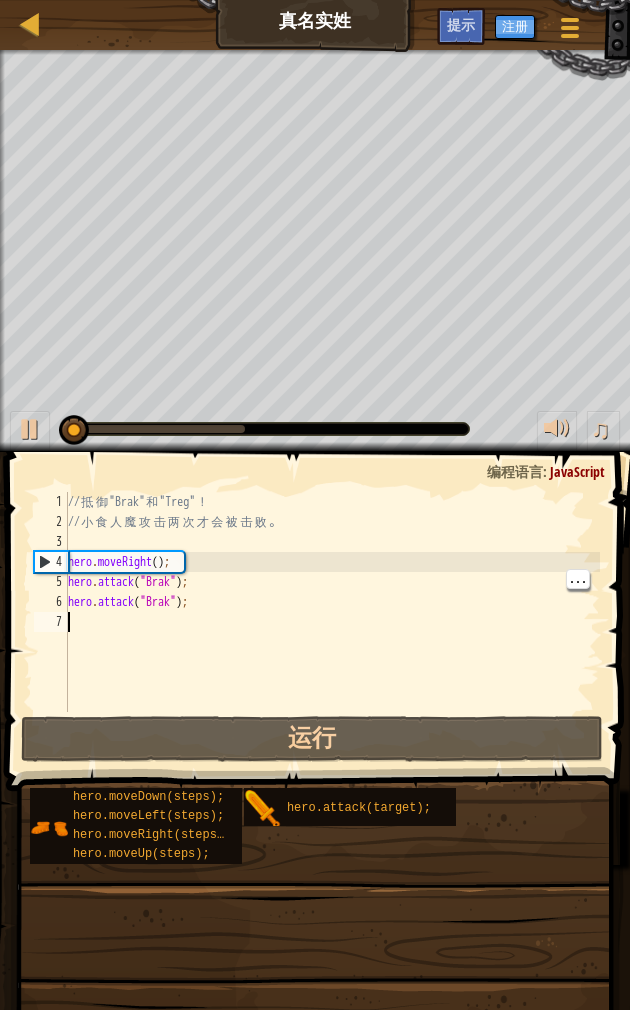 click on "//  抵 御  "Brak"  和 "Treg" ！ //  小 食 人 魔 攻 击 两 次 才 会 被 击 败 。 hero . moveRight ( ) ; hero . attack ( "Brak" ) ; hero . attack ( "Brak" ) ;" at bounding box center (332, 622) 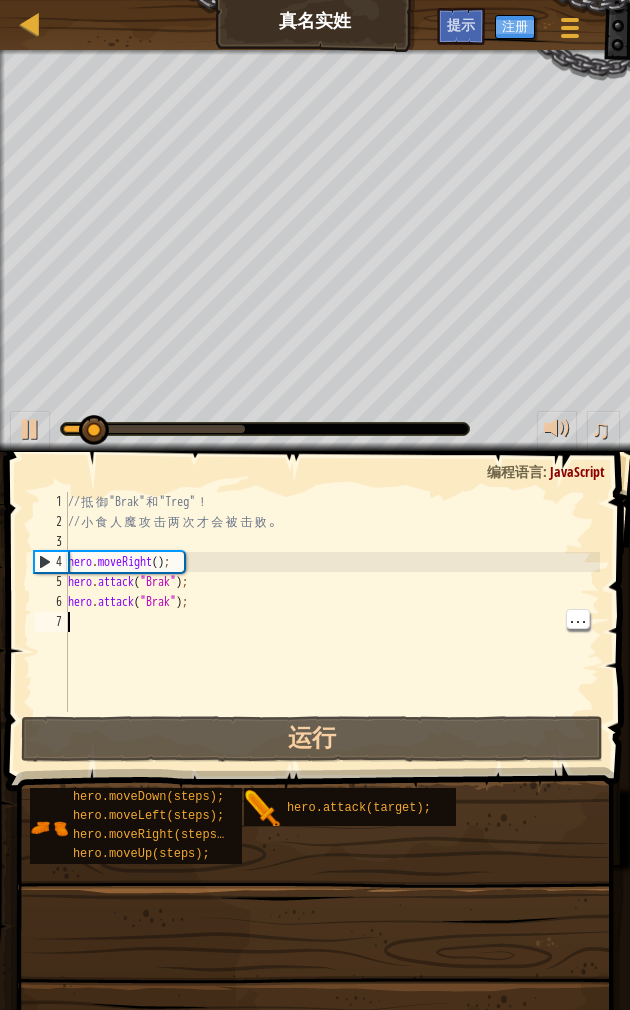 click on "//  抵 御  "Brak"  和 "Treg" ！ //  小 食 人 魔 攻 击 两 次 才 会 被 击 败 。 hero . moveRight ( ) ; hero . attack ( "Brak" ) ; hero . attack ( "Brak" ) ;" at bounding box center [332, 622] 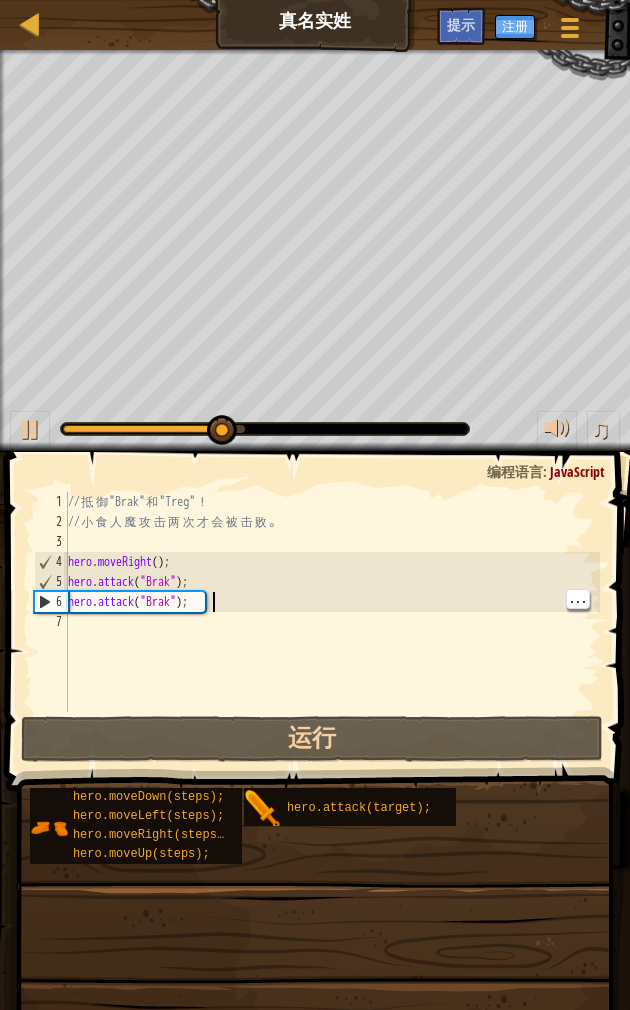click on "//  抵 御  "Brak"  和 "Treg" ！ //  小 食 人 魔 攻 击 两 次 才 会 被 击 败 。 hero . moveRight ( ) ; hero . attack ( "Brak" ) ; hero . attack ( "Brak" ) ;" at bounding box center [332, 622] 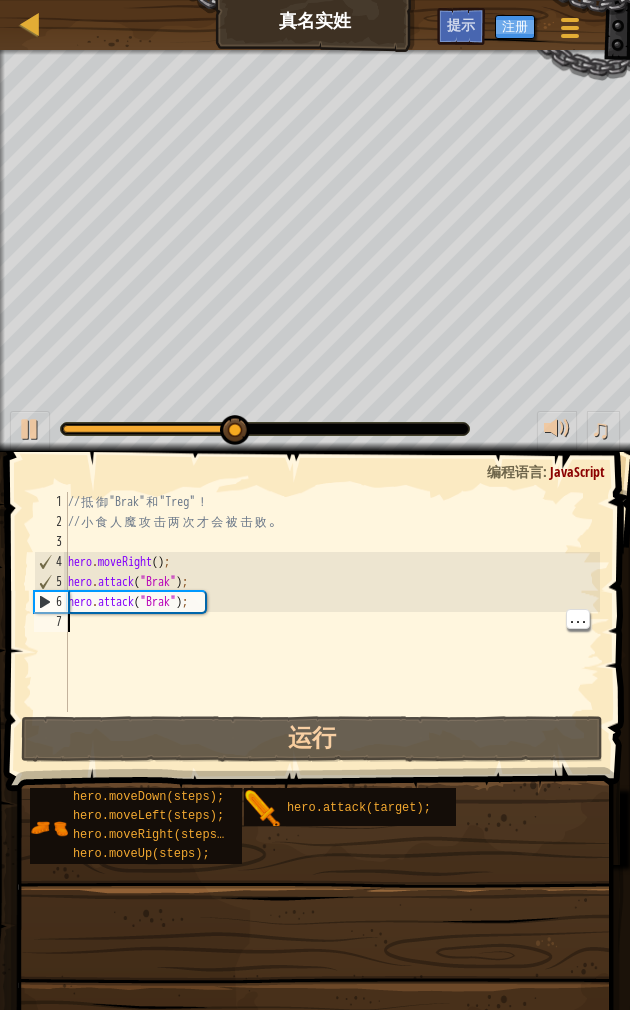 click on "//  抵 御  "Brak"  和 "Treg" ！ //  小 食 人 魔 攻 击 两 次 才 会 被 击 败 。 hero . moveRight ( ) ; hero . attack ( "Brak" ) ; hero . attack ( "Brak" ) ;" at bounding box center (332, 622) 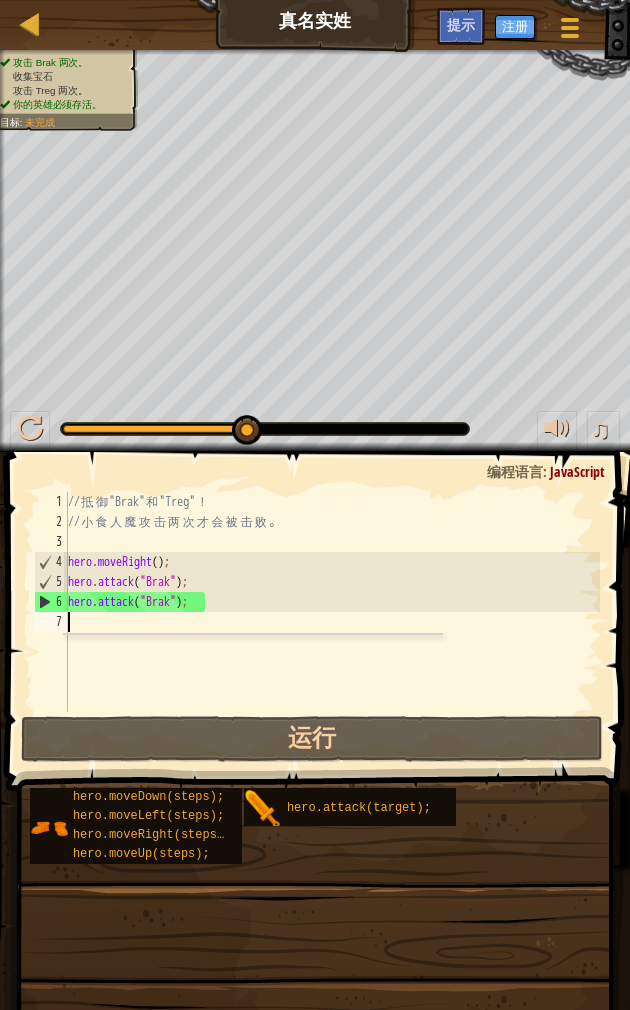 scroll, scrollTop: 16, scrollLeft: 25, axis: both 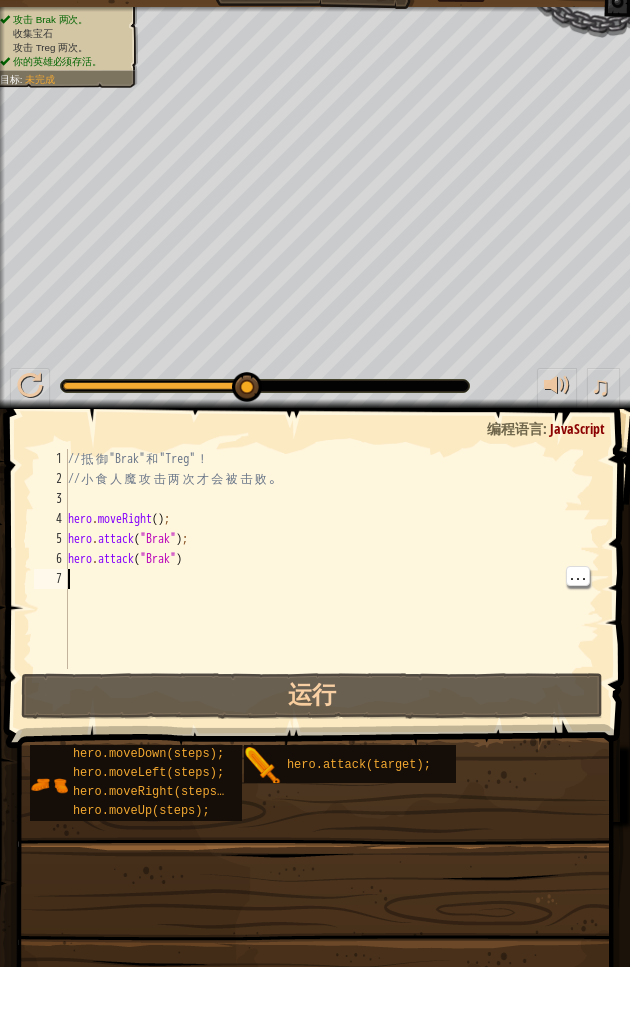 click on "//  抵 御  "Brak"  和 "Treg" ！ //  小 食 人 魔 攻 击 两 次 才 会 被 击 败 。 hero . moveRight ( ) ; hero . attack ( "Brak" ) ; hero . attack ( "Brak" )" at bounding box center [332, 622] 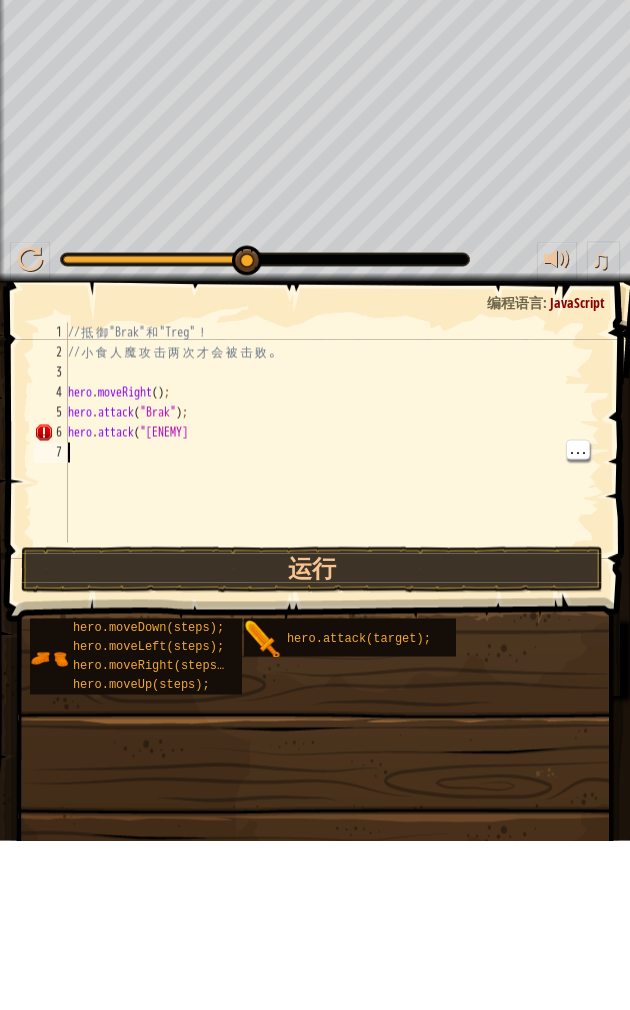 click on "//  抵 御  "Brak"  和 "Treg" ！ //  小 食 人 魔 攻 击 两 次 才 会 被 击 败 。 hero . moveRight ( ) ; hero . attack ( "Brak" ) ; hero . attack ( "Brak" at bounding box center (332, 622) 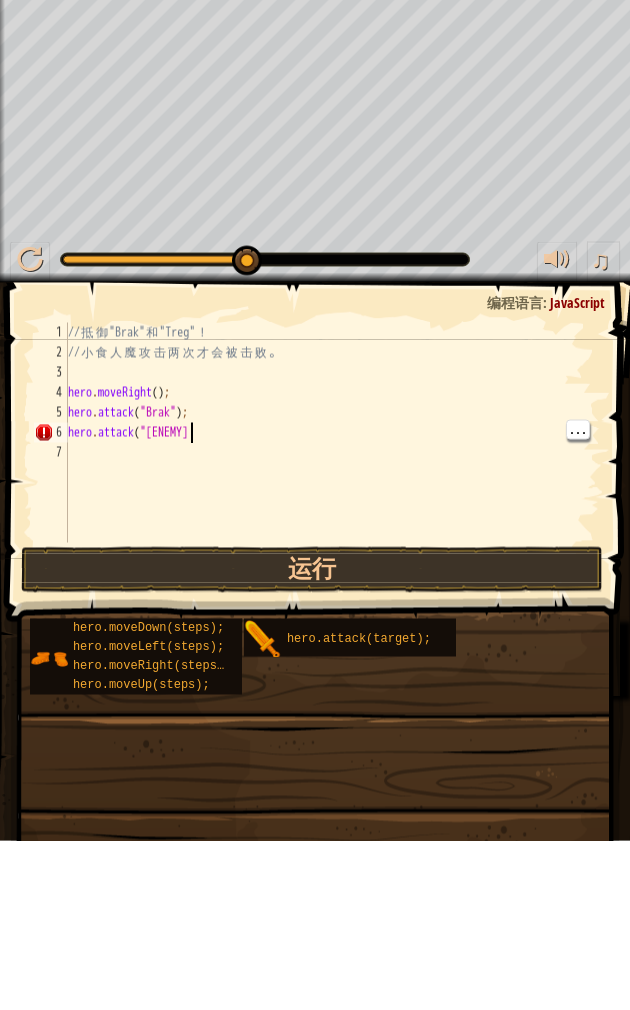 click on "//  抵 御  "Brak"  和 "Treg" ！ //  小 食 人 魔 攻 击 两 次 才 会 被 击 败 。 hero . moveRight ( ) ; hero . attack ( "Brak" ) ; hero . attack ( "Brak" at bounding box center [332, 622] 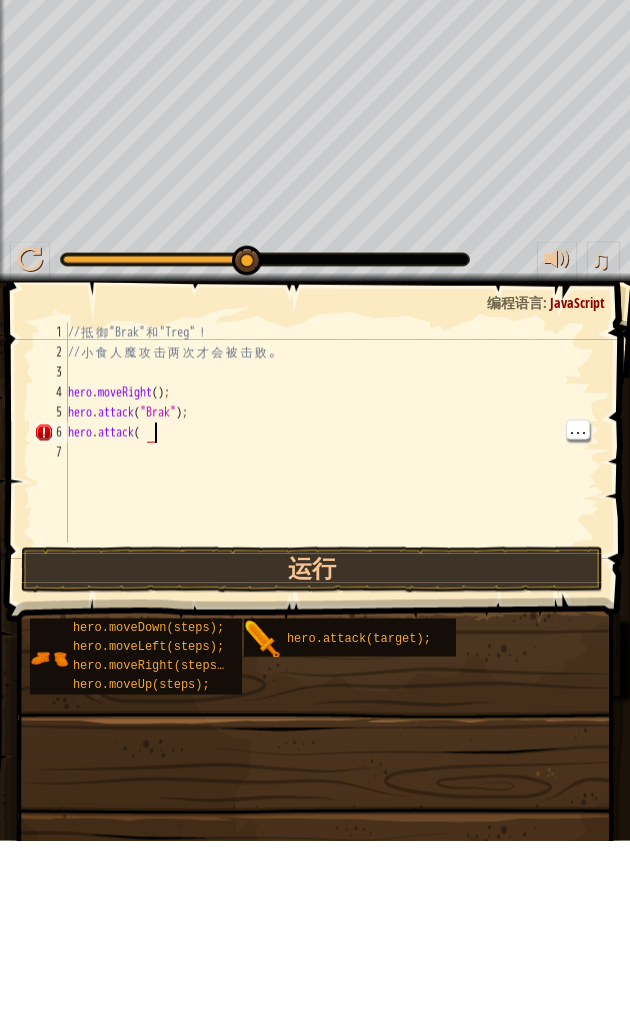 click on "//  抵 御  "Brak"  和 "Treg" ！ //  小 食 人 魔 攻 击 两 次 才 会 被 击 败 。 hero . moveRight ( ) ; hero . attack ( "Brak" ) ; hero . attack (" at bounding box center [332, 622] 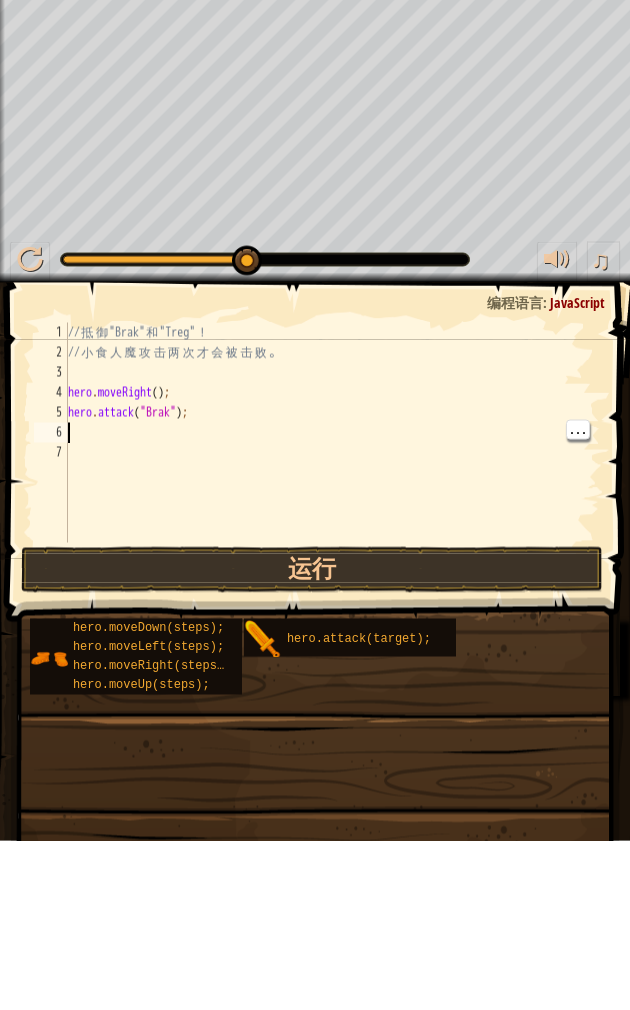 click on "//  抵 御  "Brak"  和 "Treg" ！ //  小 食 人 魔 攻 击 两 次 才 会 被 击 败 。 hero . moveRight ( ) ; hero . attack ( "Brak" ) ;" at bounding box center [332, 622] 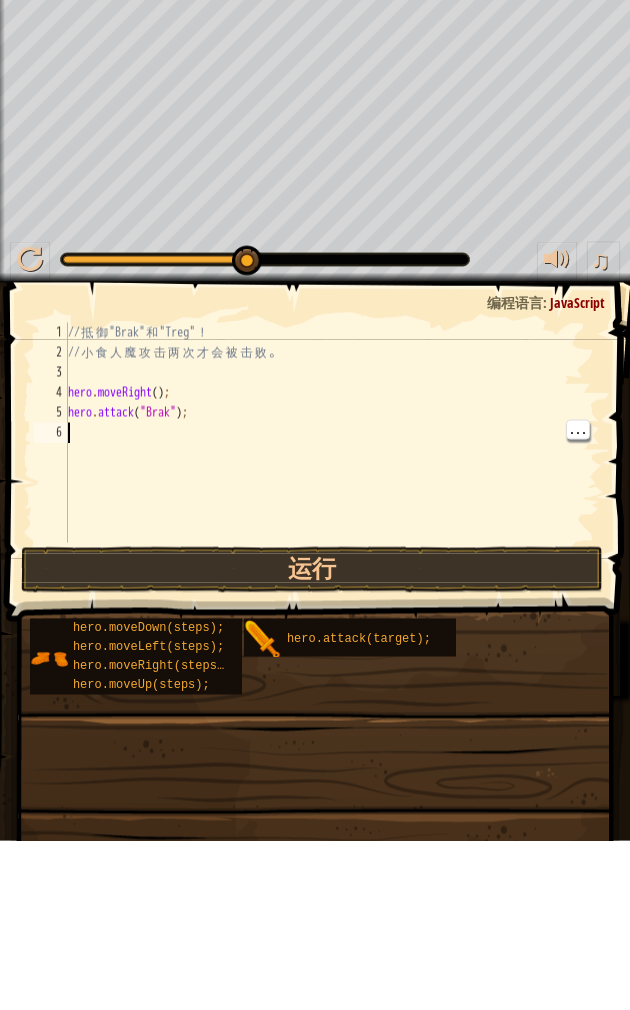click on "//  抵 御  "Brak"  和 "Treg" ！ //  小 食 人 魔 攻 击 两 次 才 会 被 击 败 。 hero . moveRight ( ) ; hero . attack ( "Brak" ) ;" at bounding box center [332, 622] 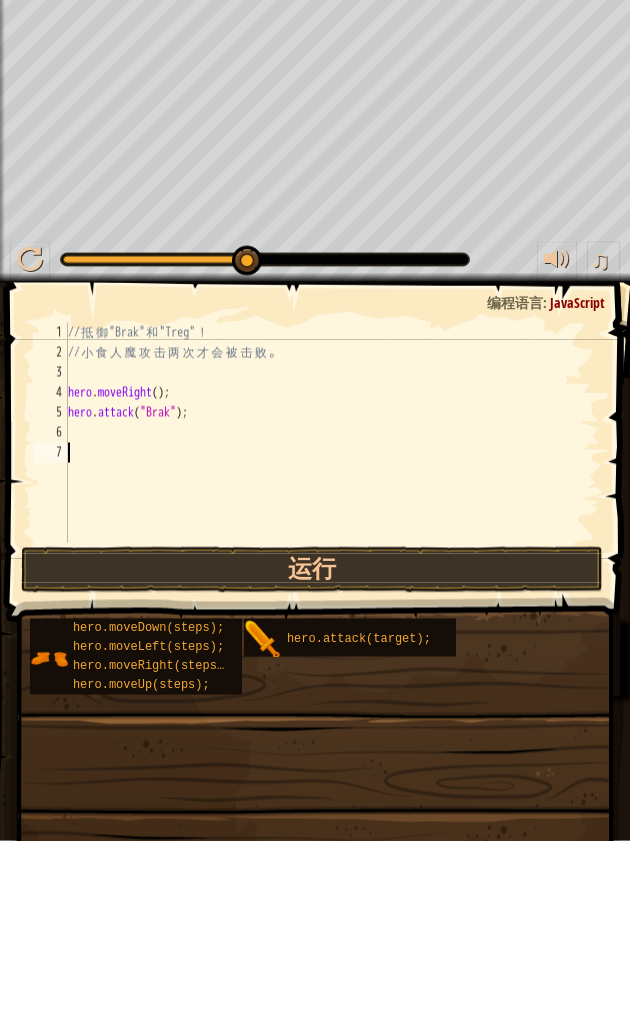 click on "hero.moveDown(steps); hero.moveLeft(steps); hero.moveRight(steps); hero.moveUp(steps); hero.attack(target);" at bounding box center (322, 826) 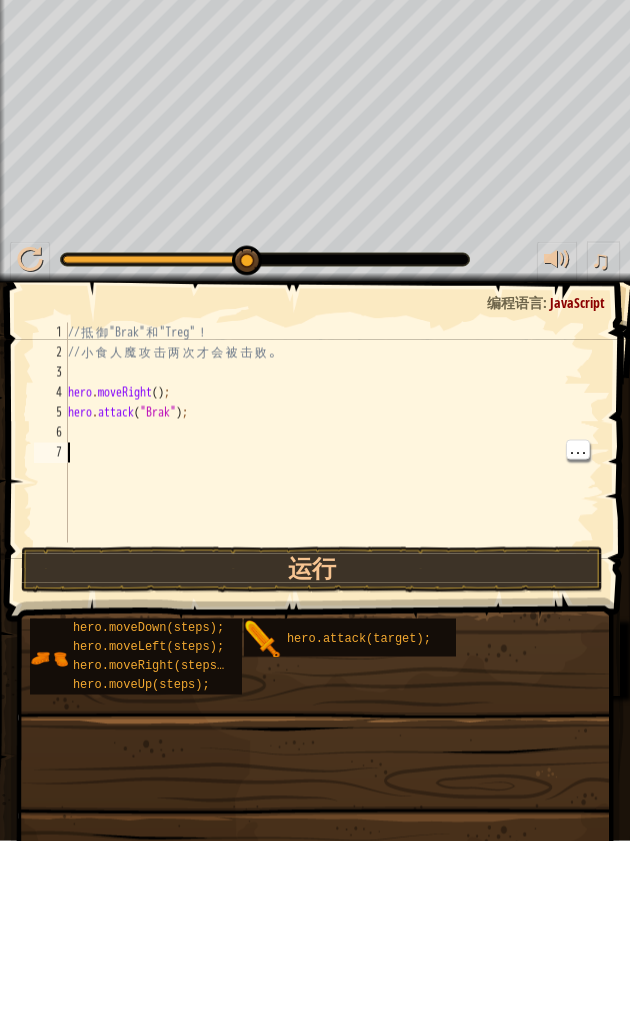 click on "运行" at bounding box center [312, 739] 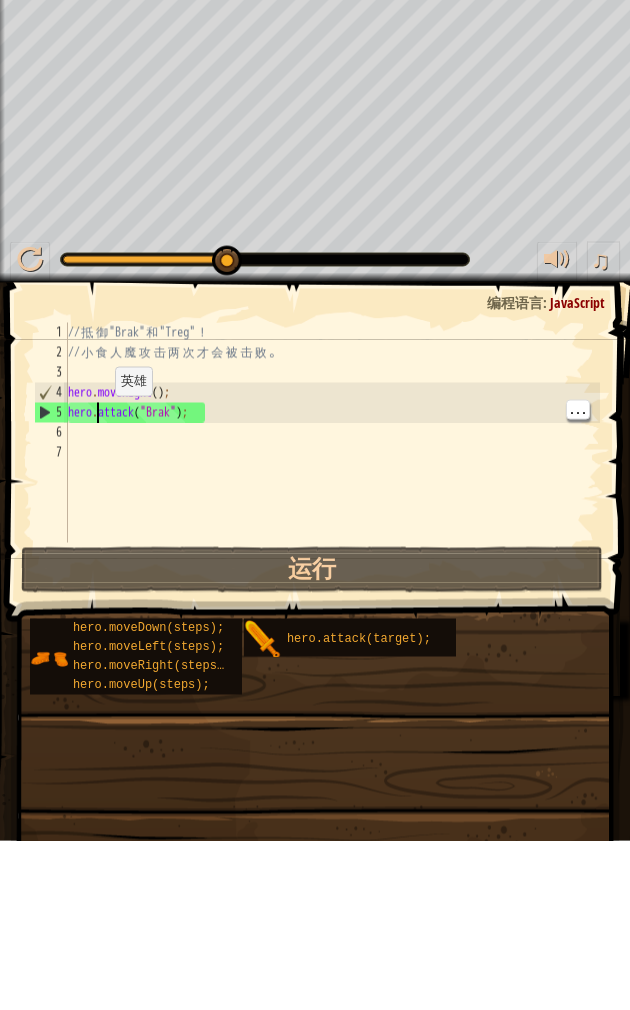 click on "//  抵 御  "Brak"  和 "Treg" ！ //  小 食 人 魔 攻 击 两 次 才 会 被 击 败 。 hero . moveRight ( ) ; hero . attack ( "Brak" ) ;" at bounding box center (332, 622) 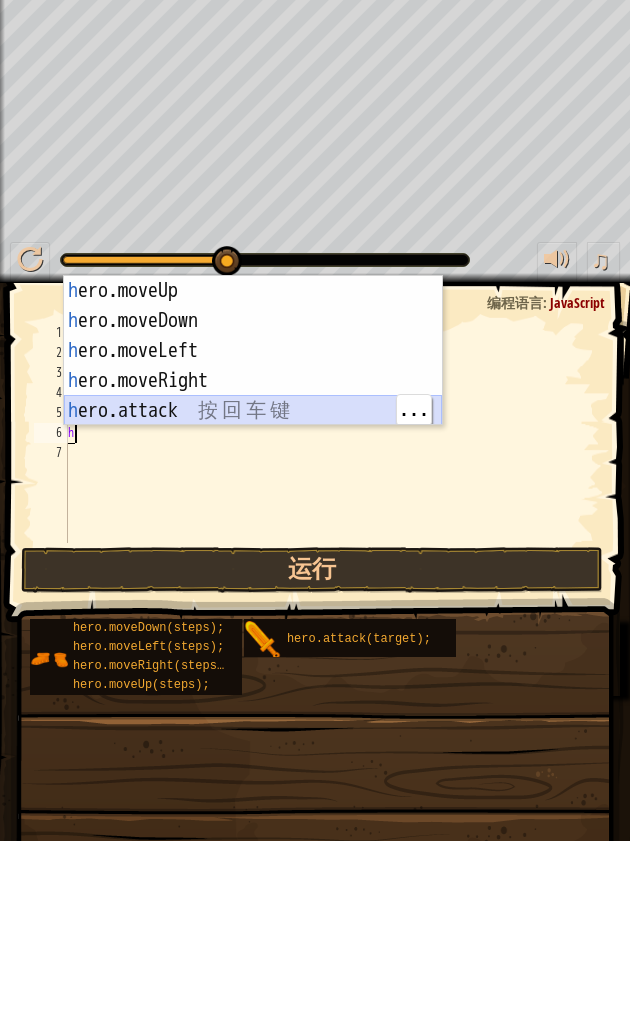 click on "h ero.moveUp 按 回 车 键 h ero.moveDown 按 回 车 键 h ero.moveLeft 按 回 车 键 h ero.moveRight 按 回 车 键 h ero.attack 按 回 车 键" at bounding box center [253, 550] 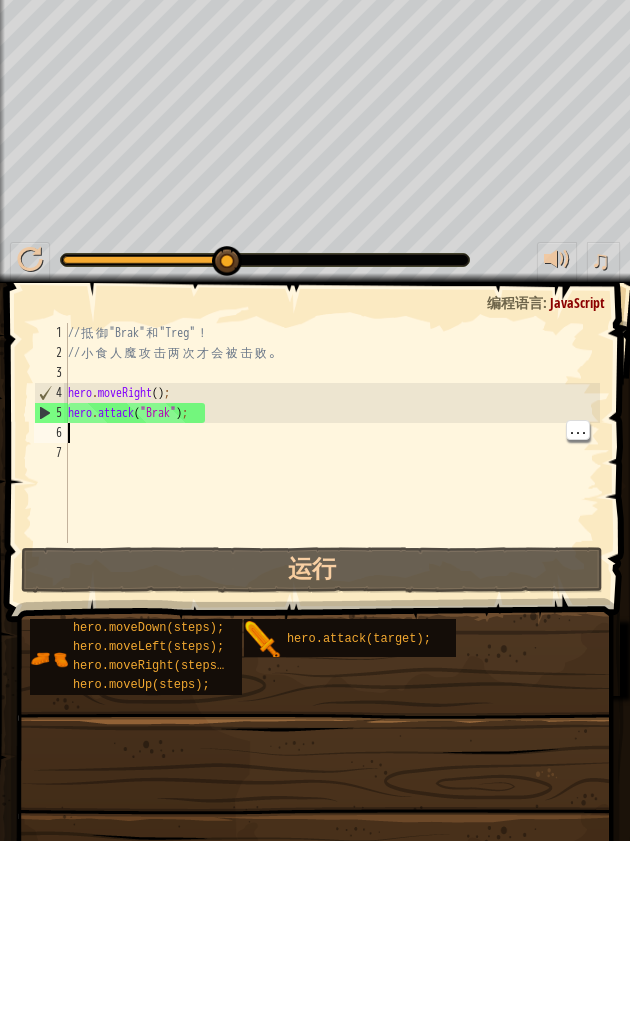 click on "//  抵 御  "Brak"  和 "Treg" ！ //  小 食 人 魔 攻 击 两 次 才 会 被 击 败 。 hero . moveRight ( ) ; hero . attack ( "Brak" ) ;" at bounding box center (332, 622) 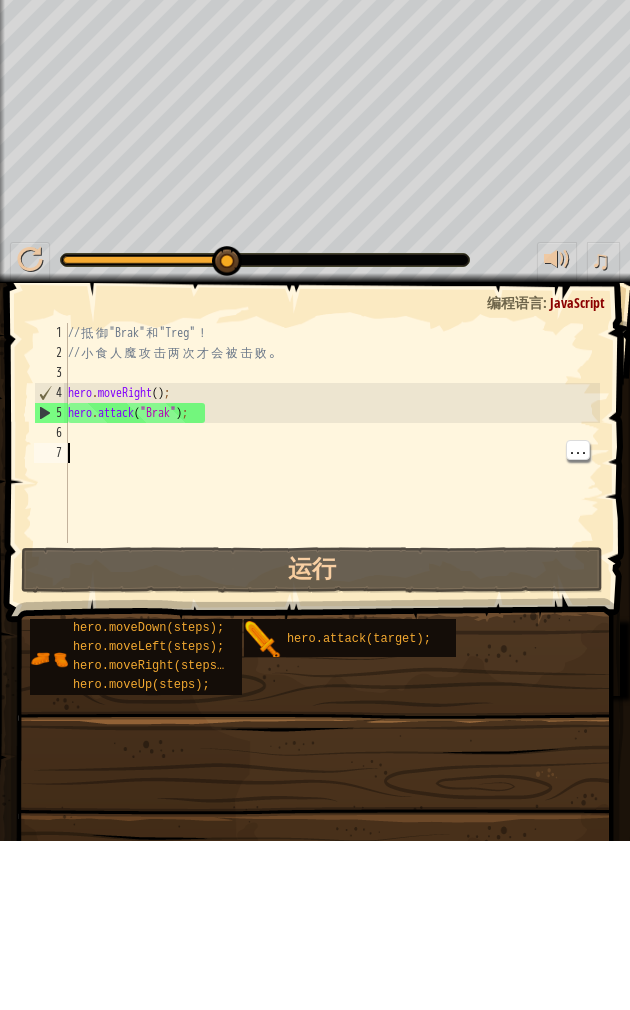 click on "//  抵 御  "Brak"  和 "Treg" ！ //  小 食 人 魔 攻 击 两 次 才 会 被 击 败 。 hero . moveRight ( ) ; hero . attack ( "Brak" ) ;" at bounding box center (332, 622) 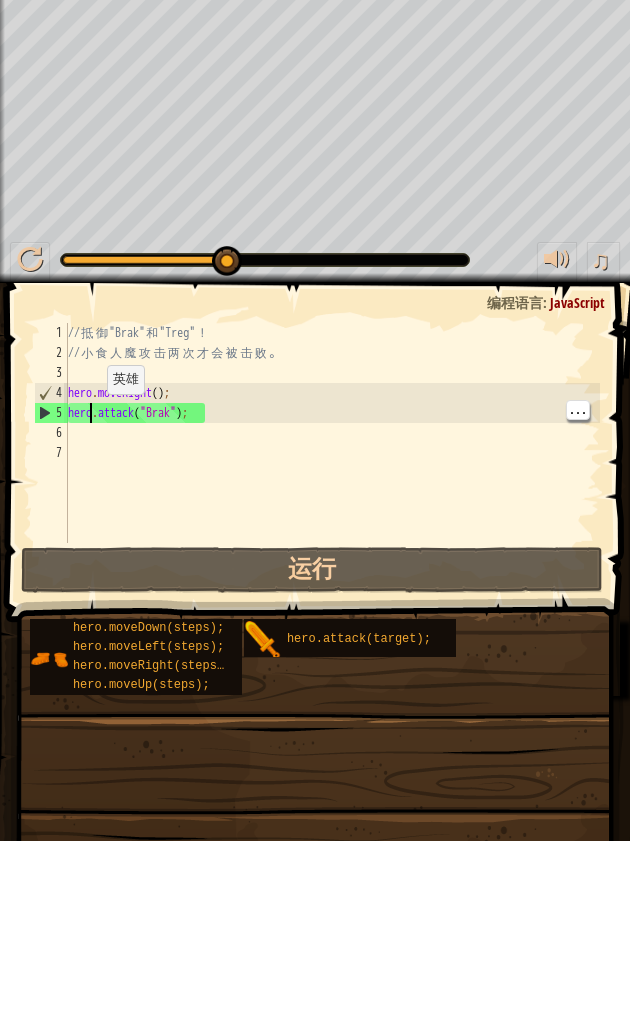 click on "//  抵 御  "Brak"  和 "Treg" ！ //  小 食 人 魔 攻 击 两 次 才 会 被 击 败 。 hero . moveRight ( ) ; hero . attack ( "Brak" ) ;" at bounding box center (332, 622) 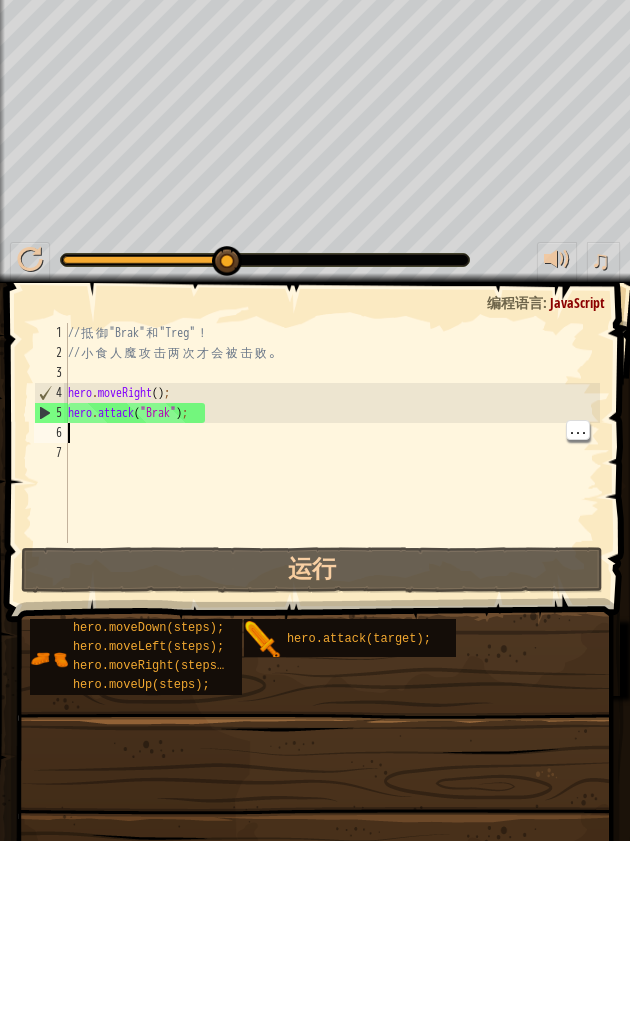 click on "//  抵 御  "Brak"  和 "Treg" ！ //  小 食 人 魔 攻 击 两 次 才 会 被 击 败 。 hero . moveRight ( ) ; hero . attack ( "Brak" ) ;" at bounding box center (332, 622) 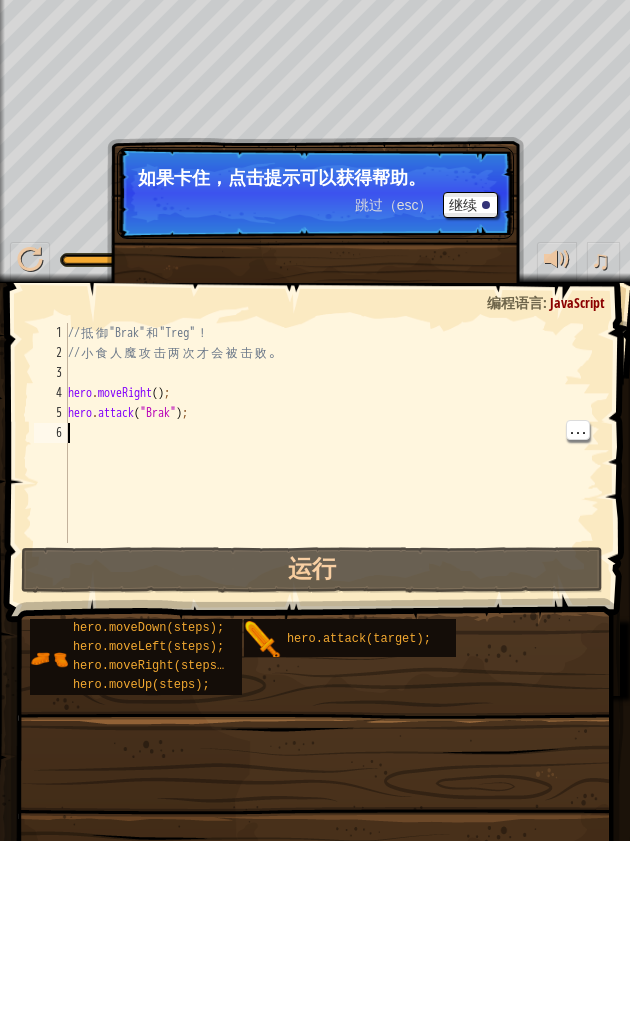click on "如果卡住，点击提示可以获得帮助。" at bounding box center [315, 347] 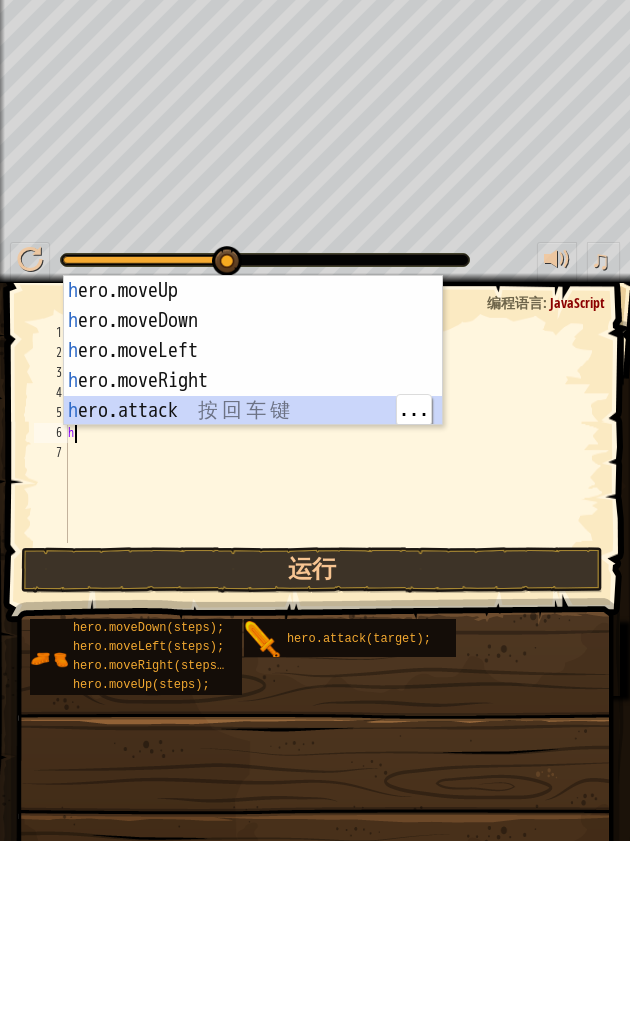 click on "h ero.moveUp 按 回 车 键 h ero.moveDown 按 回 车 键 h ero.moveLeft 按 回 车 键 h ero.moveRight 按 回 车 键 h ero.attack 按 回 车 键" at bounding box center (253, 550) 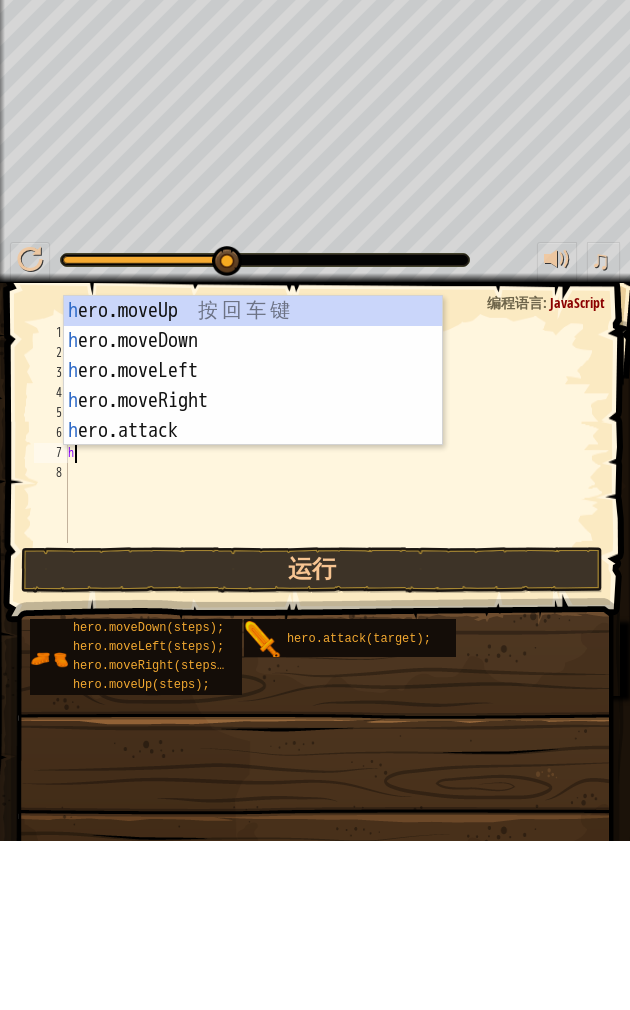 scroll, scrollTop: 16, scrollLeft: 27, axis: both 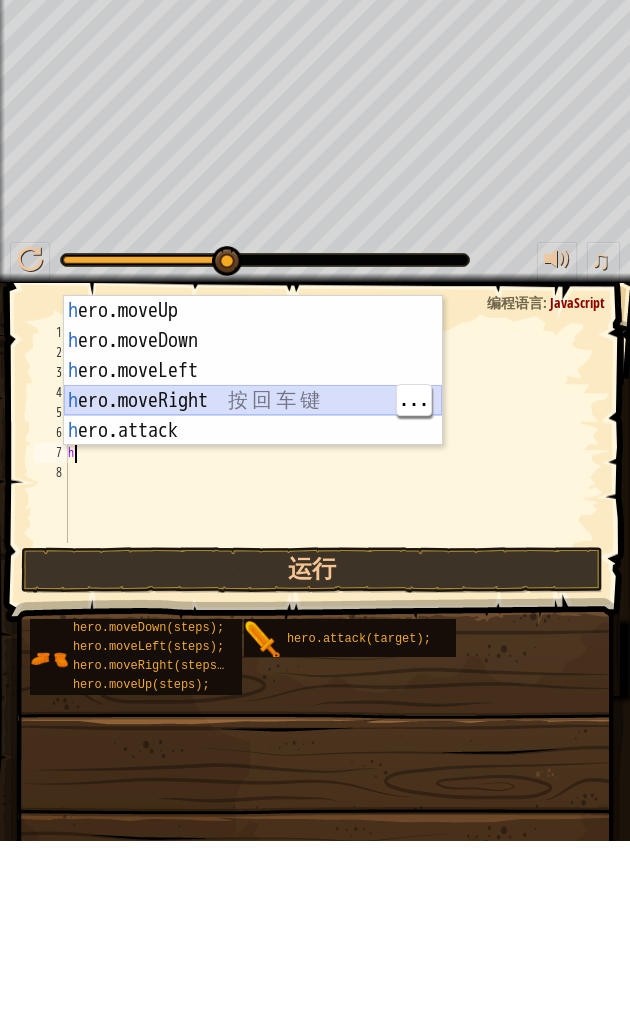 click on "h ero.moveUp 按 回 车 键 h ero.moveDown 按 回 车 键 h ero.moveLeft 按 回 车 键 h ero.moveRight 按 回 车 键 h ero.attack 按 回 车 键" at bounding box center [253, 570] 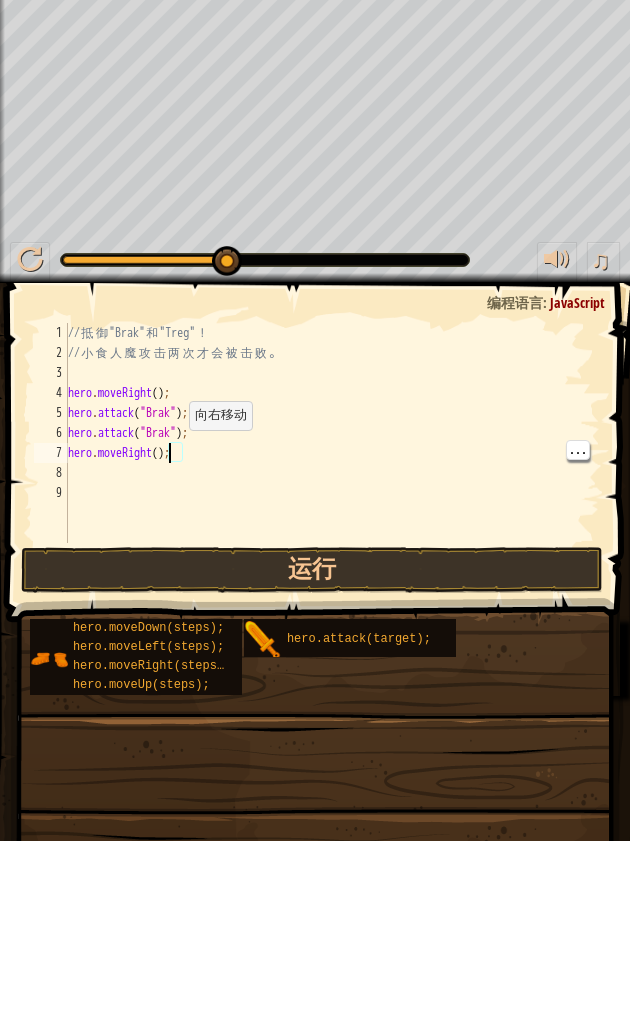 click on "//  抵 御  "Brak"  和 "Treg" ！ //  小 食 人 魔 攻 击 两 次 才 会 被 击 败 。 hero . moveRight ( ) ; hero . attack ( "Brak" ) ; hero . attack ( "Brak" ) ; hero . moveRight ( ) ;" at bounding box center [332, 622] 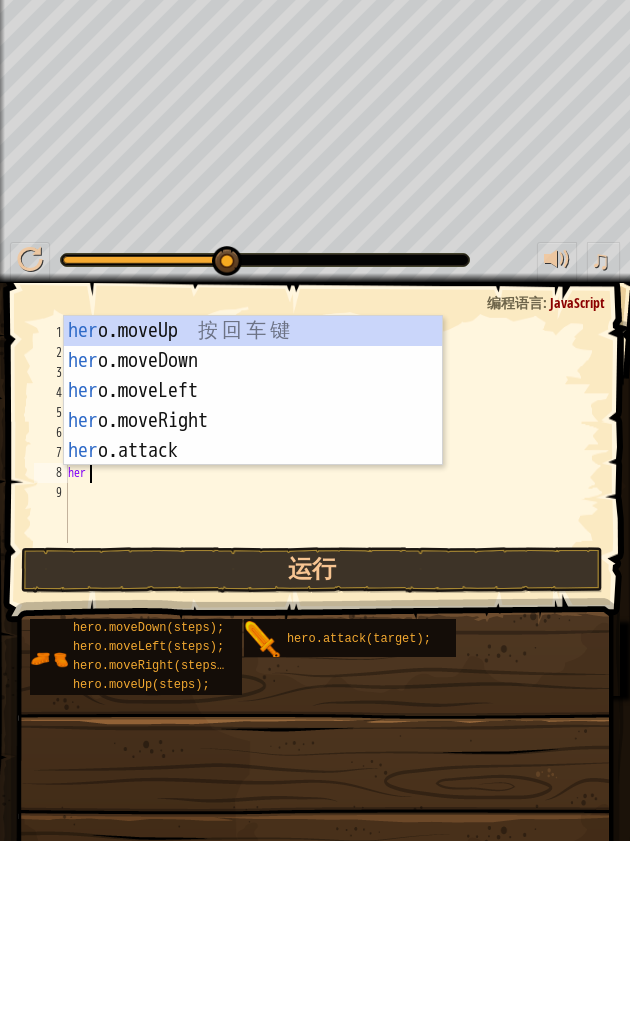 scroll, scrollTop: 16, scrollLeft: 49, axis: both 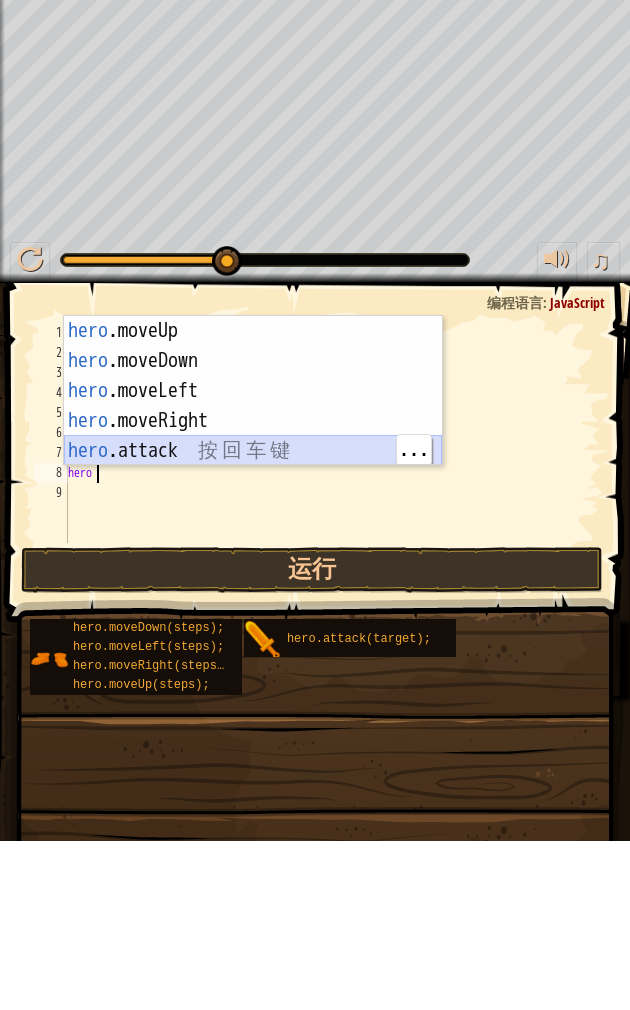 click on "hero .moveUp 按 回 车 键 hero .moveDown 按 回 车 键 hero .moveLeft 按 回 车 键 hero .moveRight 按 回 车 键 hero .attack 按 回 车 键" at bounding box center [253, 590] 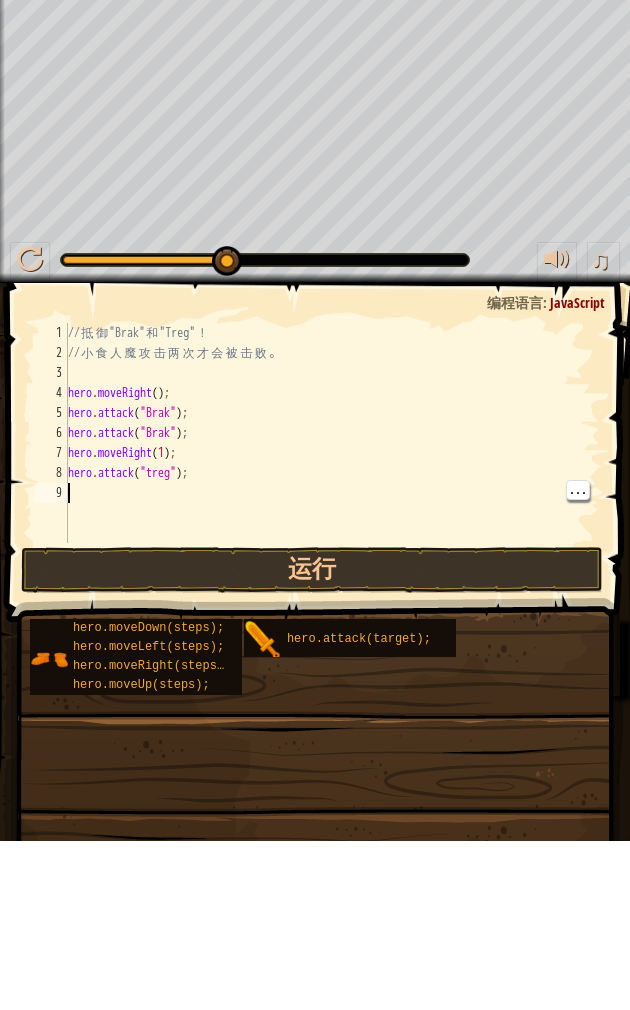 scroll, scrollTop: 16, scrollLeft: 27, axis: both 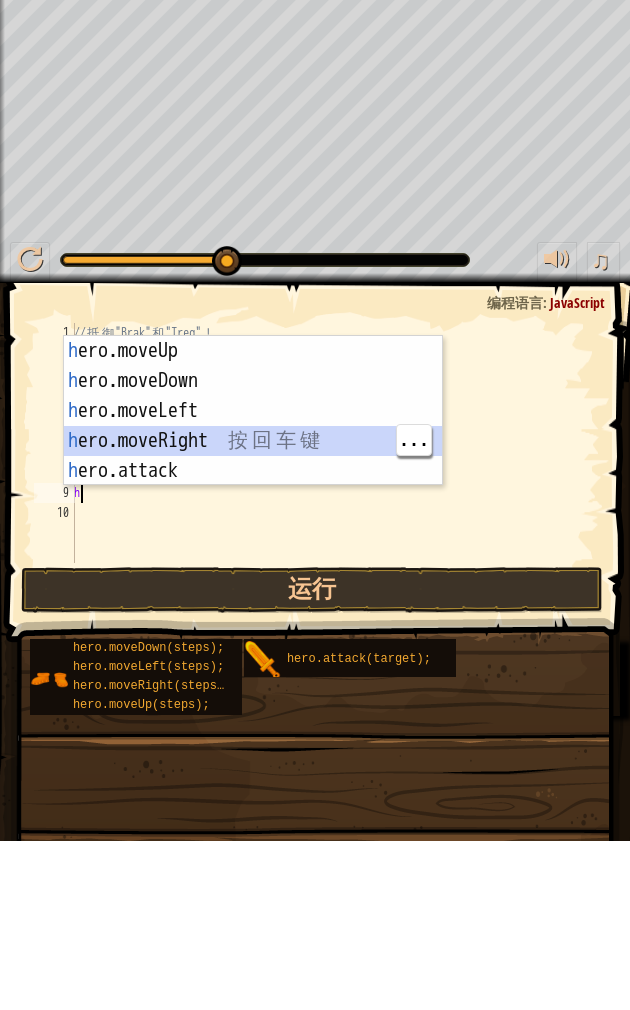 click on "h ero.moveUp 按 回 车 键 h ero.moveDown 按 回 车 键 h ero.moveLeft 按 回 车 键 h ero.moveRight 按 回 车 键 h ero.attack 按 回 车 键" at bounding box center [253, 610] 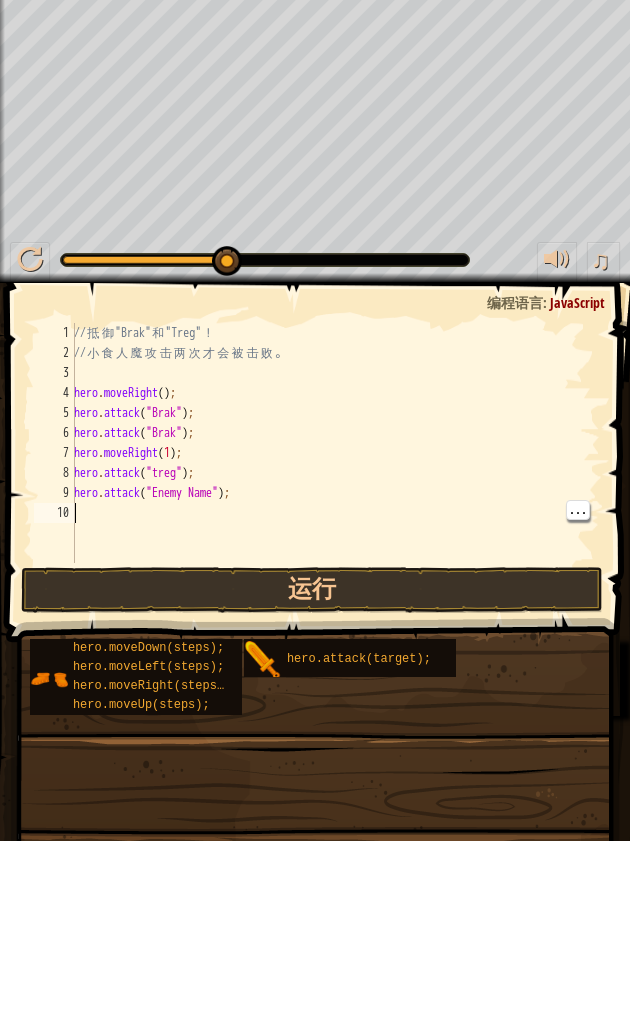 click on "//  抵 御  "Brak"  和 "Treg" ！ //  小 食 人 魔 攻 击 两 次 才 会 被 击 败 。 hero . moveRight ( ) ; hero . attack ( "Brak" ) ; hero . attack ( "Brak" ) ; hero . moveRight ( 1 ) ; hero . attack ( "treg" ) ; hero . attack ( "Enemy Name" ) ;" at bounding box center [335, 632] 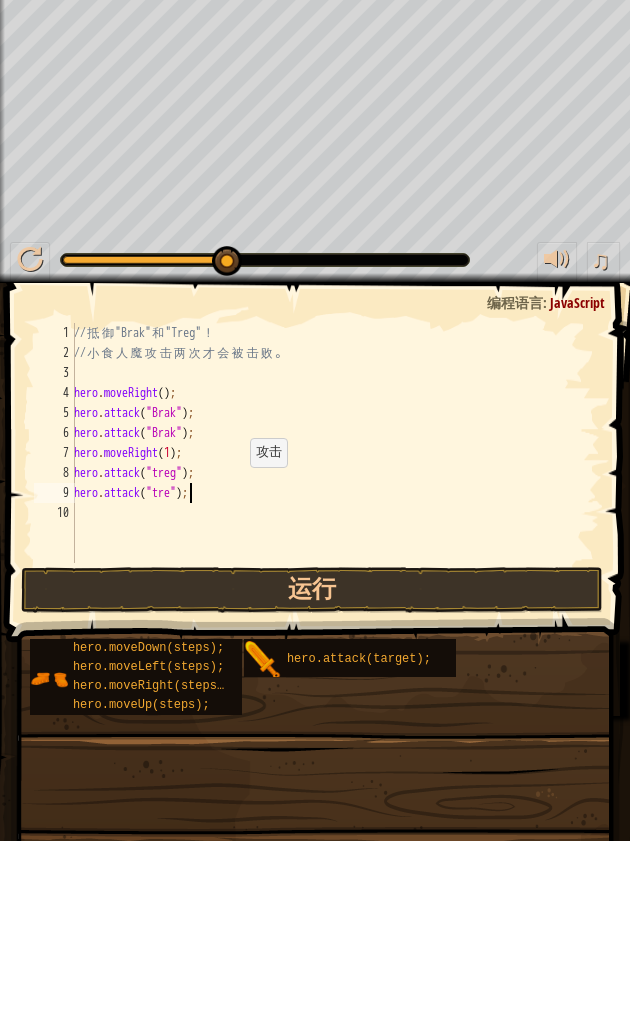 scroll, scrollTop: 16, scrollLeft: 49, axis: both 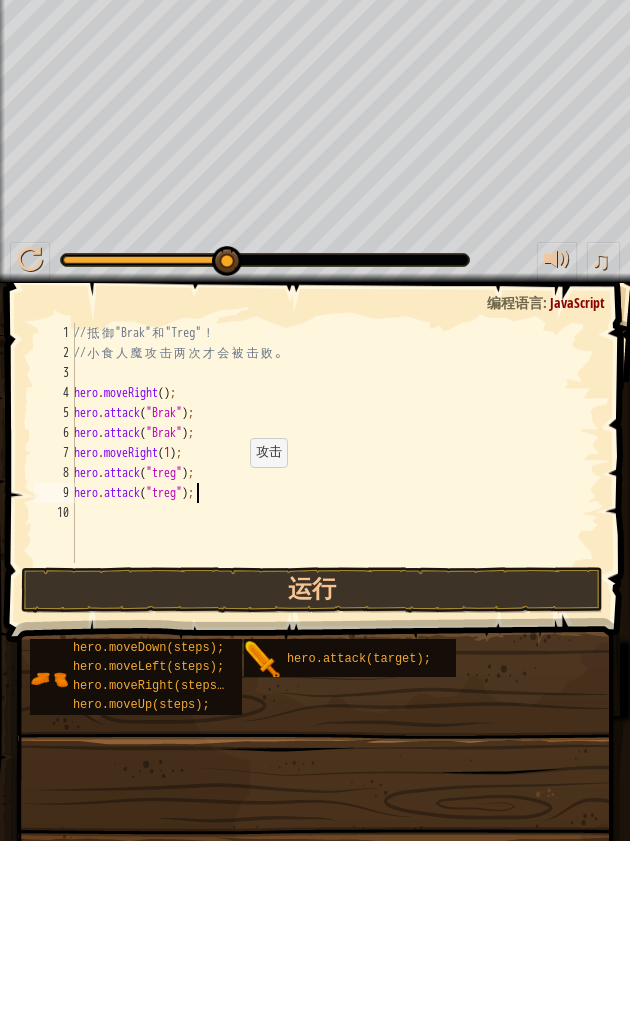click on "运行" at bounding box center [312, 759] 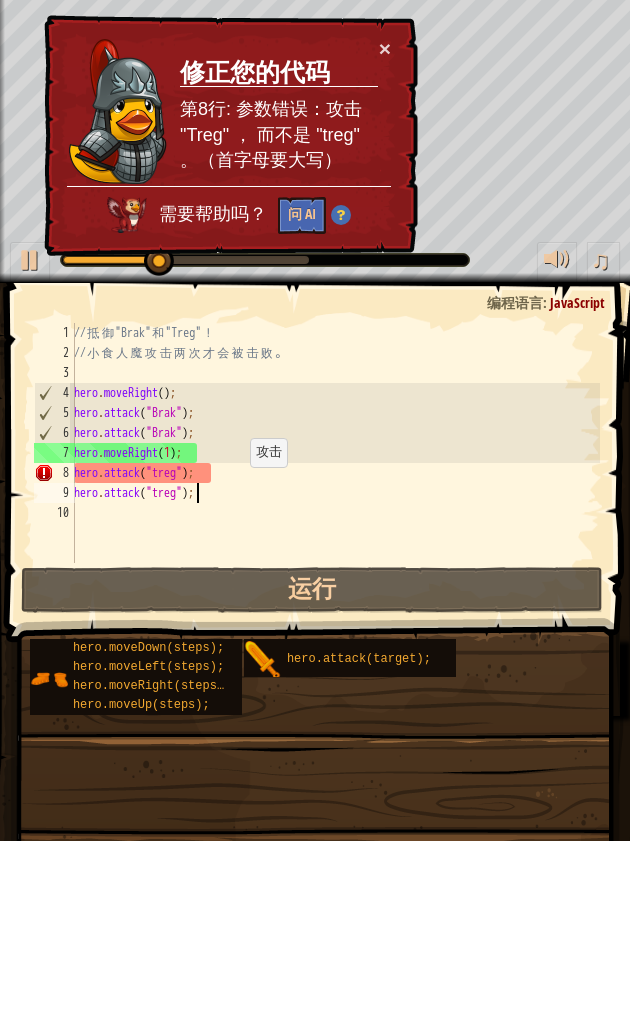 click on "×" at bounding box center (385, 217) 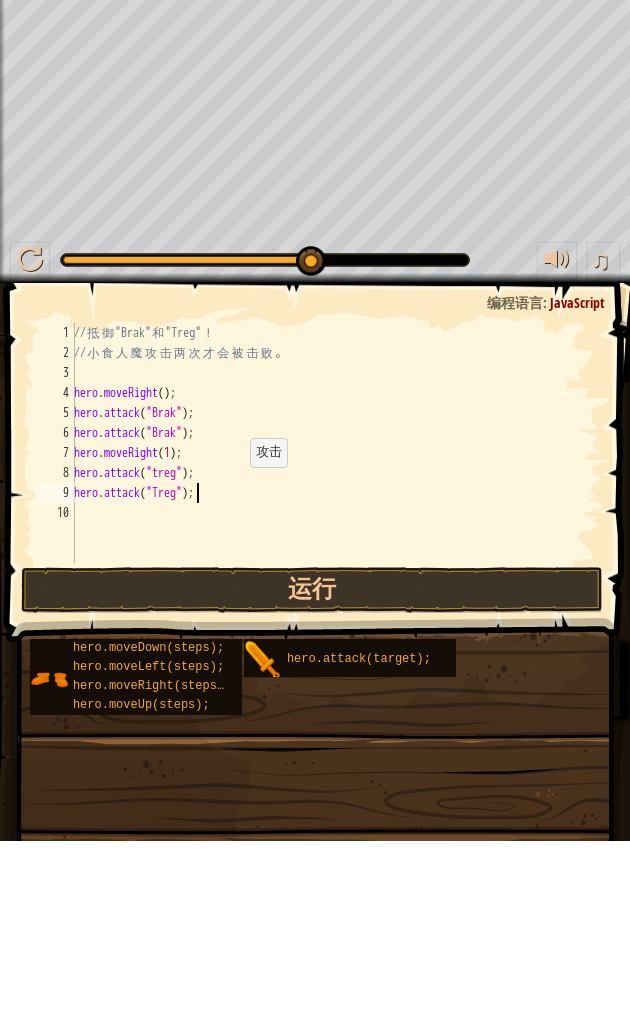 scroll, scrollTop: 16, scrollLeft: 49, axis: both 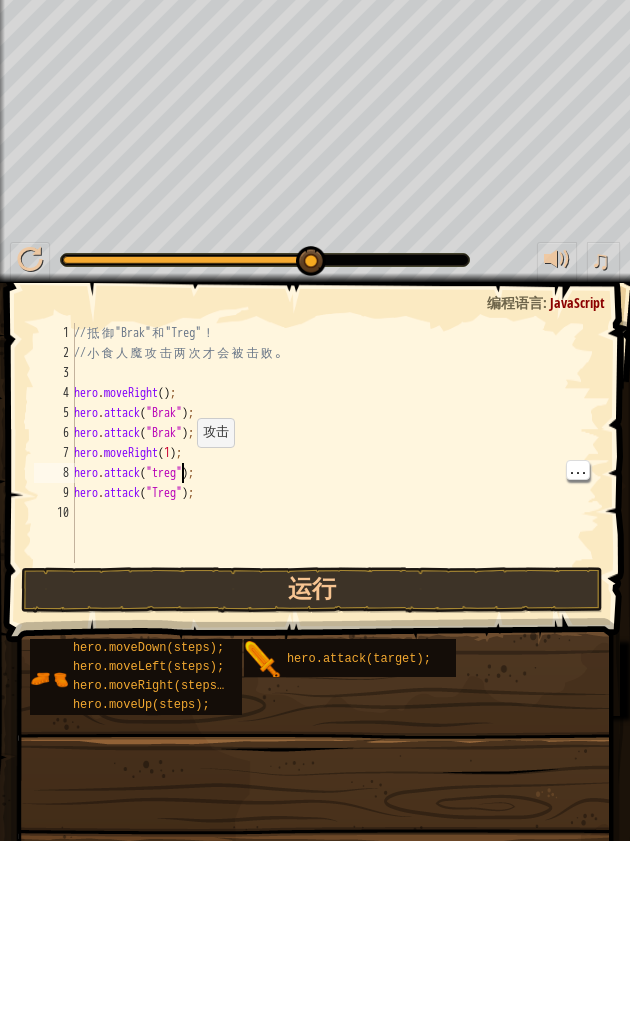 click on "//  抵 御  "Brak"  和 "Treg" ！ //  小 食 人 魔 攻 击 两 次 才 会 被 击 败 。 hero . moveRight ( ) ; hero . attack ( "Brak" ) ; hero . attack ( "Brak" ) ; hero . moveRight ( 1 ) ; hero . attack ( "treg" ) ; hero . attack ( "Treg" ) ;" at bounding box center [335, 632] 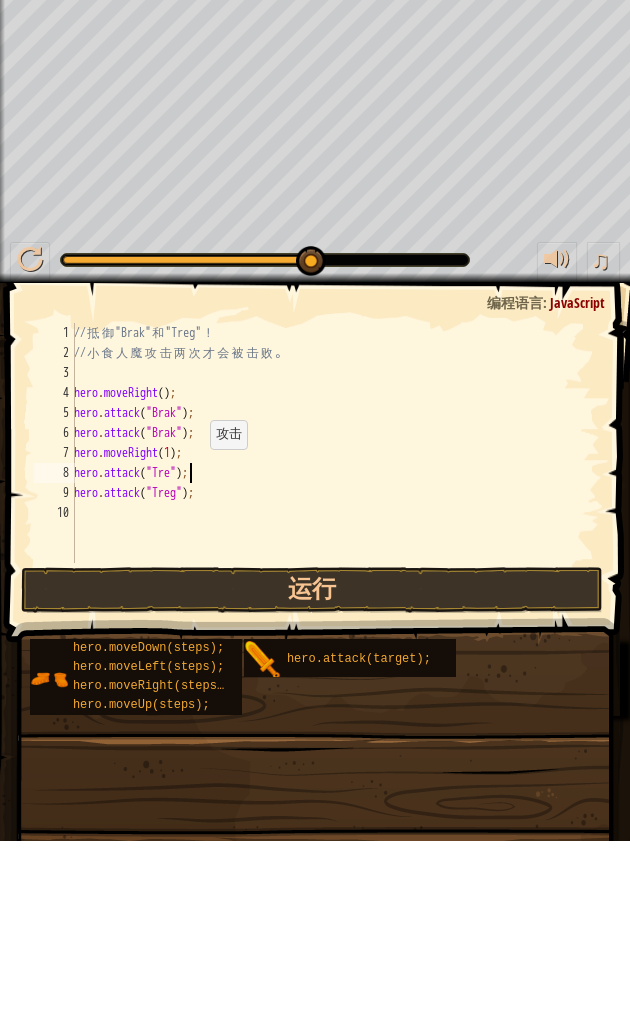 scroll, scrollTop: 16, scrollLeft: 49, axis: both 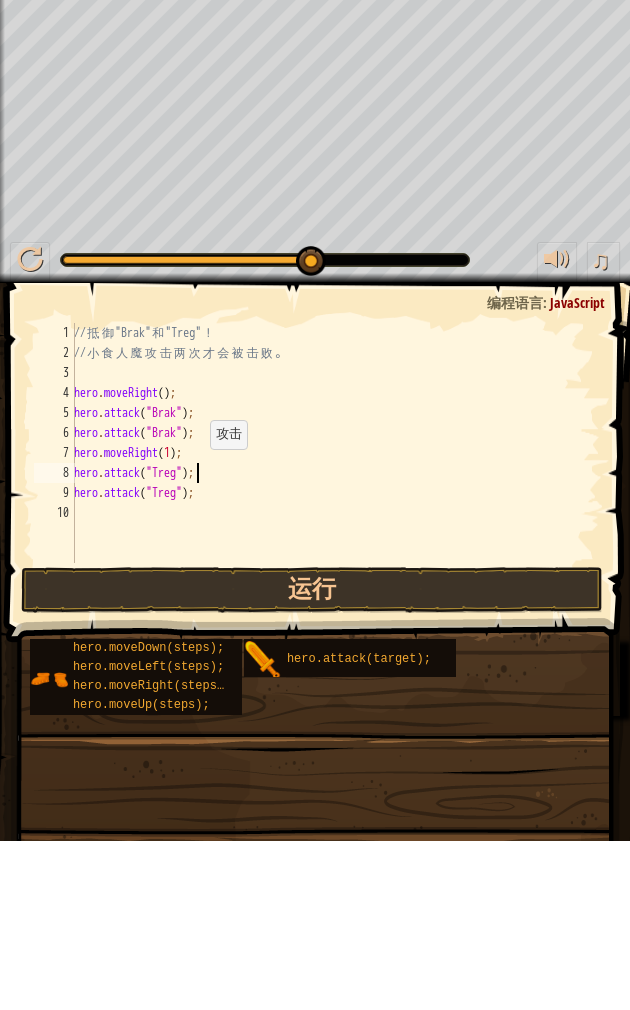 click on "运行" at bounding box center (312, 759) 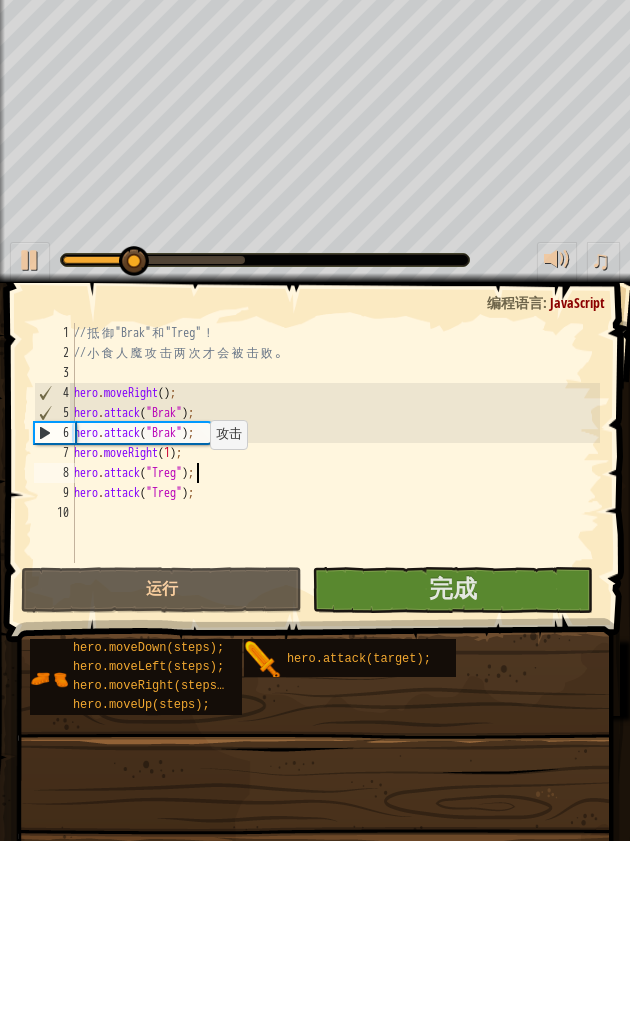 click on "完成" at bounding box center (453, 757) 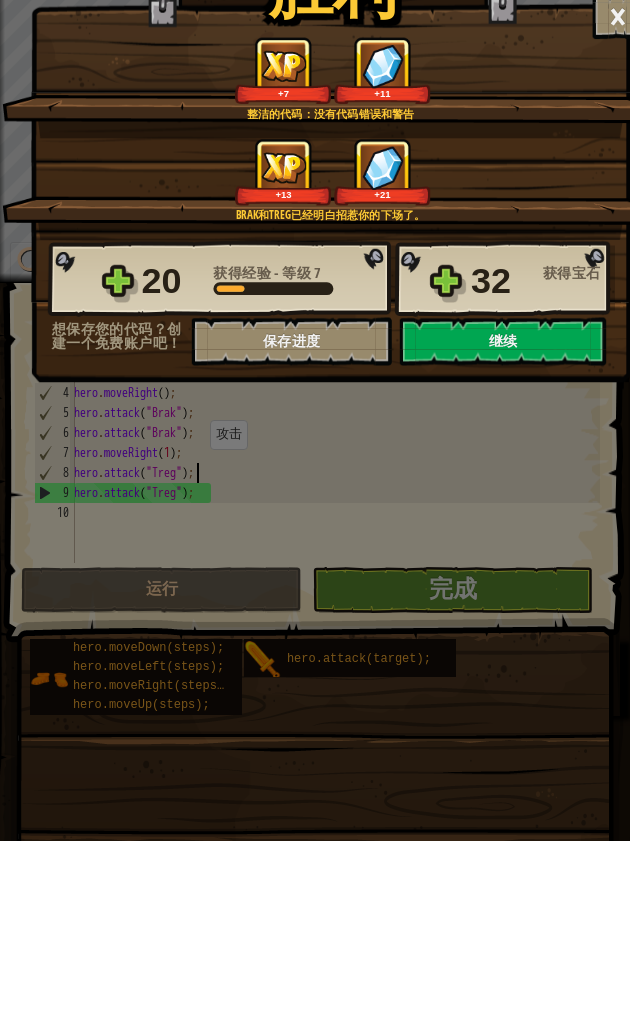 click on "继续" at bounding box center [503, 511] 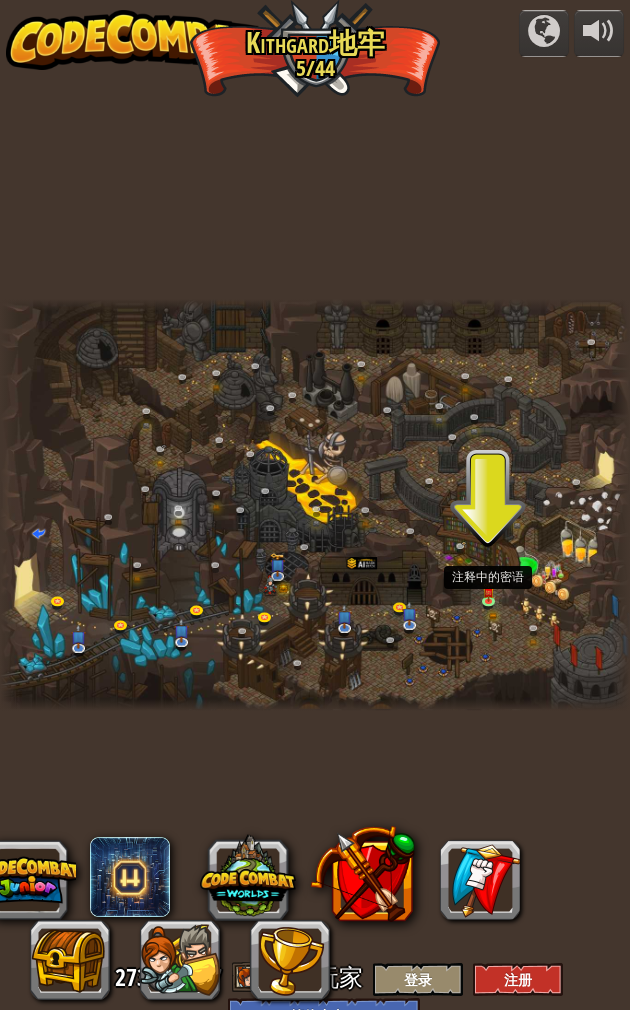 click at bounding box center (487, 593) 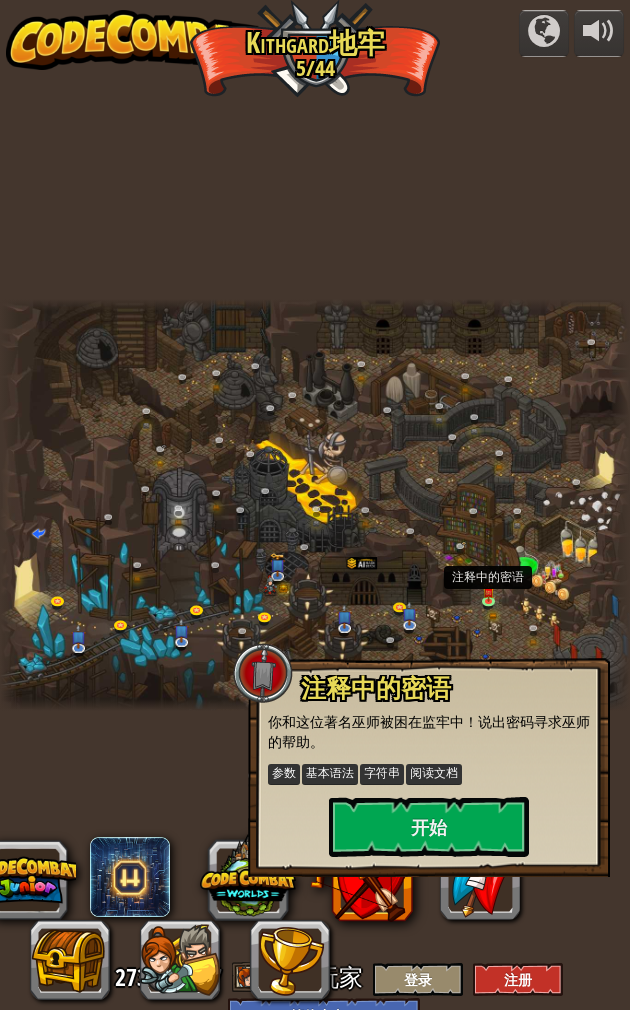 click on "开始" at bounding box center [429, 827] 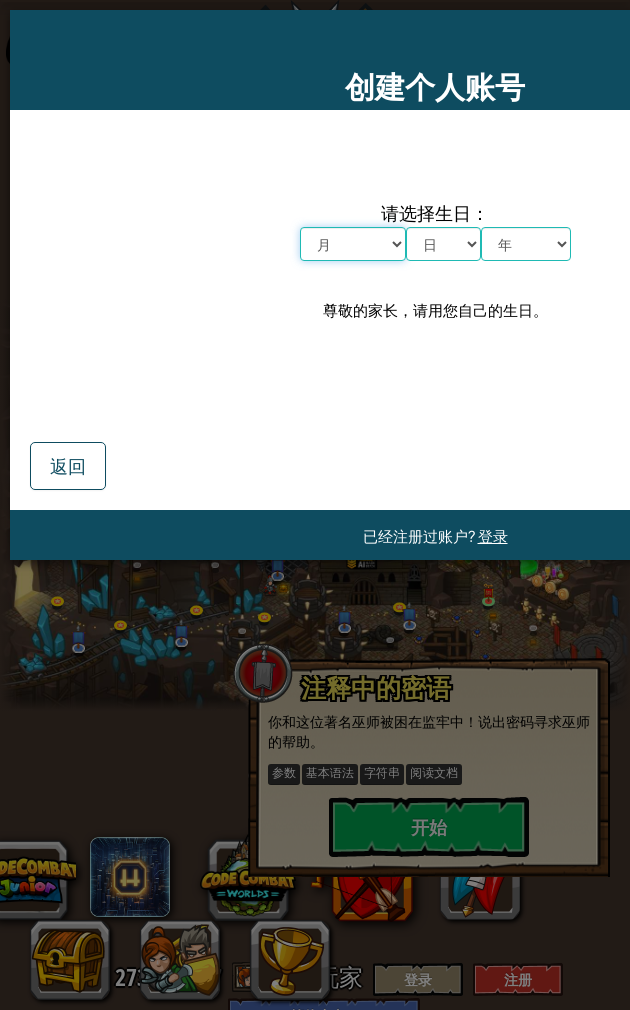 click on "月 一月 二月 三月 四月 五月 六月 七月 八月 九月 十月 十一月 十二月" at bounding box center (353, 244) 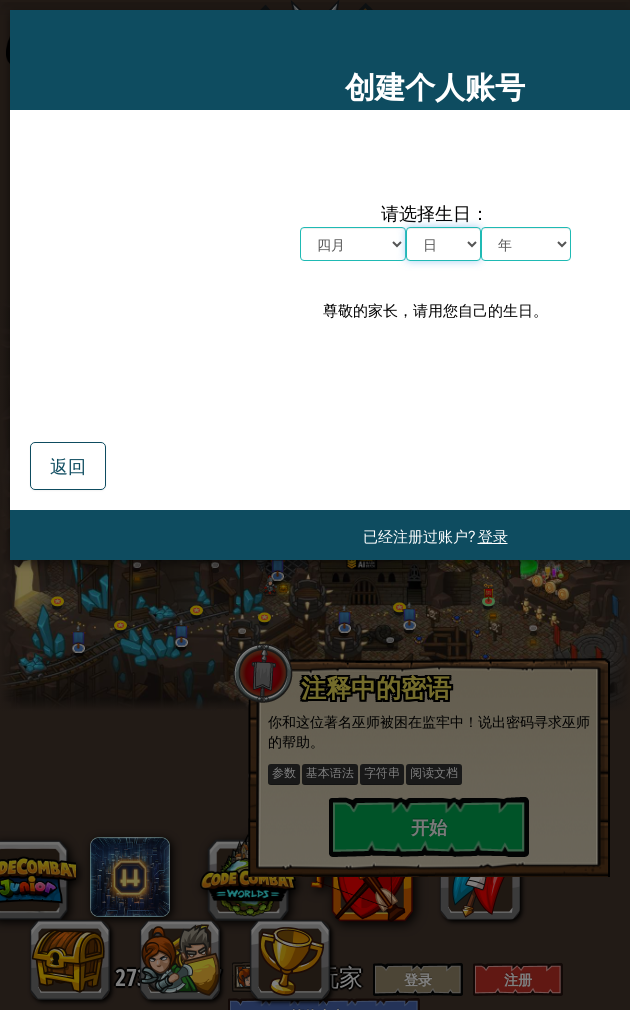click on "日 1 2 3 4 5 6 7 8 9 10 11 12 13 14 15 16 17 18 19 20 21 22 23 24 25 26 27 28 29 30 31" at bounding box center (443, 244) 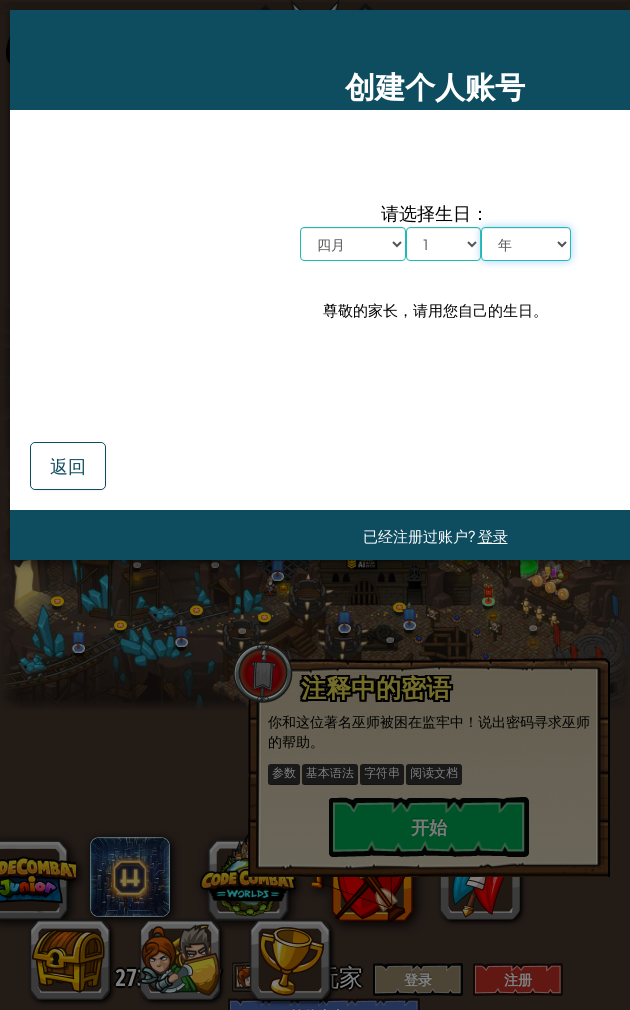 click on "年 2025 2024 2023 2022 2021 2020 2019 2018 2017 2016 2015 2014 2013 2012 2011 2010 2009 2008 2007 2006 2005 2004 2003 2002 2001 2000 1999 1998 1997 1996 1995 1994 1993 1992 1991 1990 1989 1988 1987 1986 1985 1984 1983 1982 1981 1980 1979 1978 1977 1976 1975 1974 1973 1972 1971 1970 1969 1968 1967 1966 1965 1964 1963 1962 1961 1960 1959 1958 1957 1956 1955 1954 1953 1952 1951 1950 1949 1948 1947 1946 1945 1944 1943 1942 1941 1940 1939 1938 1937 1936 1935 1934 1933 1932 1931 1930 1929 1928 1927 1926" at bounding box center (526, 244) 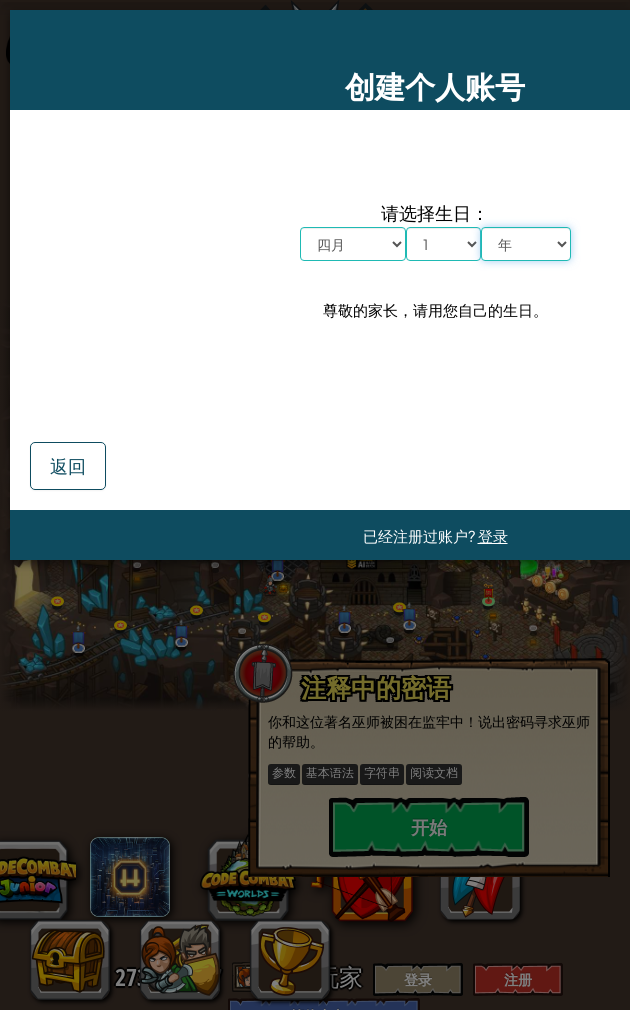 select on "1987" 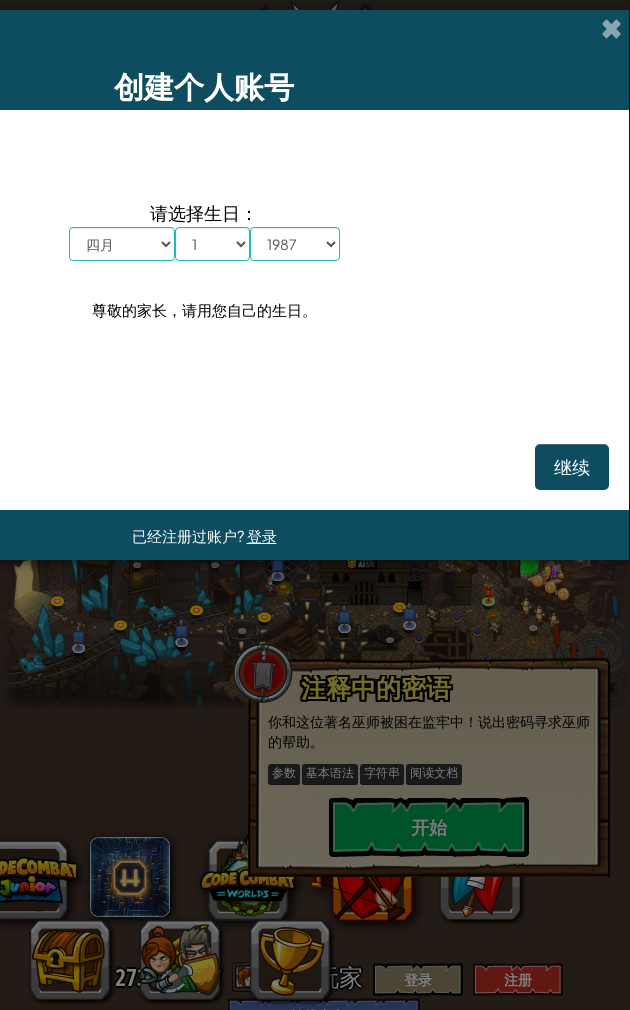 click on "继续" at bounding box center [572, 466] 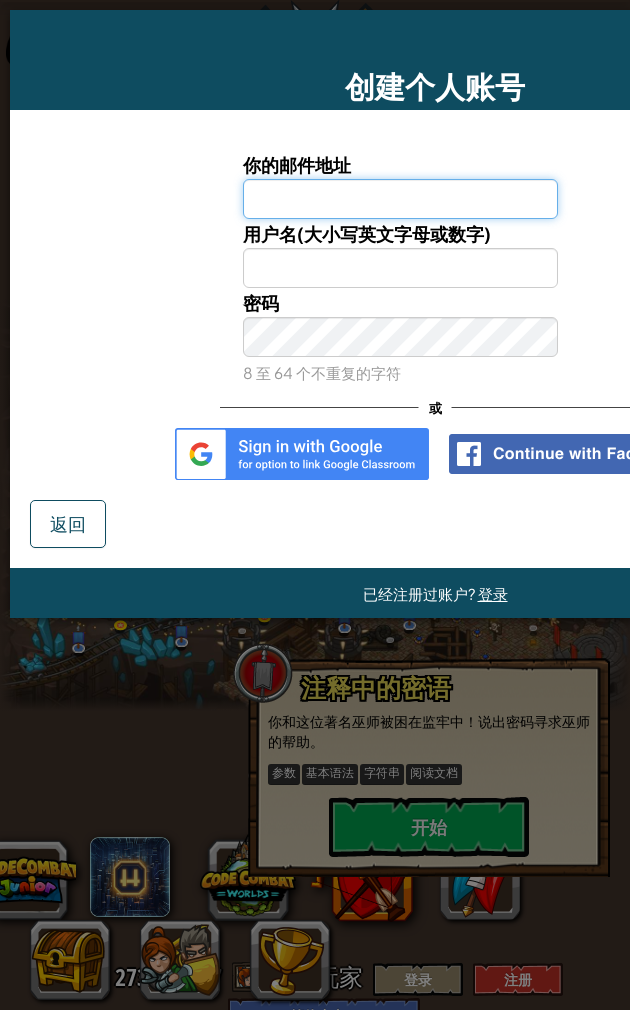 scroll, scrollTop: 0, scrollLeft: -1, axis: horizontal 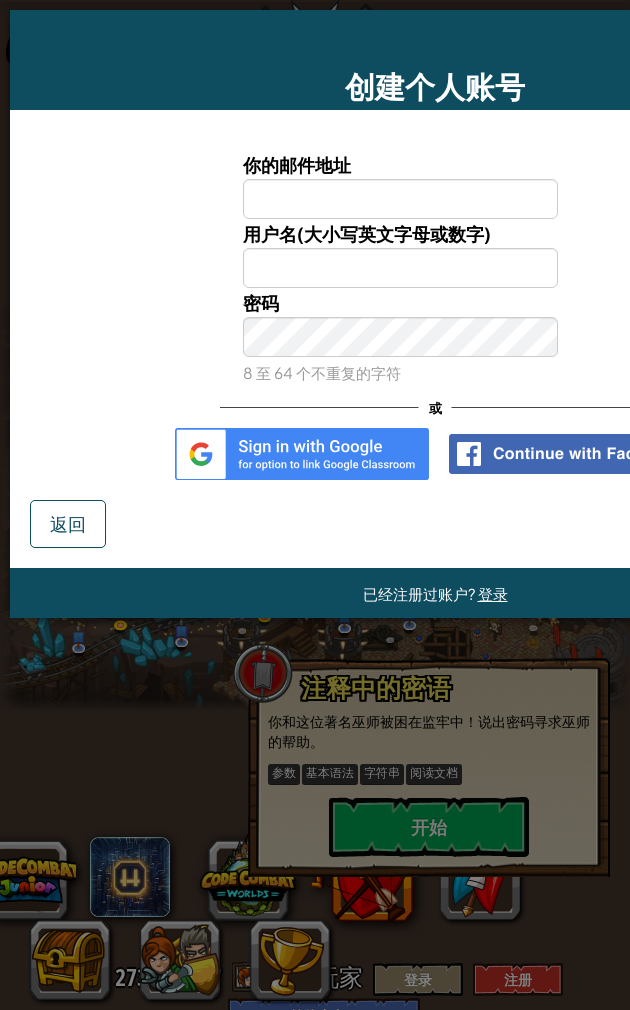 click on "返回" at bounding box center (68, 523) 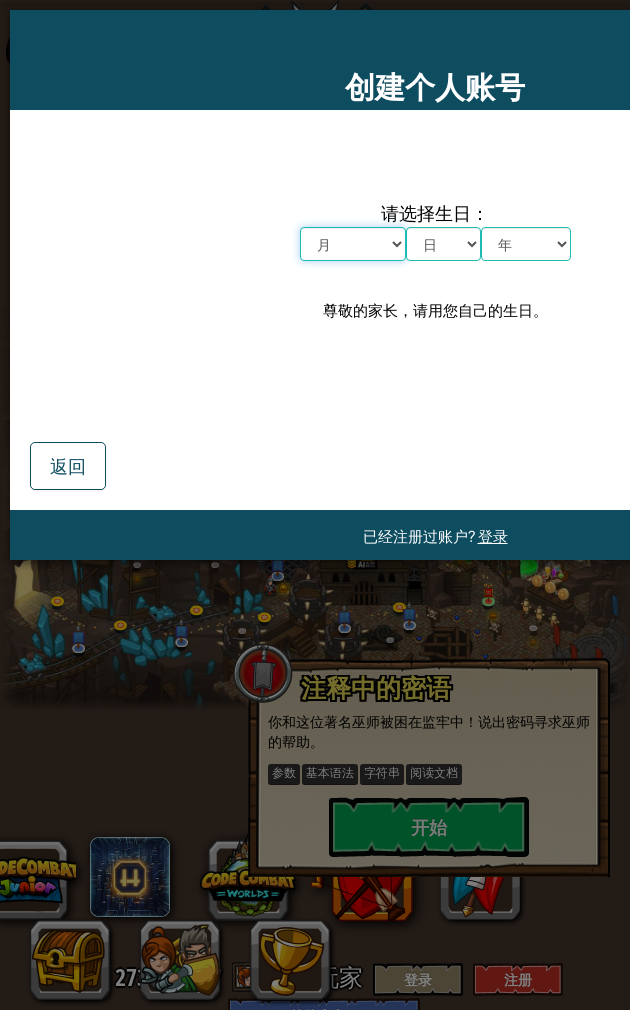 scroll, scrollTop: 0, scrollLeft: 0, axis: both 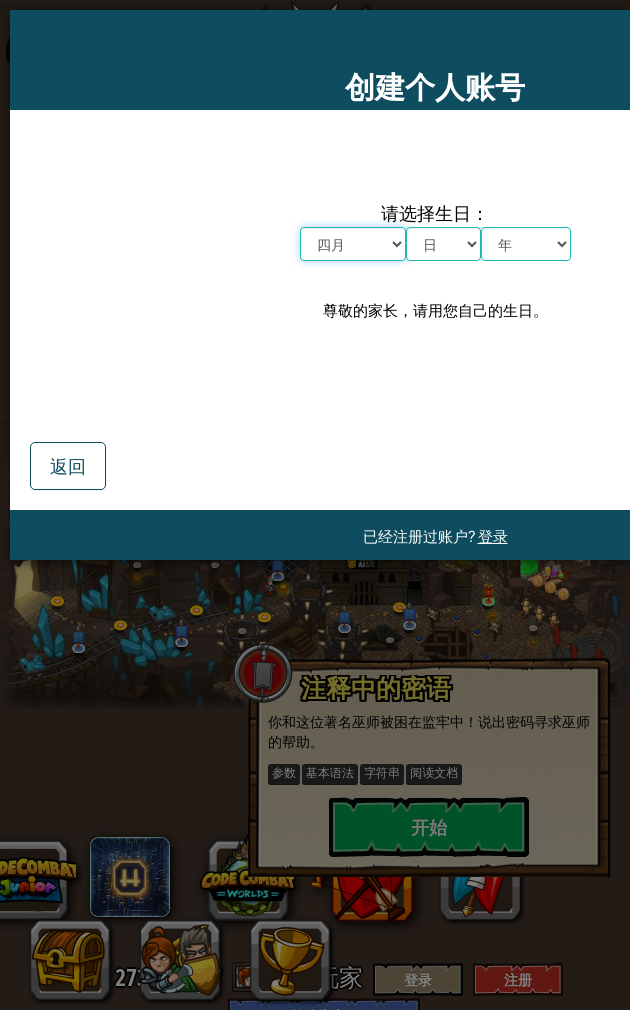 click on "月 一月 二月 三月 四月 五月 六月 七月 八月 九月 十月 十一月 十二月" at bounding box center (353, 244) 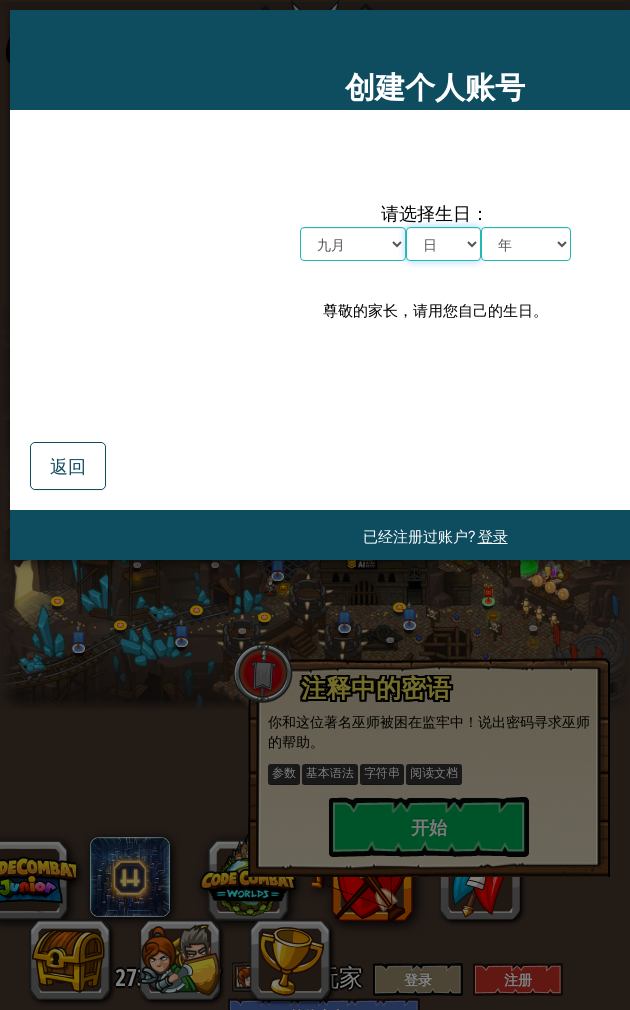 click on "日 1 2 3 4 5 6 7 8 9 10 11 12 13 14 15 16 17 18 19 20 21 22 23 24 25 26 27 28 29 30 31" at bounding box center (443, 244) 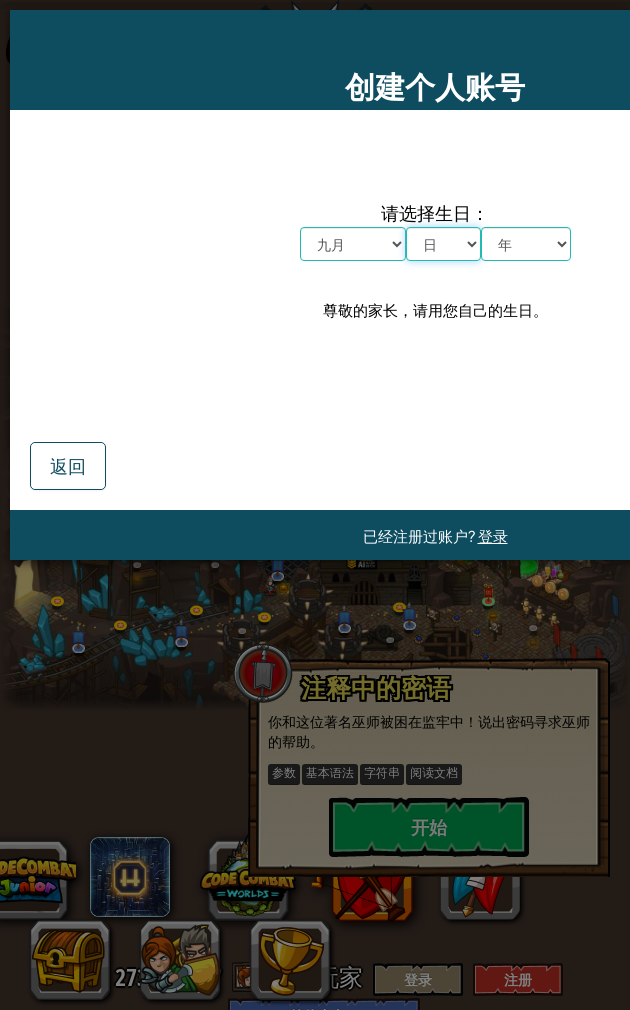 select on "11" 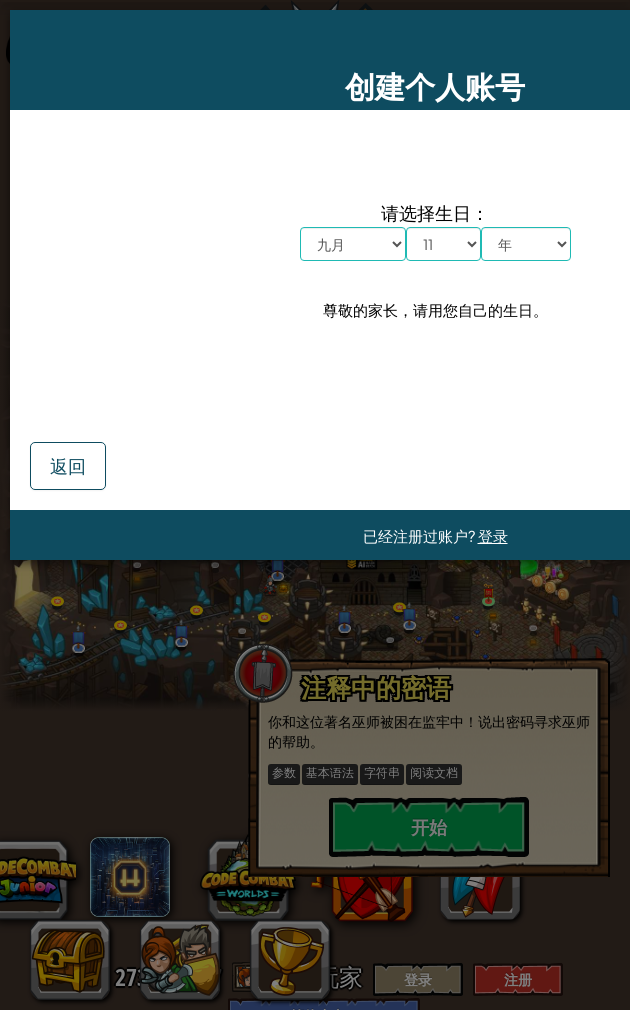 click on "年 2025 2024 2023 2022 2021 2020 2019 2018 2017 2016 2015 2014 2013 2012 2011 2010 2009 2008 2007 2006 2005 2004 2003 2002 2001 2000 1999 1998 1997 1996 1995 1994 1993 1992 1991 1990 1989 1988 1987 1986 1985 1984 1983 1982 1981 1980 1979 1978 1977 1976 1975 1974 1973 1972 1971 1970 1969 1968 1967 1966 1965 1964 1963 1962 1961 1960 1959 1958 1957 1956 1955 1954 1953 1952 1951 1950 1949 1948 1947 1946 1945 1944 1943 1942 1941 1940 1939 1938 1937 1936 1935 1934 1933 1932 1931 1930 1929 1928 1927 1926" at bounding box center [526, 244] 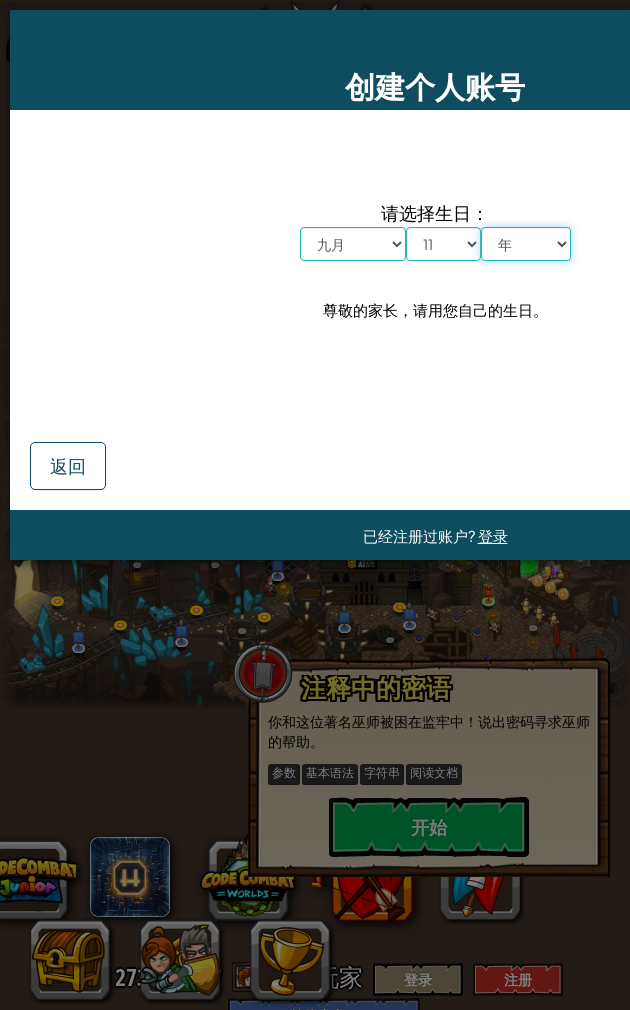 select on "2013" 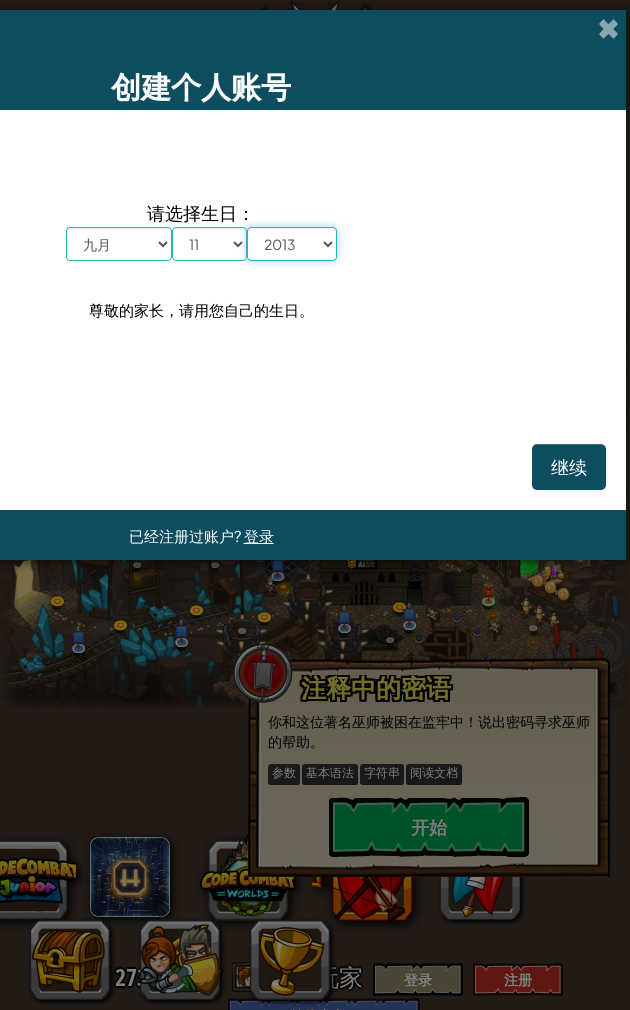 scroll, scrollTop: 0, scrollLeft: 230, axis: horizontal 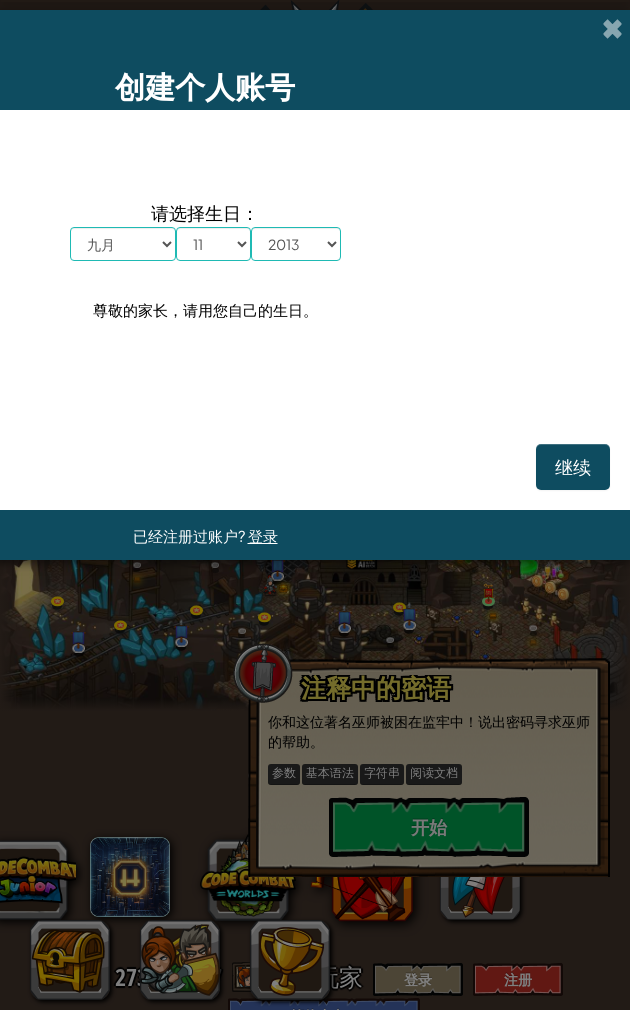 click on "继续" at bounding box center [573, 466] 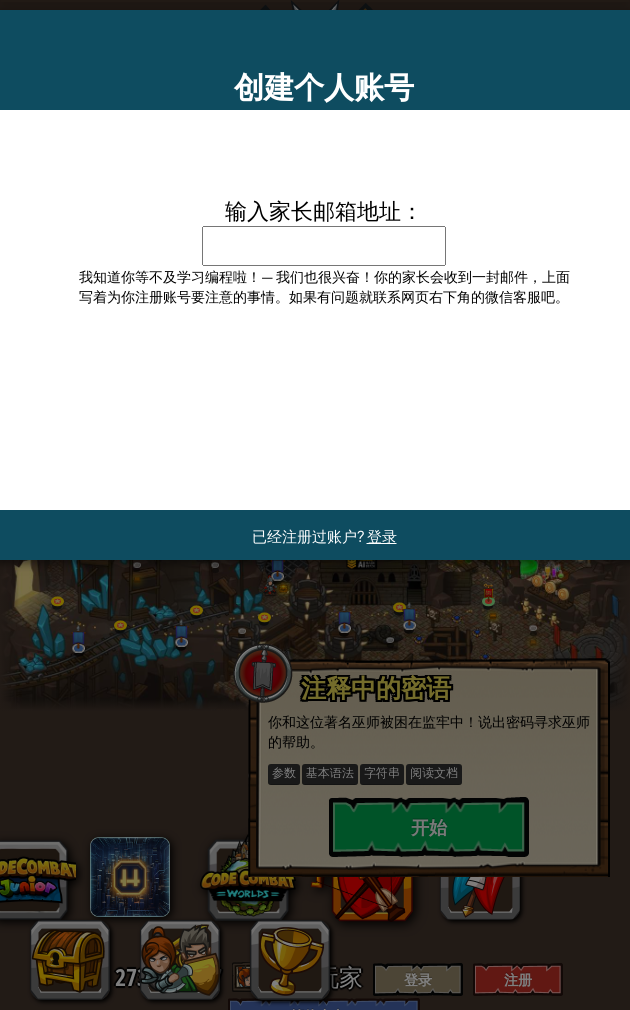 scroll, scrollTop: 0, scrollLeft: 103, axis: horizontal 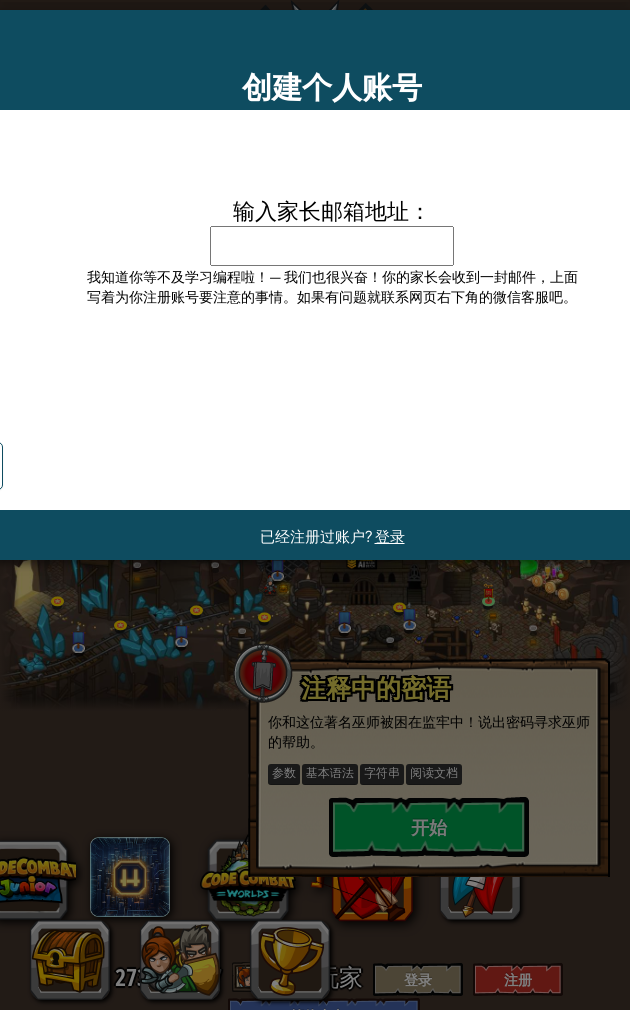 click on "输入家长邮箱地址：" at bounding box center [332, 246] 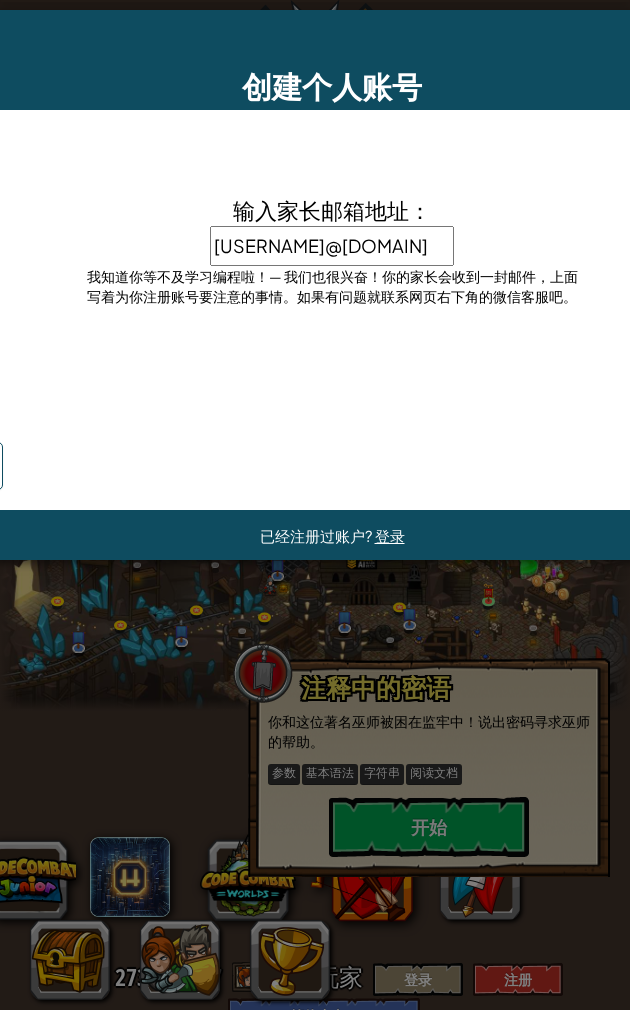 type on "[USERNAME]@[DOMAIN]" 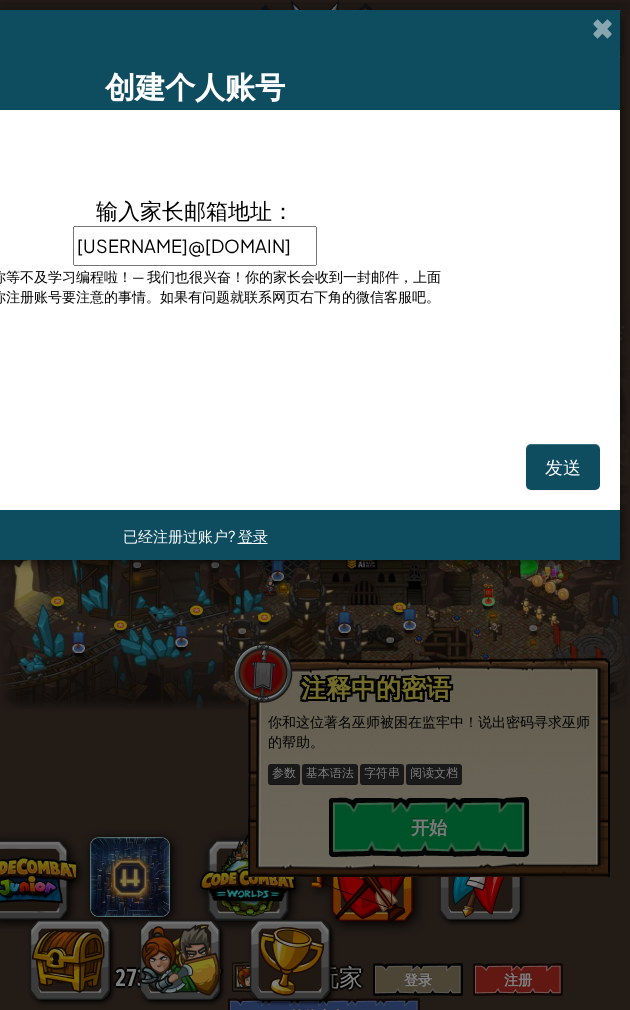 scroll, scrollTop: 0, scrollLeft: 230, axis: horizontal 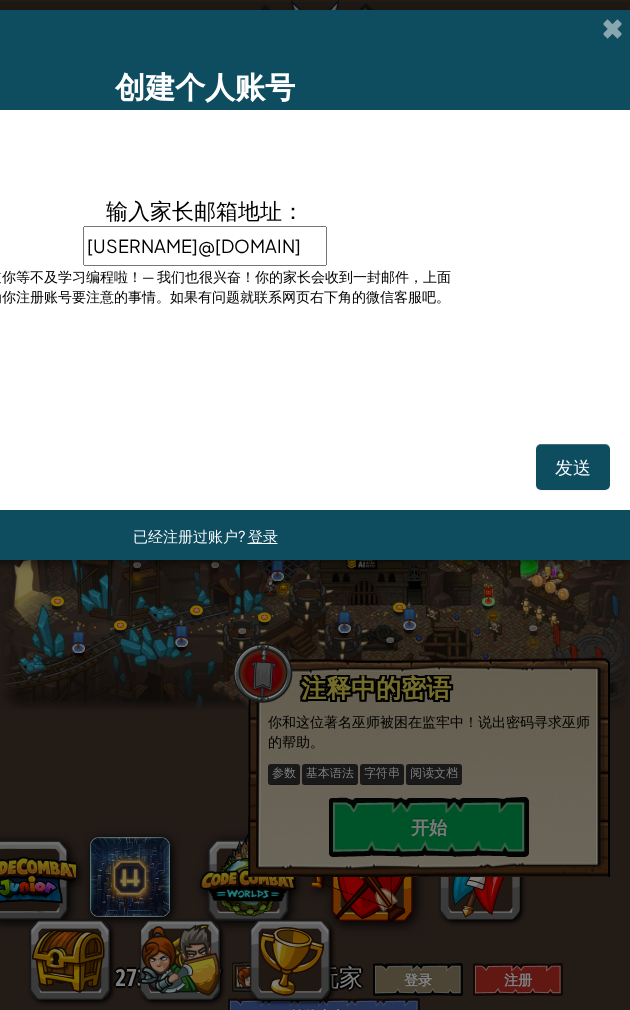 click on "发送 返回" at bounding box center [205, 444] 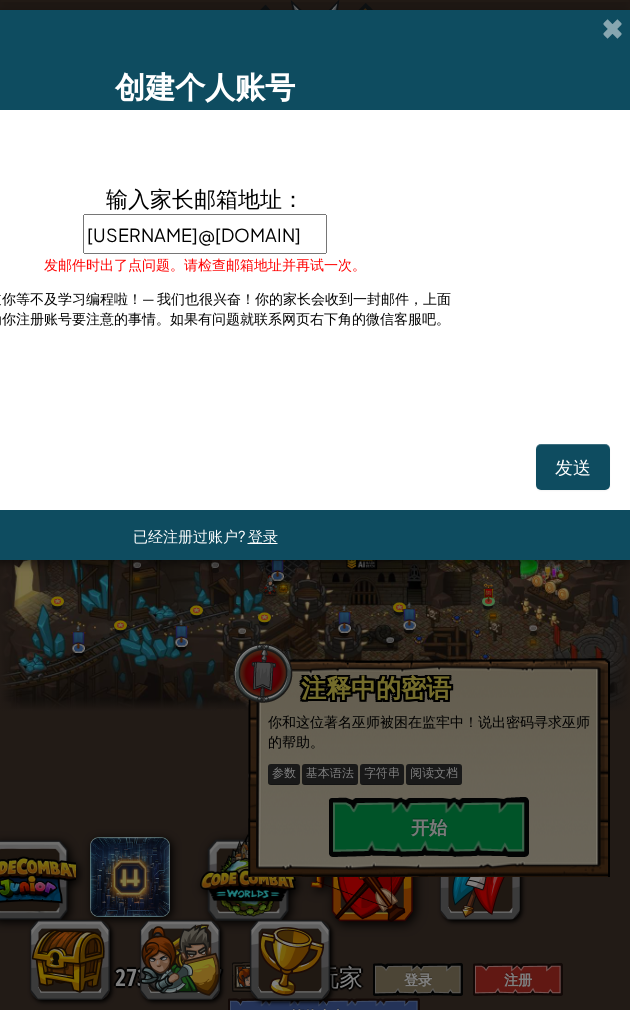 click on "发送" at bounding box center [573, 466] 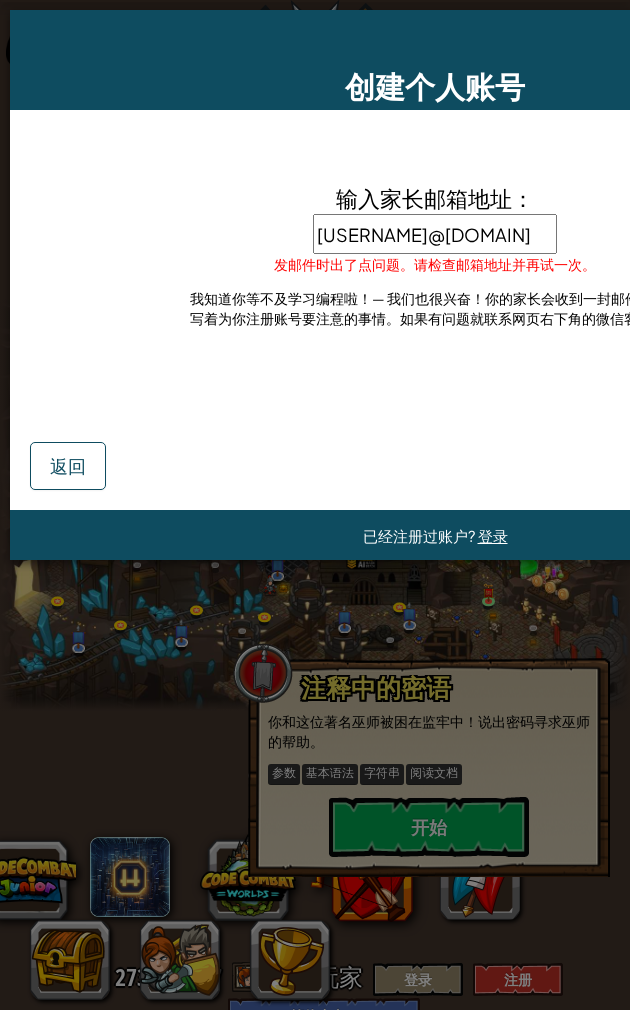 scroll, scrollTop: 0, scrollLeft: 0, axis: both 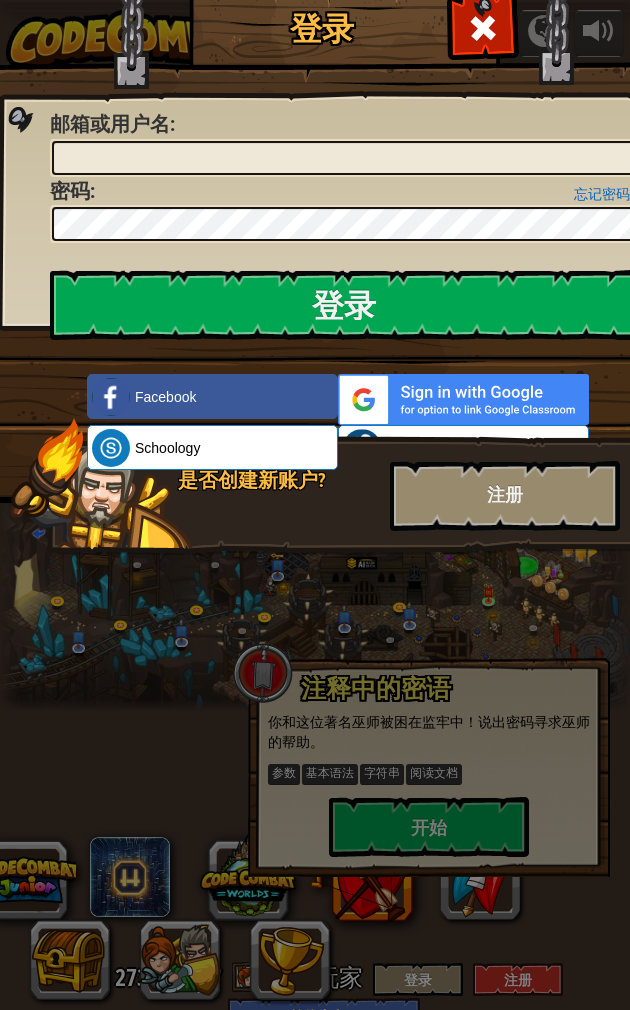 click at bounding box center (463, 399) 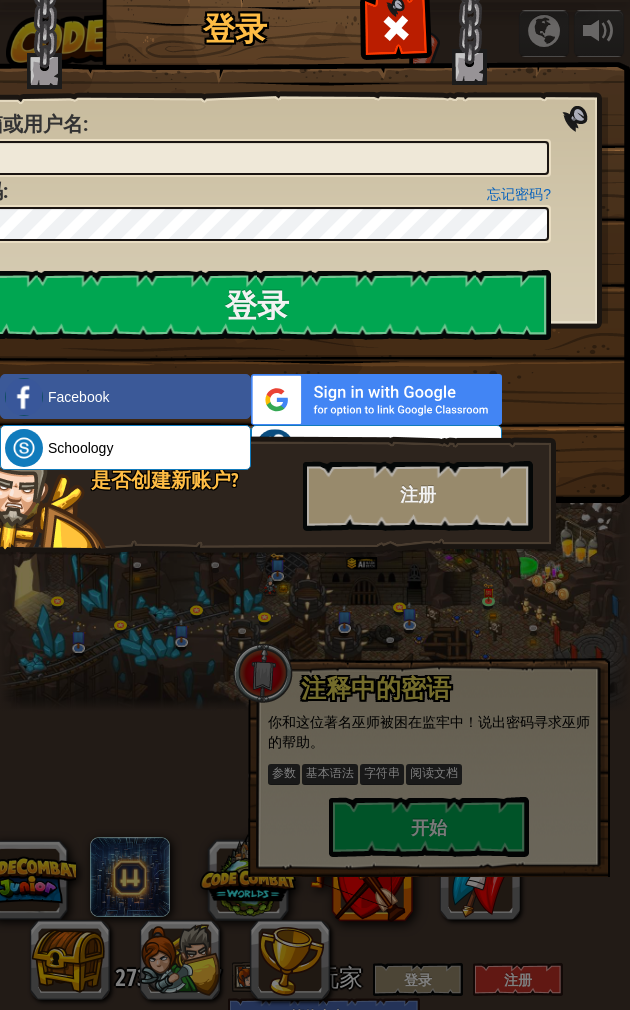 click at bounding box center (376, 399) 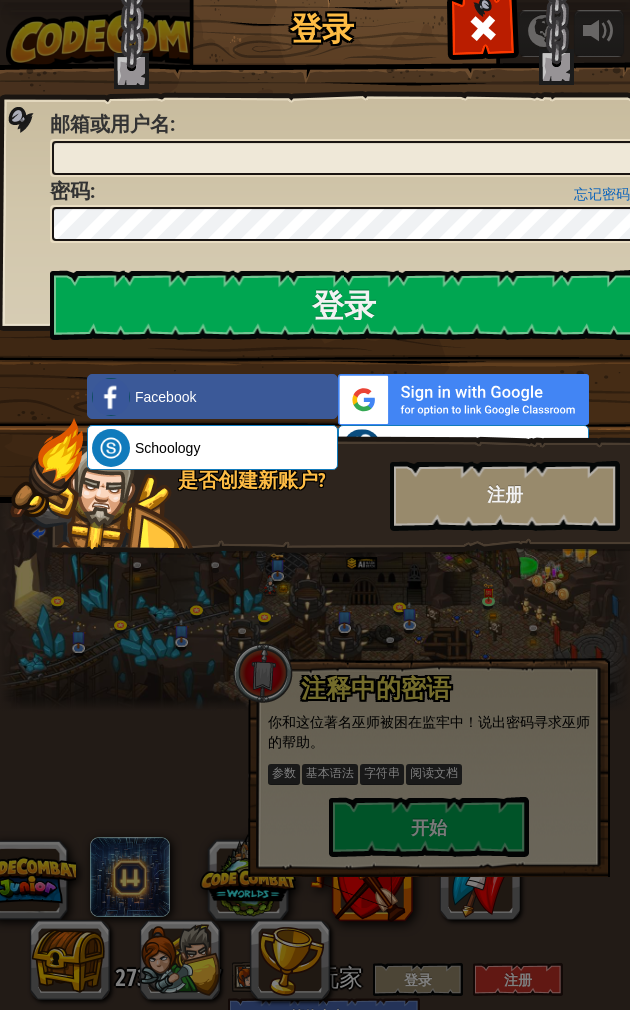 scroll, scrollTop: 0, scrollLeft: 0, axis: both 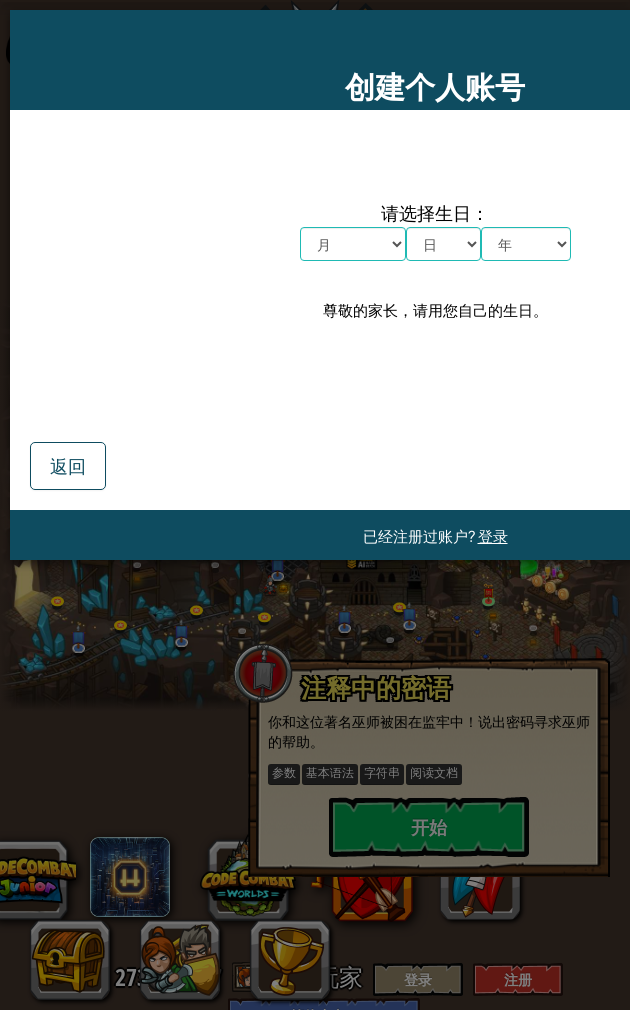click on "已经注册过账户? 登录" at bounding box center (435, 535) 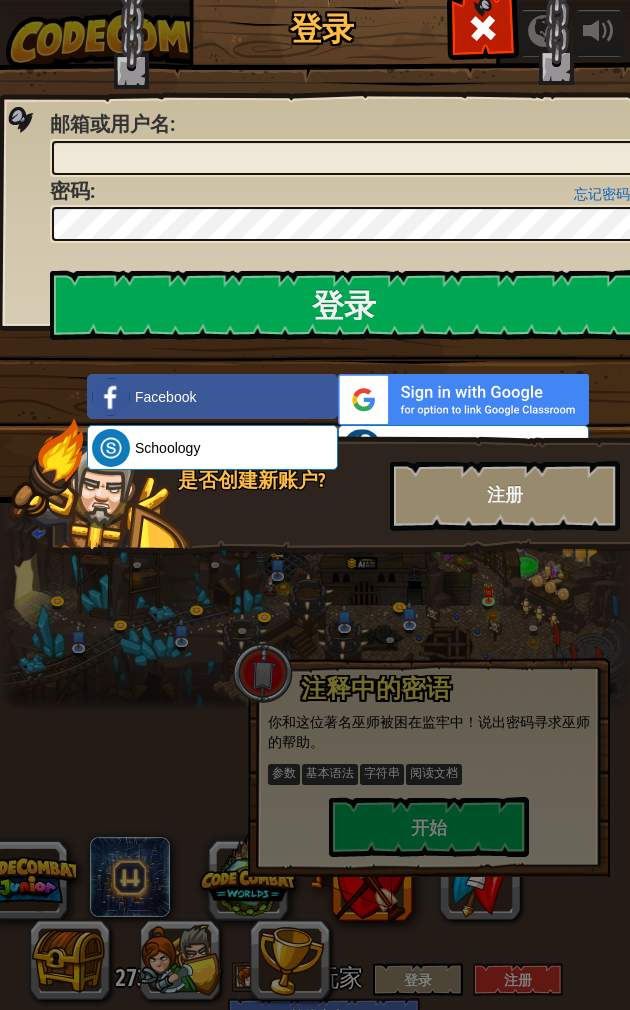click at bounding box center [463, 399] 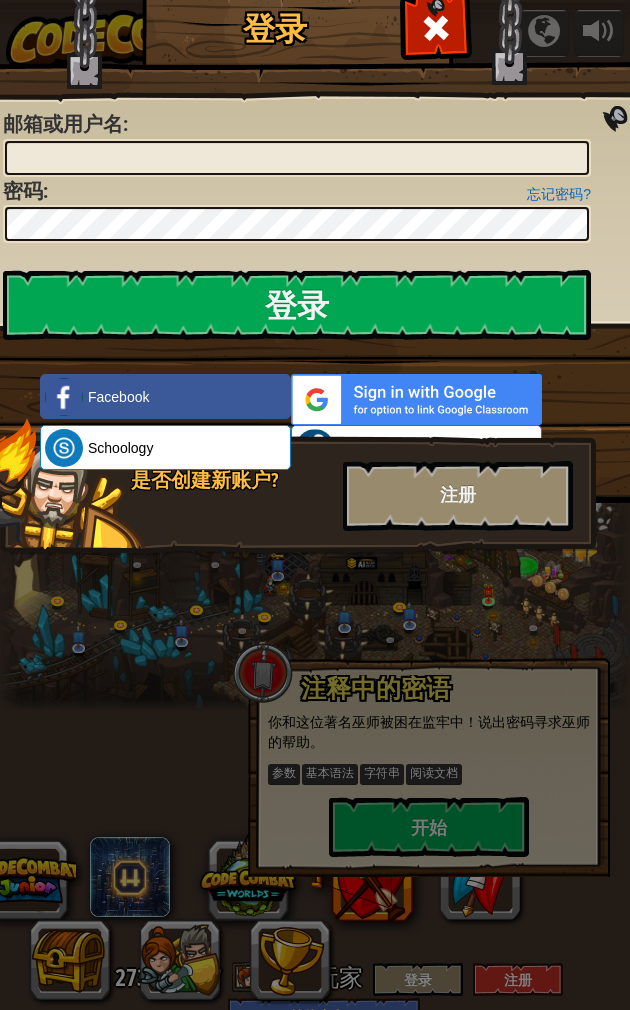 scroll, scrollTop: 0, scrollLeft: 46, axis: horizontal 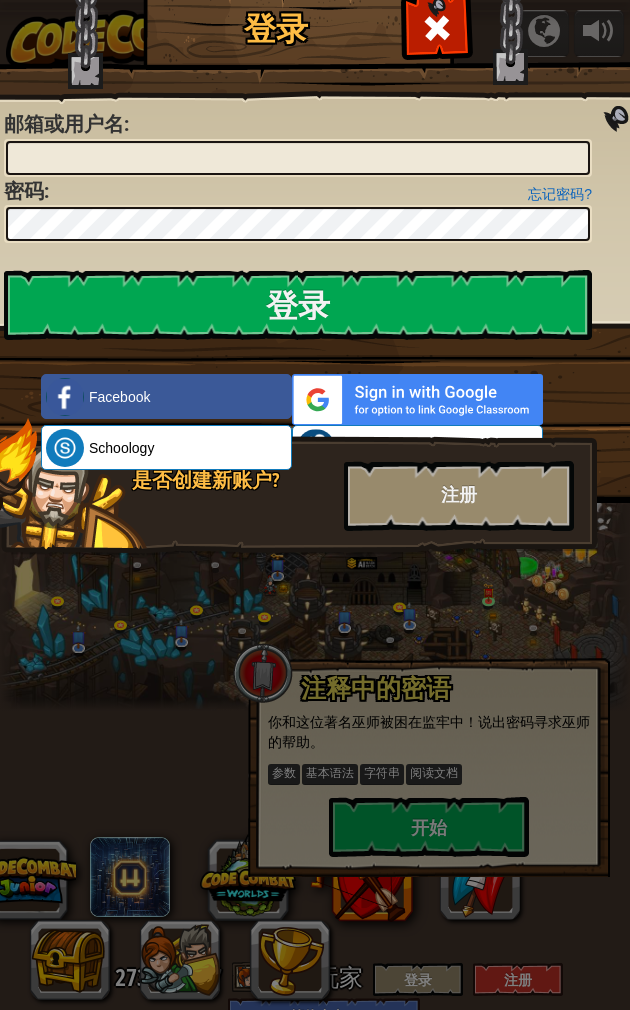 click at bounding box center (417, 399) 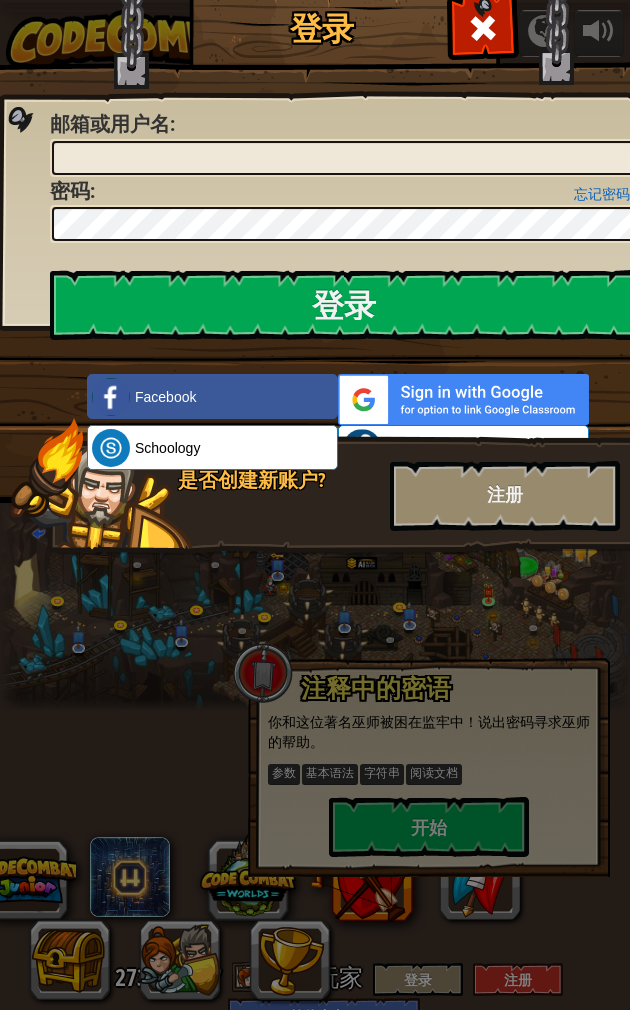 scroll, scrollTop: 0, scrollLeft: 0, axis: both 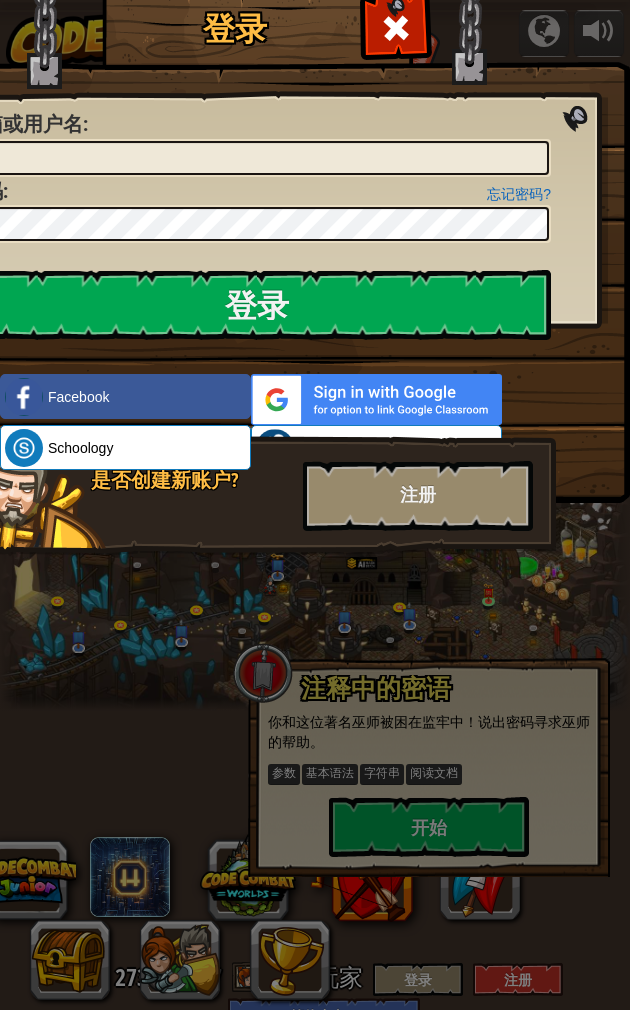 click at bounding box center (396, 28) 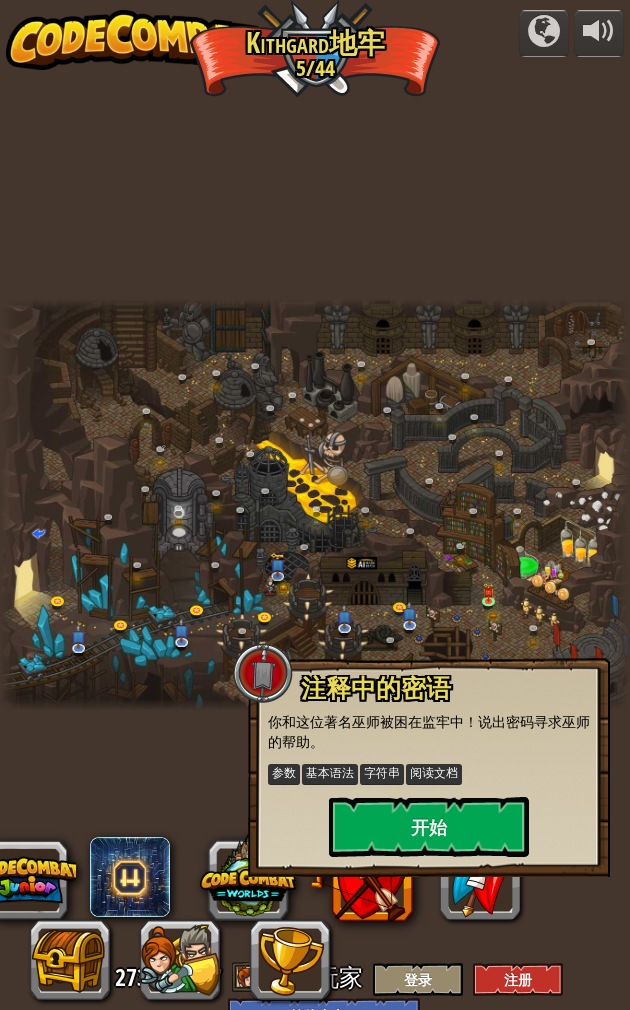 click on "开始" at bounding box center (429, 827) 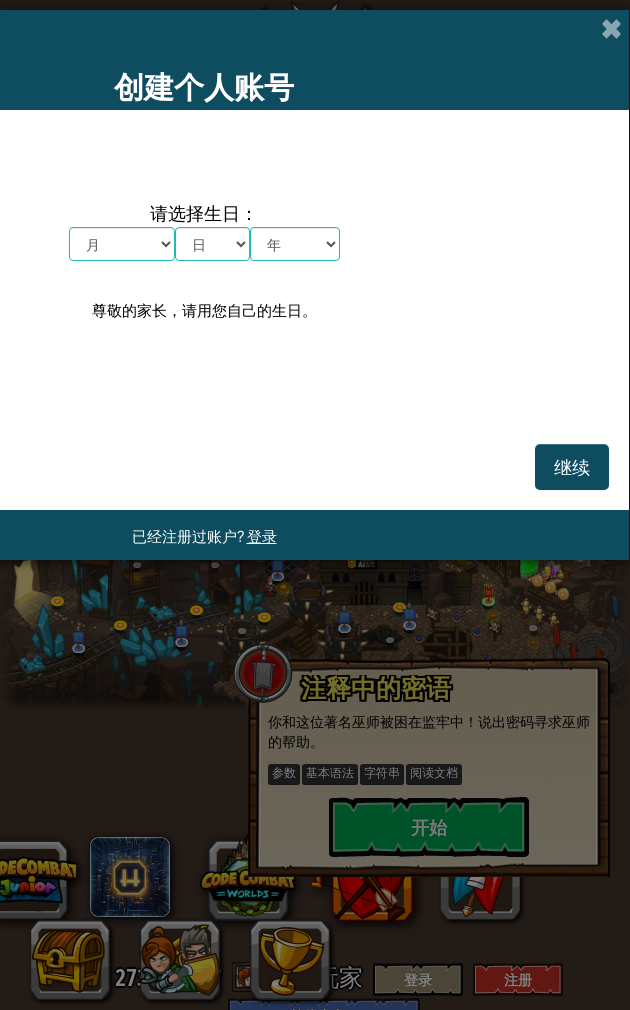 scroll, scrollTop: 0, scrollLeft: 230, axis: horizontal 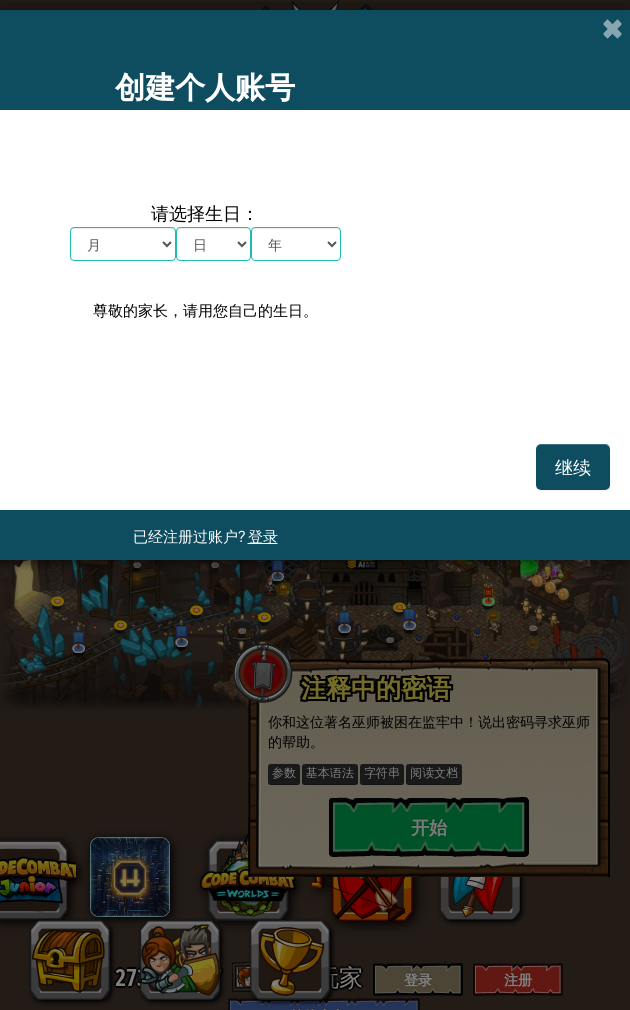 click on "继续" at bounding box center [573, 467] 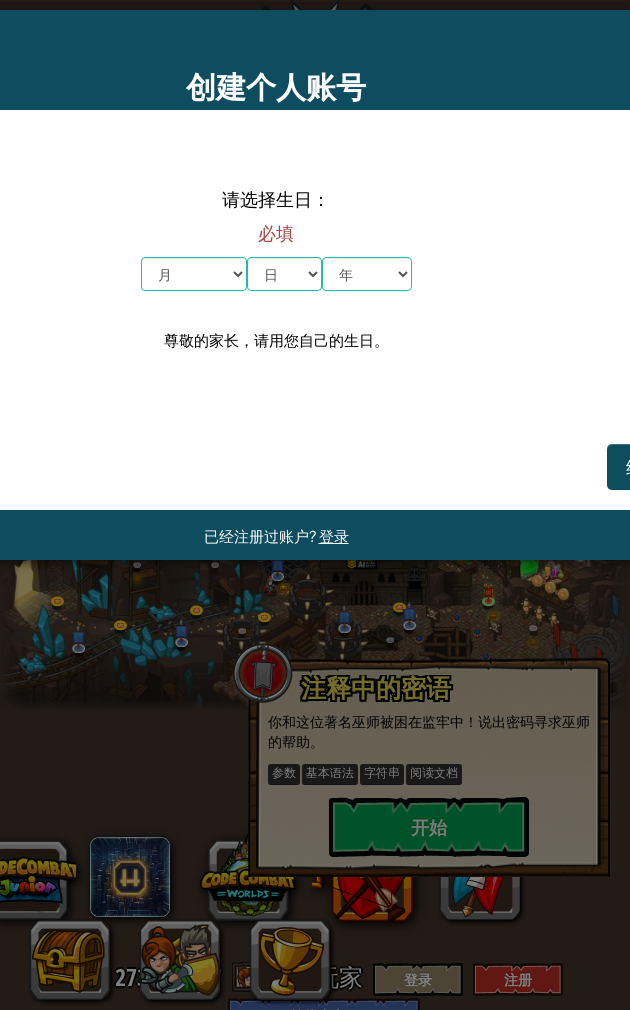scroll, scrollTop: 0, scrollLeft: 150, axis: horizontal 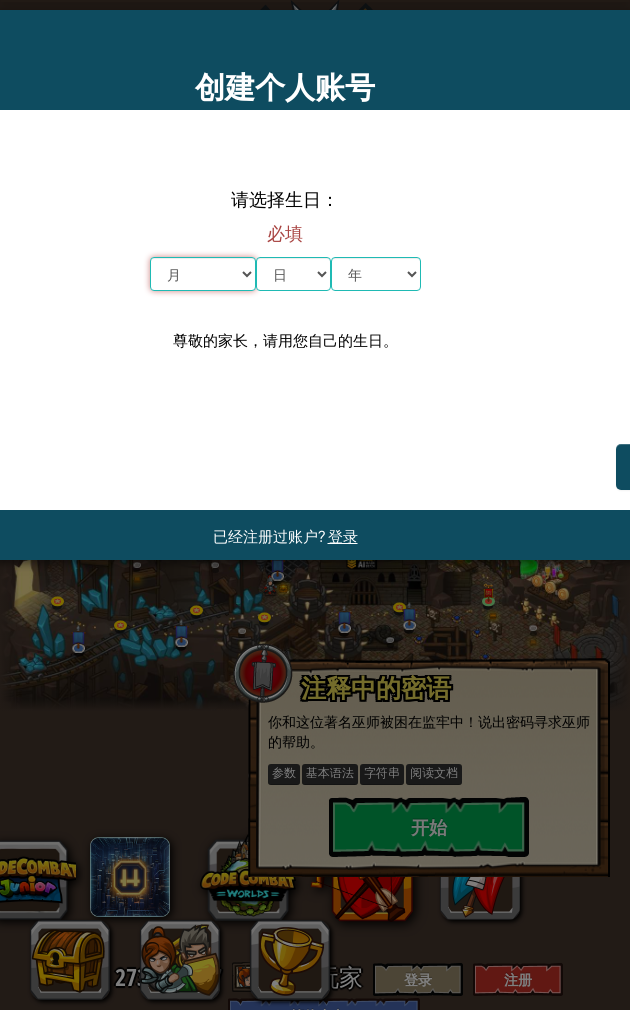click on "月 一月 二月 三月 四月 五月 六月 七月 八月 九月 十月 十一月 十二月" at bounding box center [203, 274] 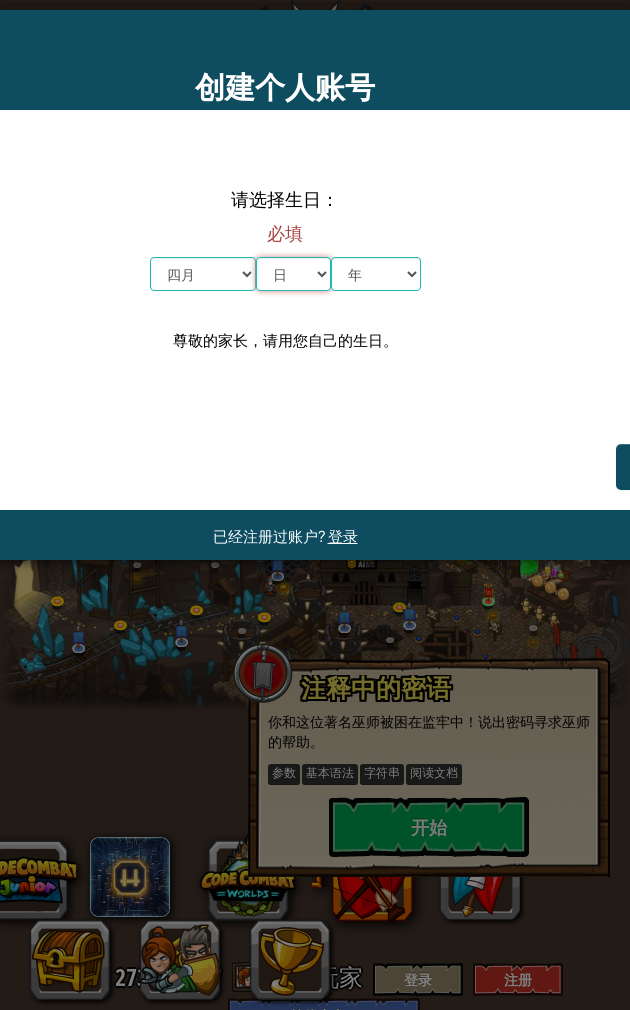 click on "日 1 2 3 4 5 6 7 8 9 10 11 12 13 14 15 16 17 18 19 20 21 22 23 24 25 26 27 28 29 30 31" at bounding box center [293, 274] 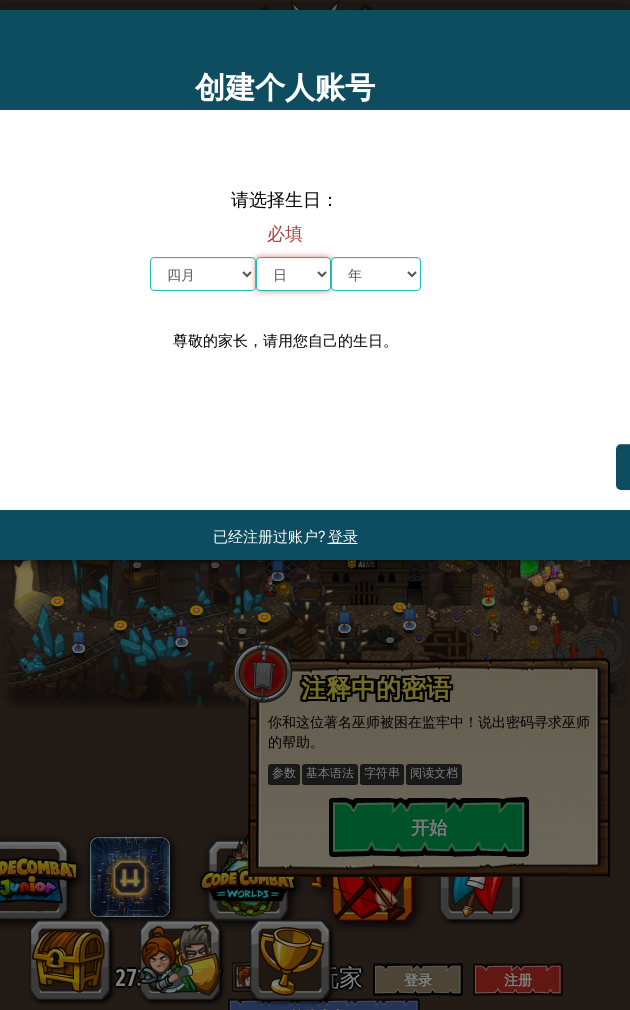 select on "2" 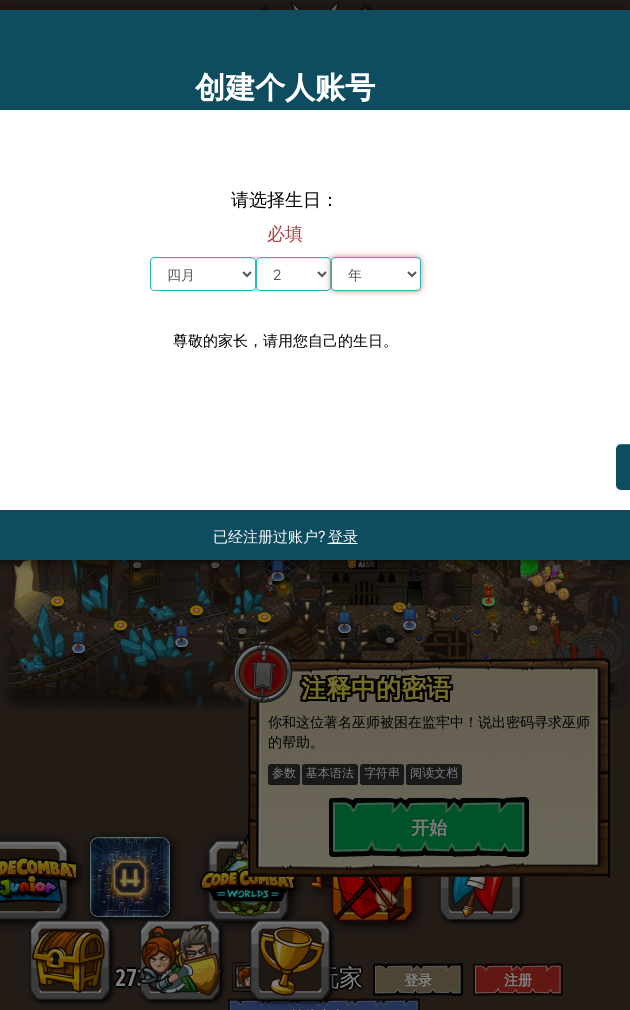 click on "年 2025 2024 2023 2022 2021 2020 2019 2018 2017 2016 2015 2014 2013 2012 2011 2010 2009 2008 2007 2006 2005 2004 2003 2002 2001 2000 1999 1998 1997 1996 1995 1994 1993 1992 1991 1990 1989 1988 1987 1986 1985 1984 1983 1982 1981 1980 1979 1978 1977 1976 1975 1974 1973 1972 1971 1970 1969 1968 1967 1966 1965 1964 1963 1962 1961 1960 1959 1958 1957 1956 1955 1954 1953 1952 1951 1950 1949 1948 1947 1946 1945 1944 1943 1942 1941 1940 1939 1938 1937 1936 1935 1934 1933 1932 1931 1930 1929 1928 1927 1926" at bounding box center (376, 274) 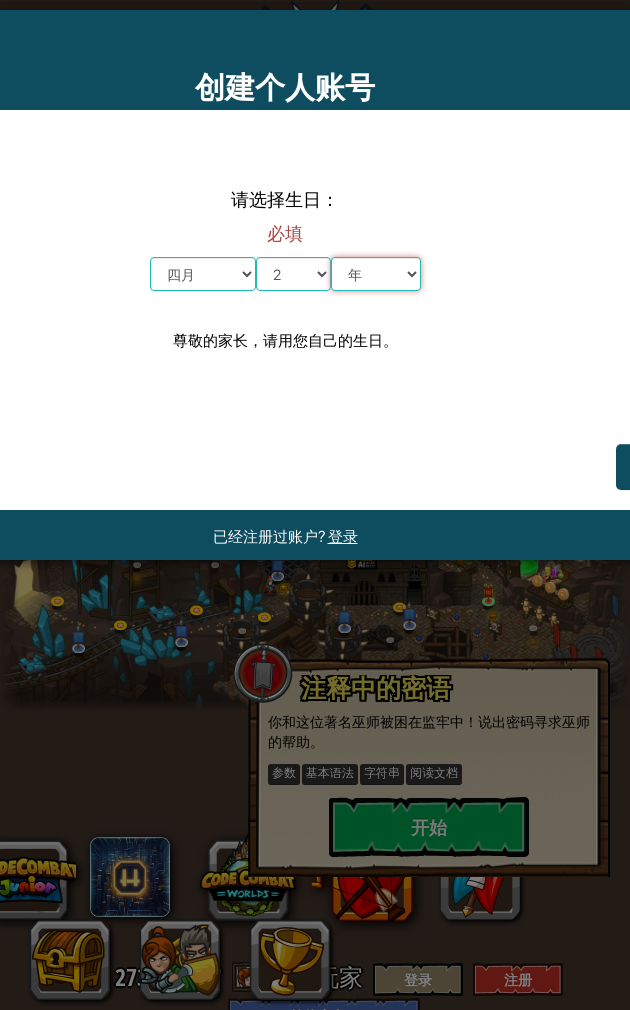 select on "1998" 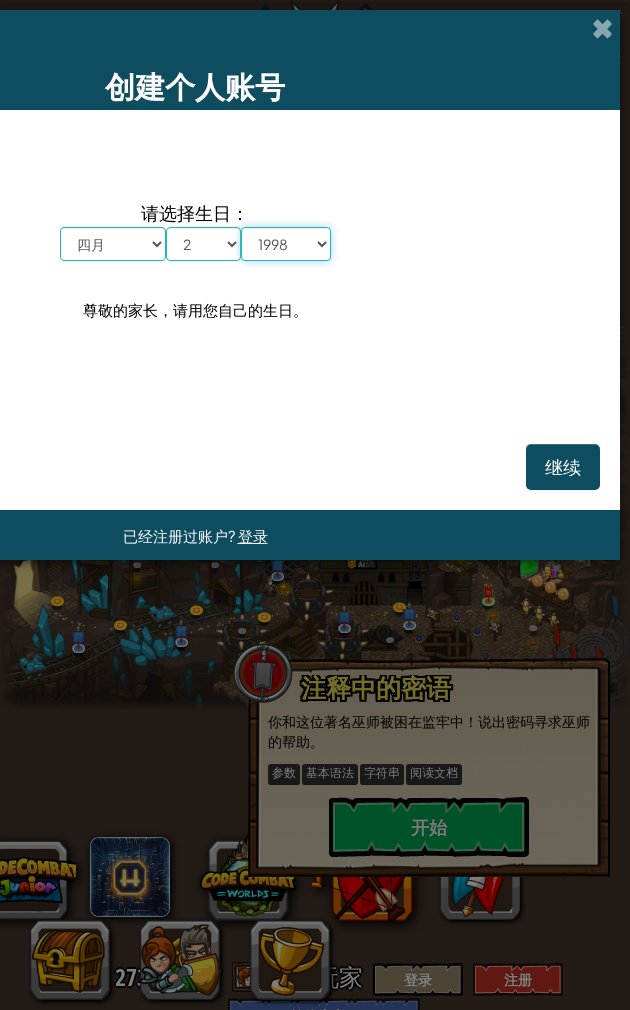 scroll, scrollTop: 0, scrollLeft: 230, axis: horizontal 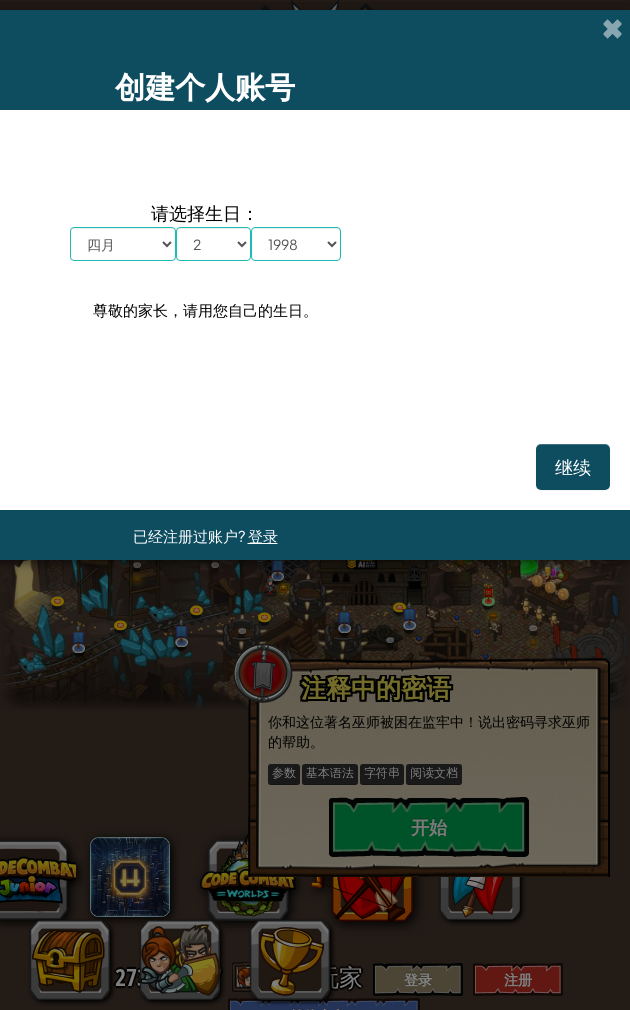 click on "继续" at bounding box center [573, 466] 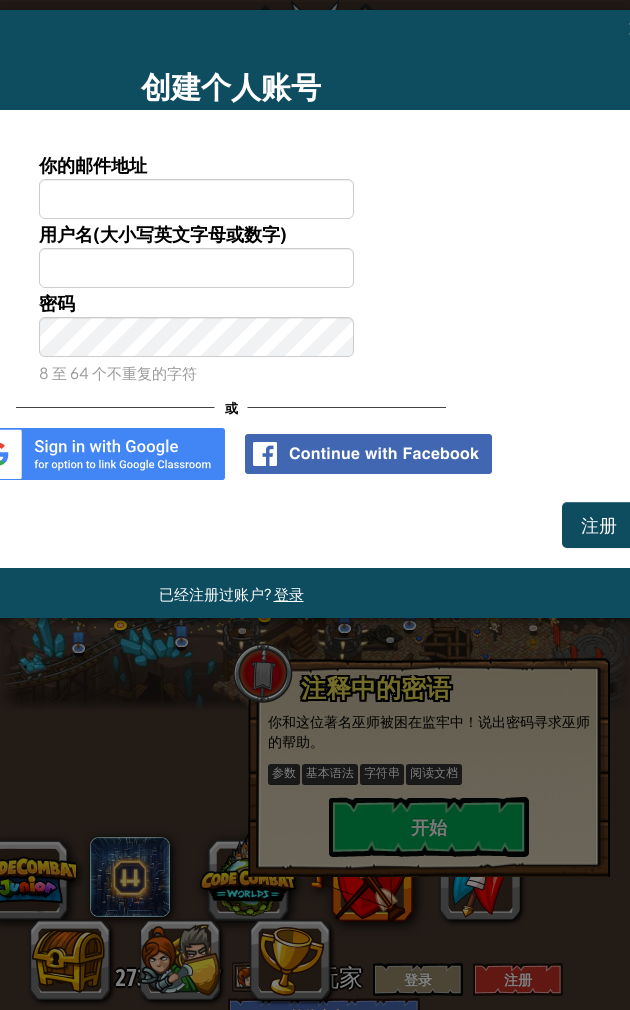 scroll, scrollTop: 0, scrollLeft: 203, axis: horizontal 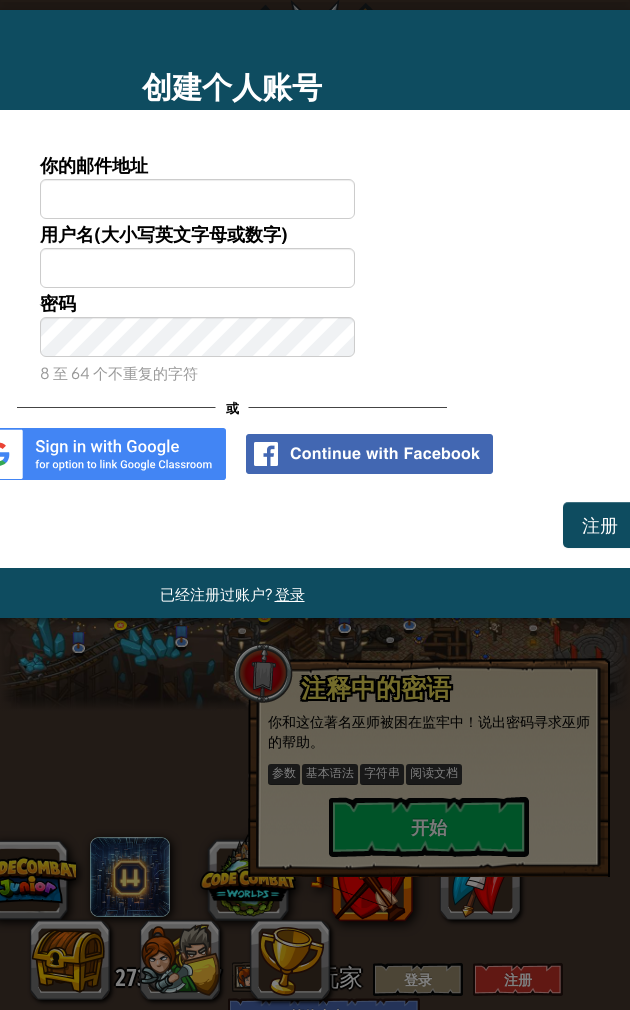 click at bounding box center (99, 454) 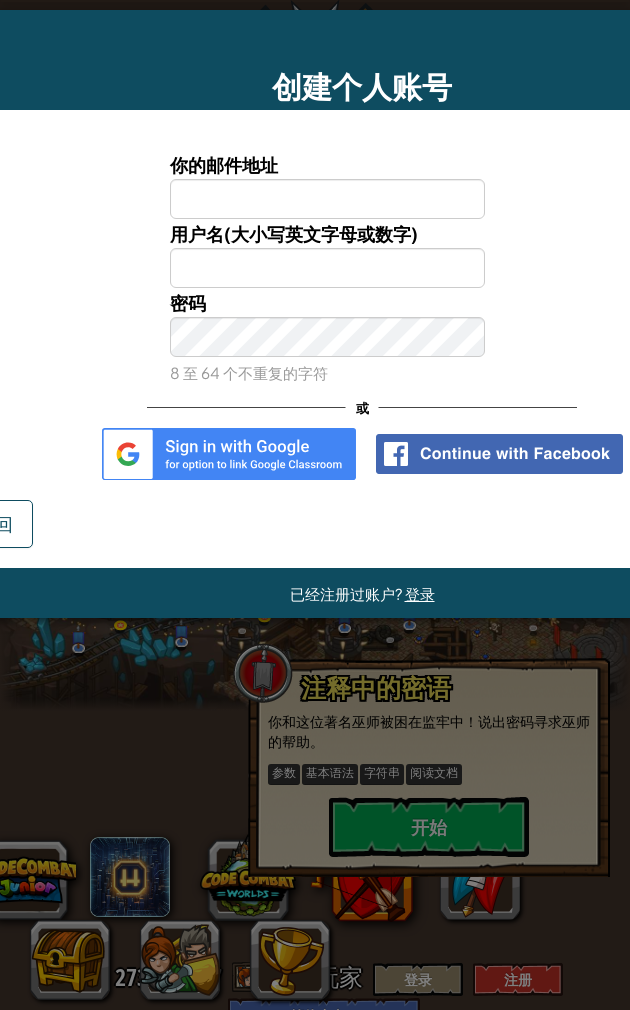 scroll, scrollTop: 0, scrollLeft: 68, axis: horizontal 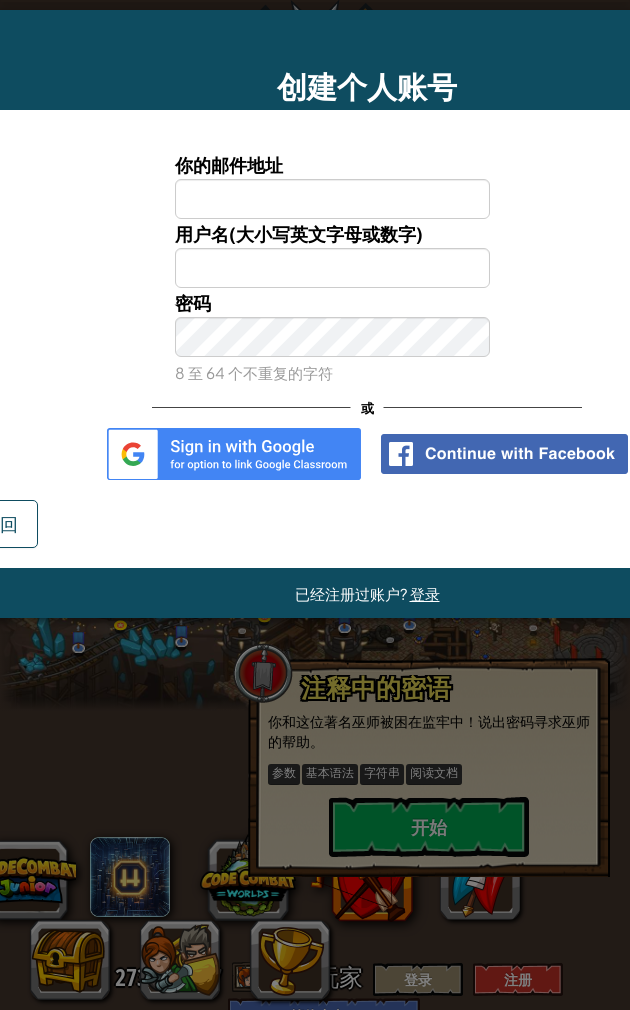 click at bounding box center (234, 454) 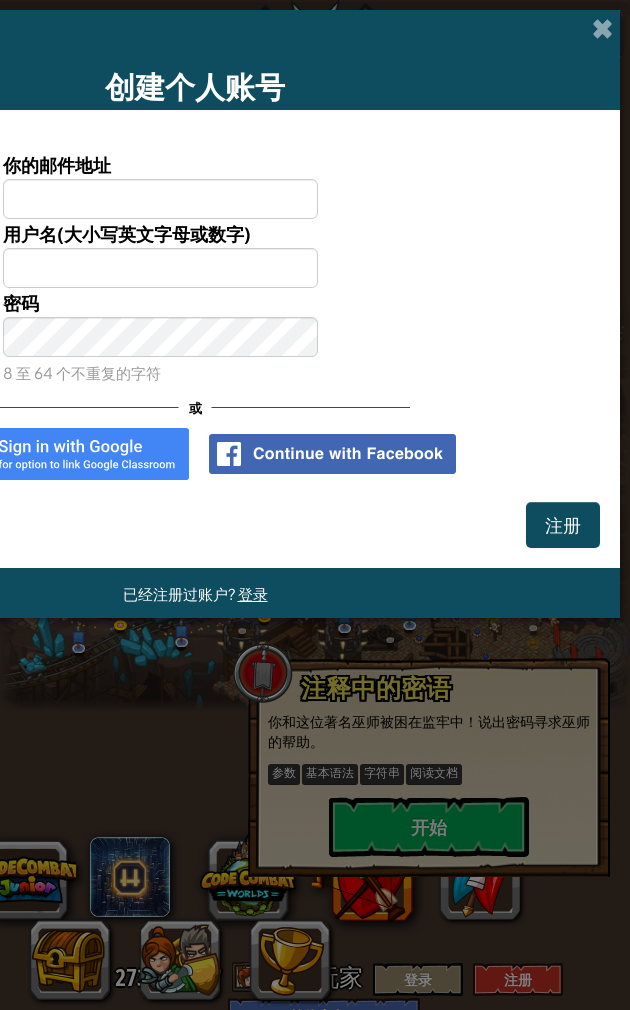 scroll, scrollTop: 0, scrollLeft: 230, axis: horizontal 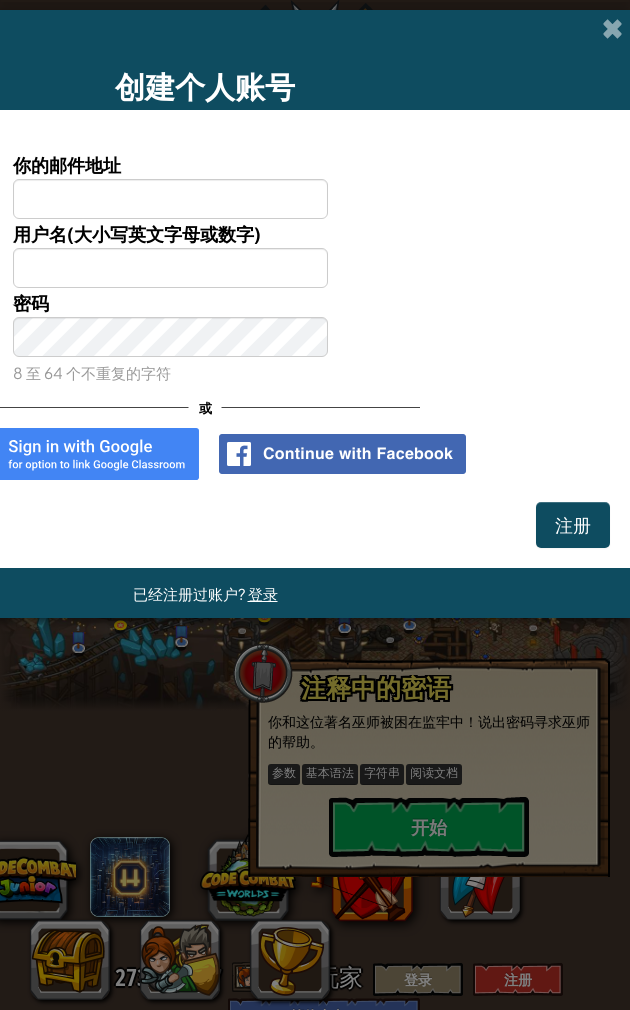 click on "创建个人账号 您的邮件地址 用户名(大小写英文字母或数字) 密码 8 至 64 个不重复的字符 或 注册 返回 已经注册过账户? 登录" at bounding box center [315, 505] 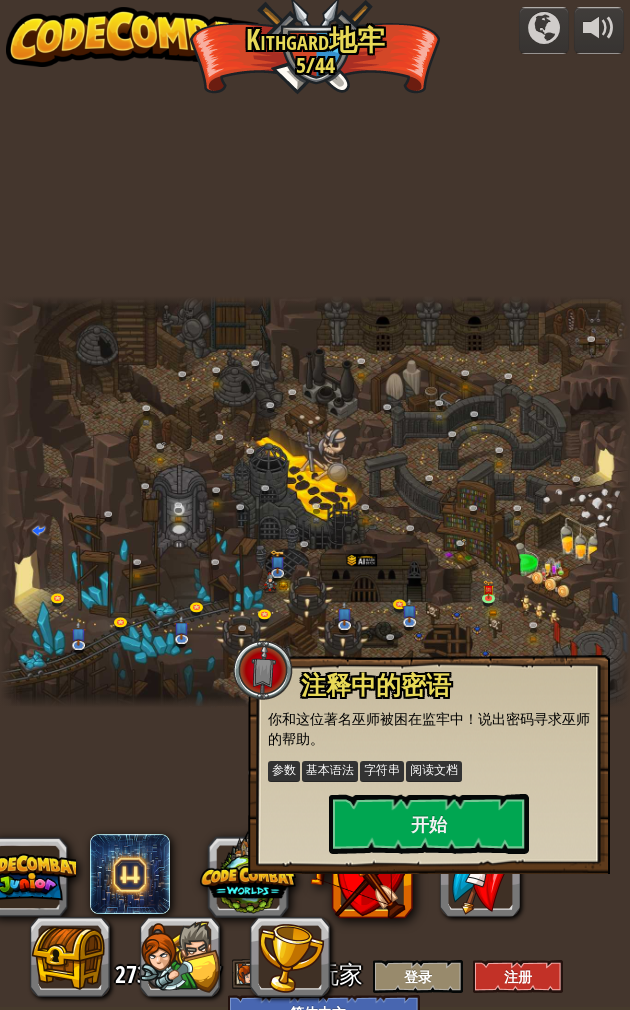 scroll, scrollTop: 21, scrollLeft: 0, axis: vertical 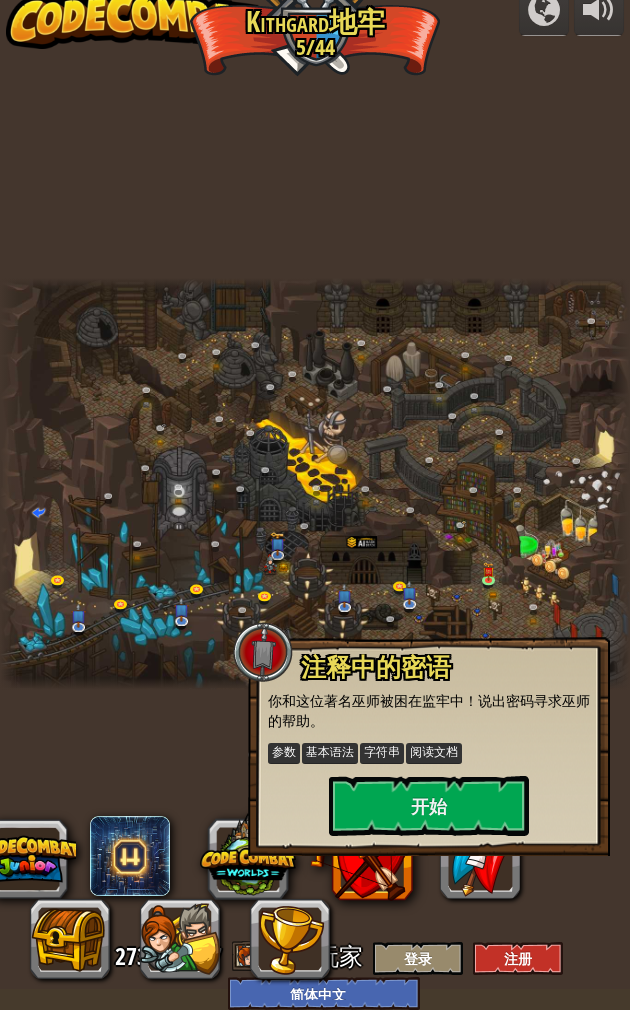 click at bounding box center (544, 10) 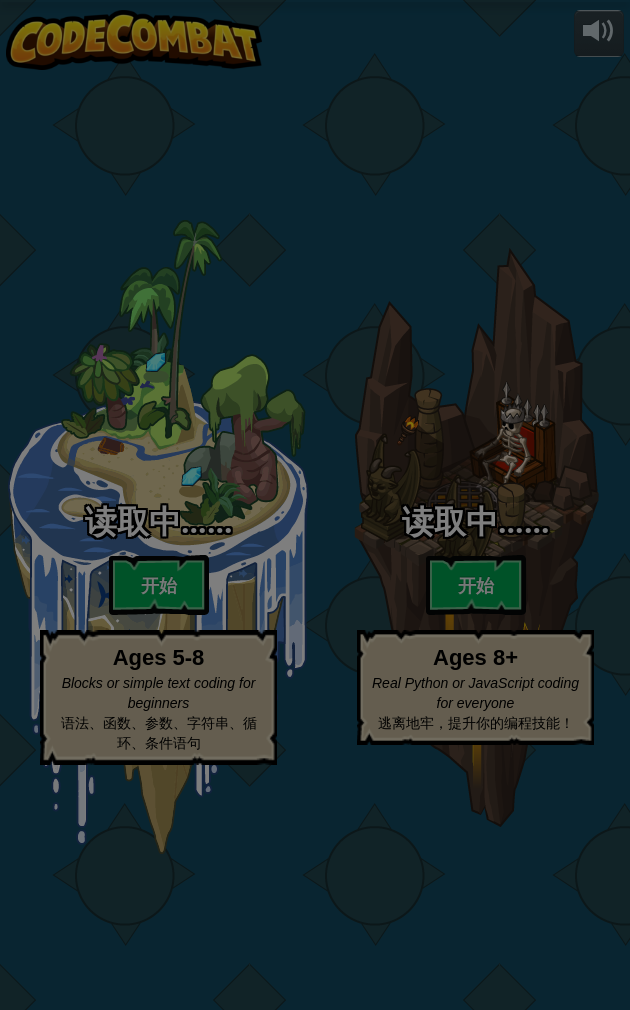 select on "zh-HANS" 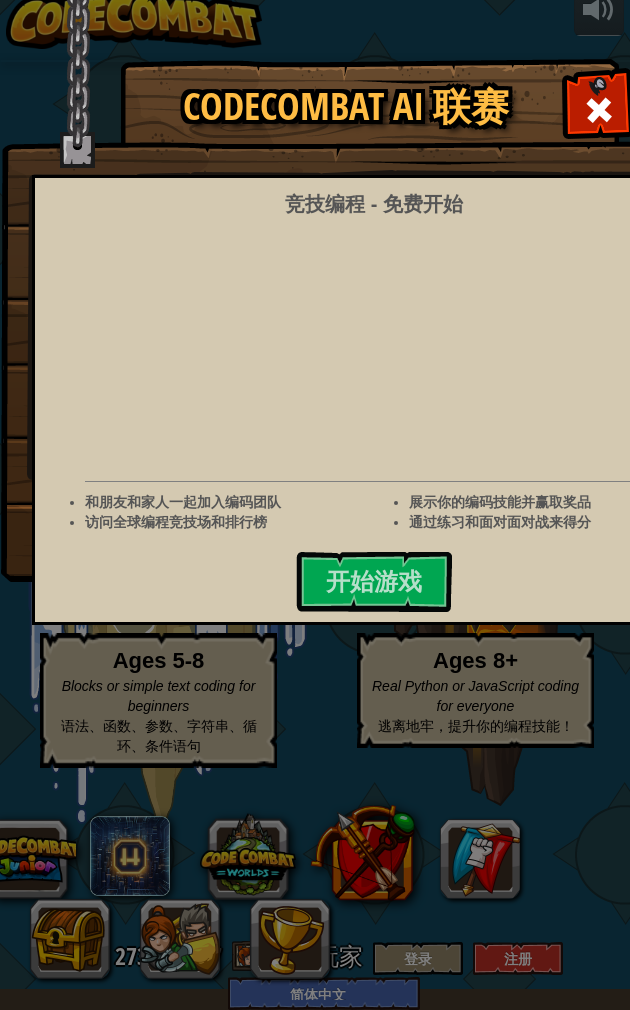 scroll, scrollTop: 0, scrollLeft: 0, axis: both 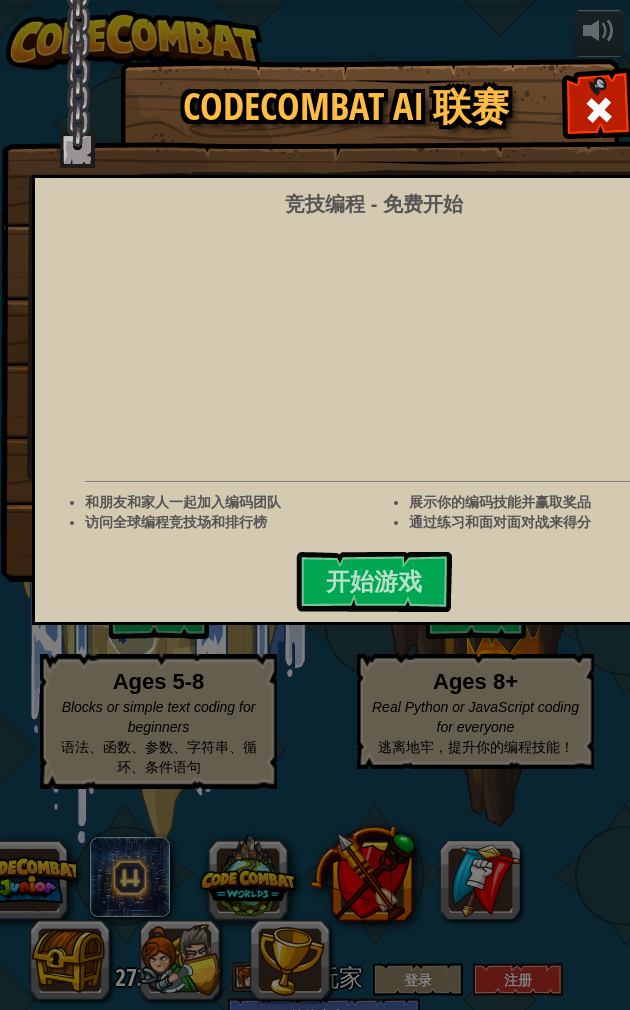 click at bounding box center [599, 110] 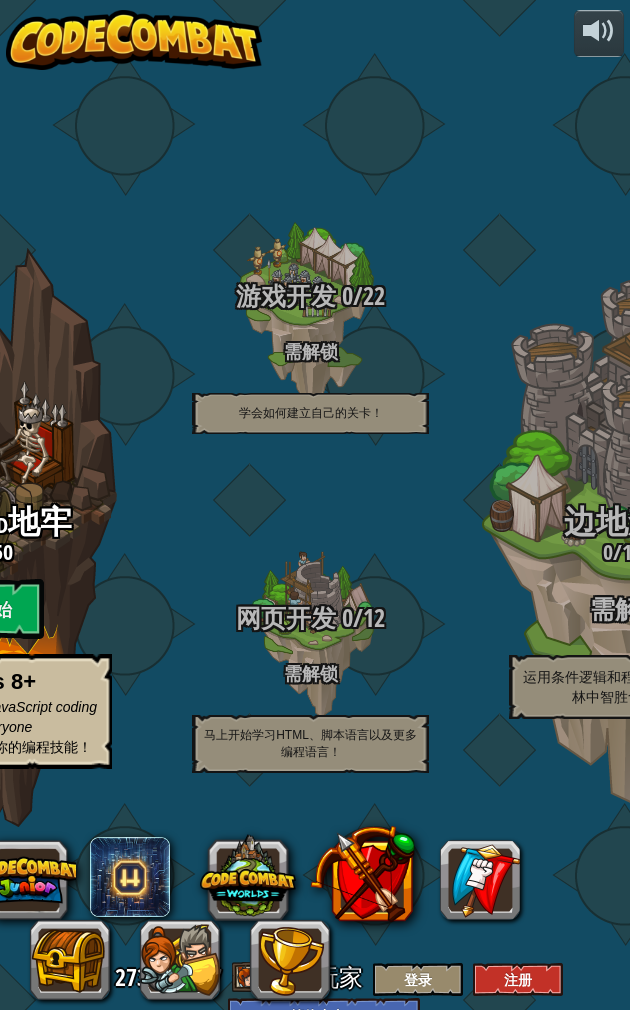 scroll, scrollTop: 0, scrollLeft: 483, axis: horizontal 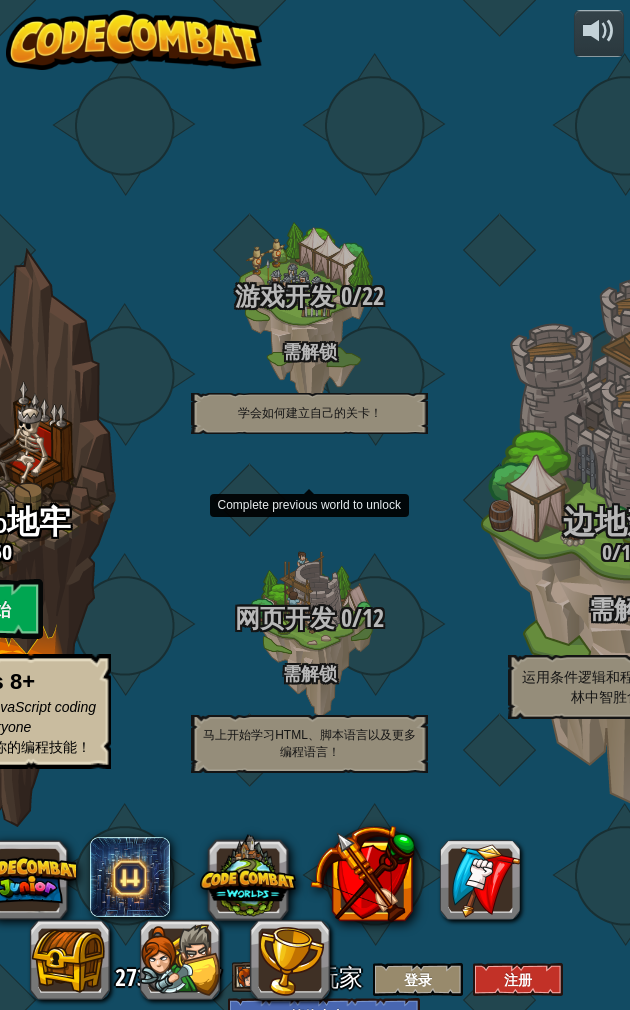 click on "游戏开发 0 / 22 需解锁 学会如何建立自己的关卡！" at bounding box center [309, 358] 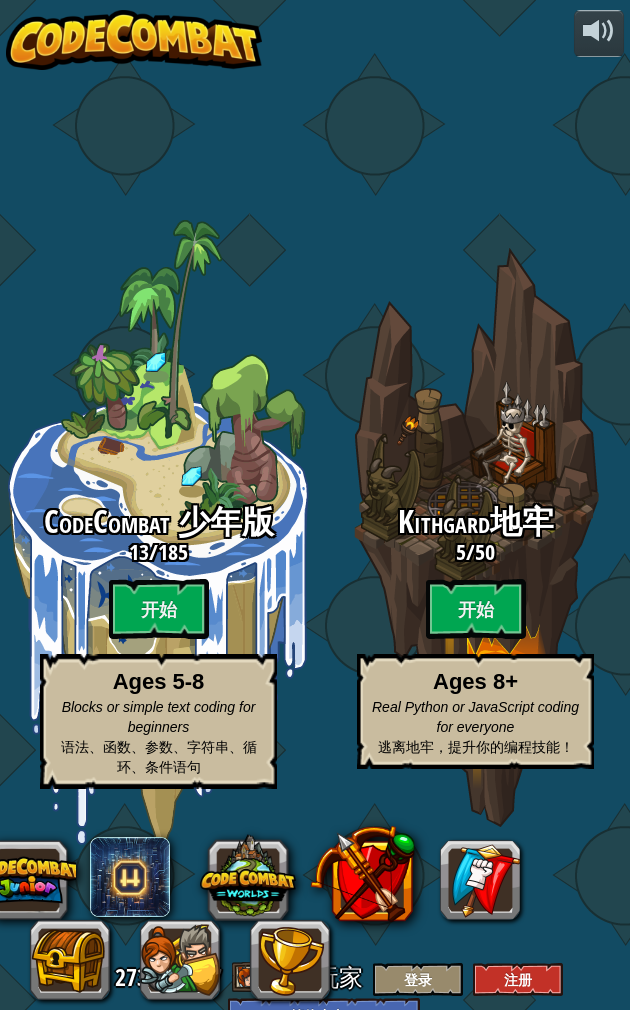 scroll, scrollTop: 0, scrollLeft: 0, axis: both 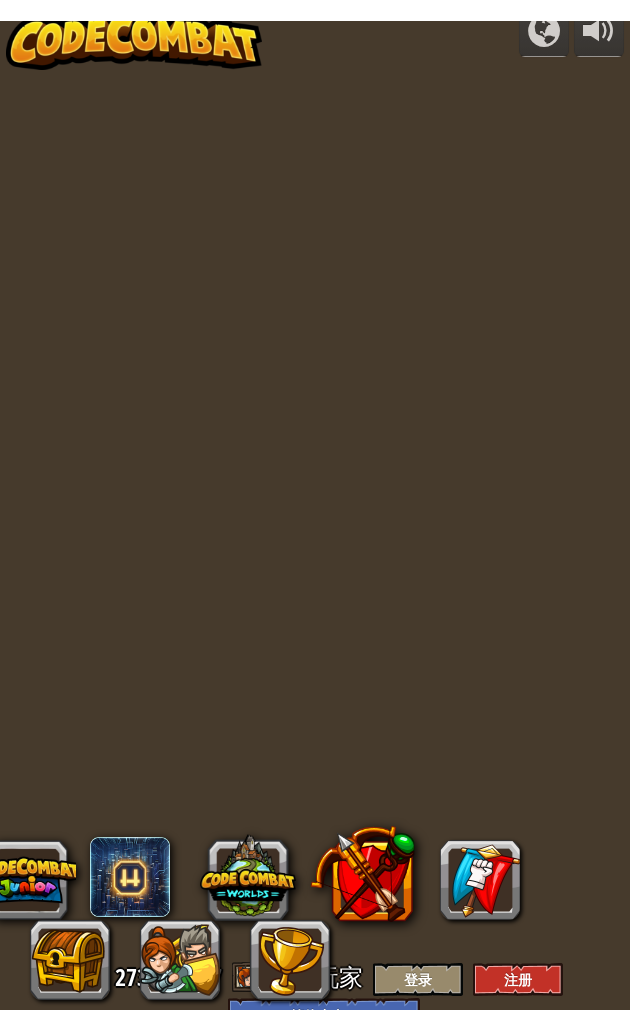 select on "zh-HANS" 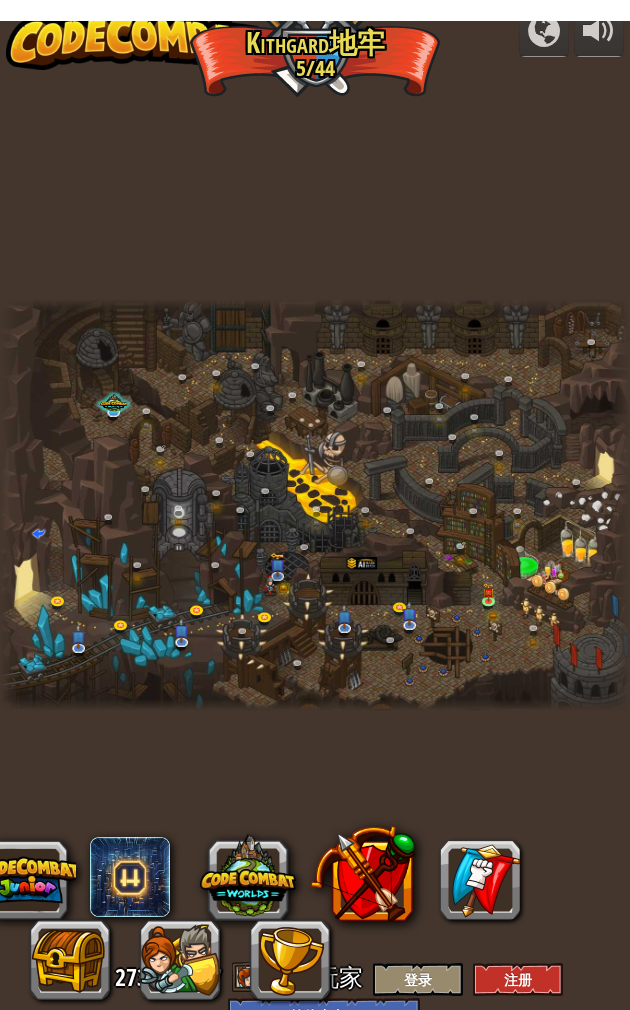 scroll, scrollTop: 0, scrollLeft: 0, axis: both 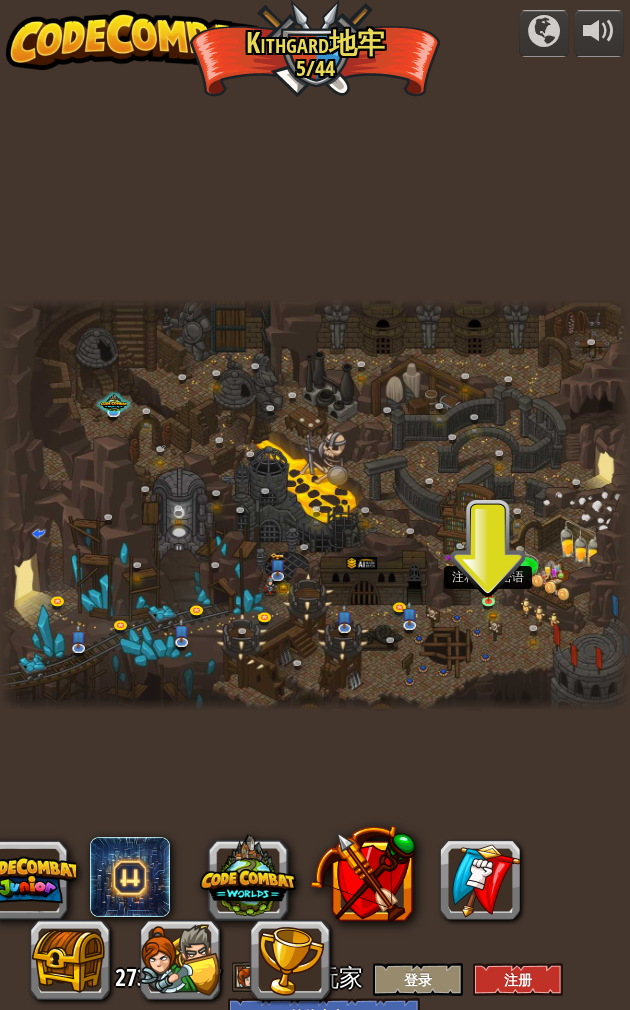 click at bounding box center (488, 593) 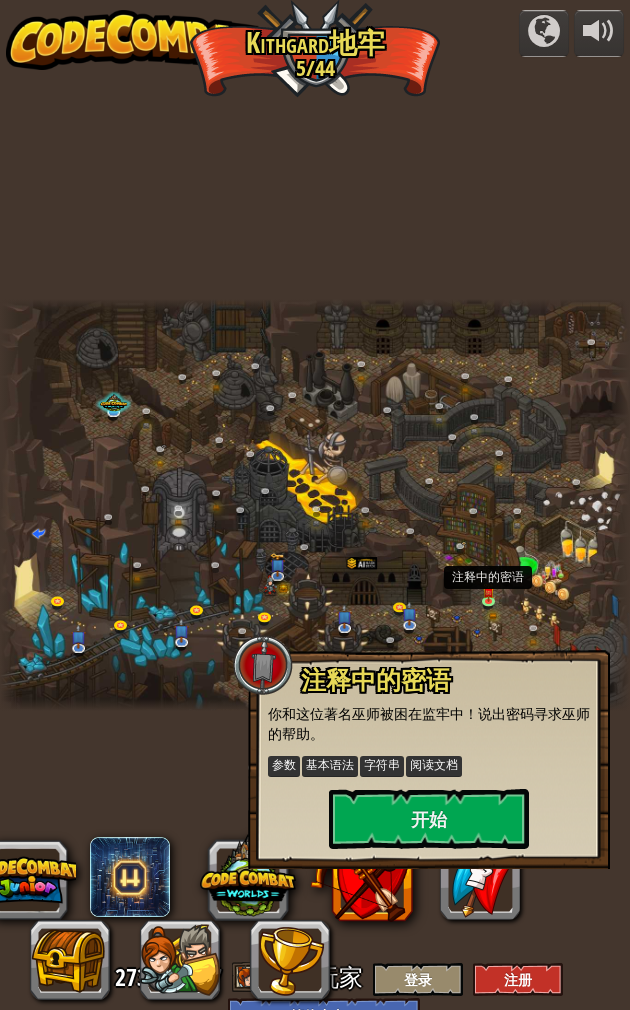 click at bounding box center [315, 505] 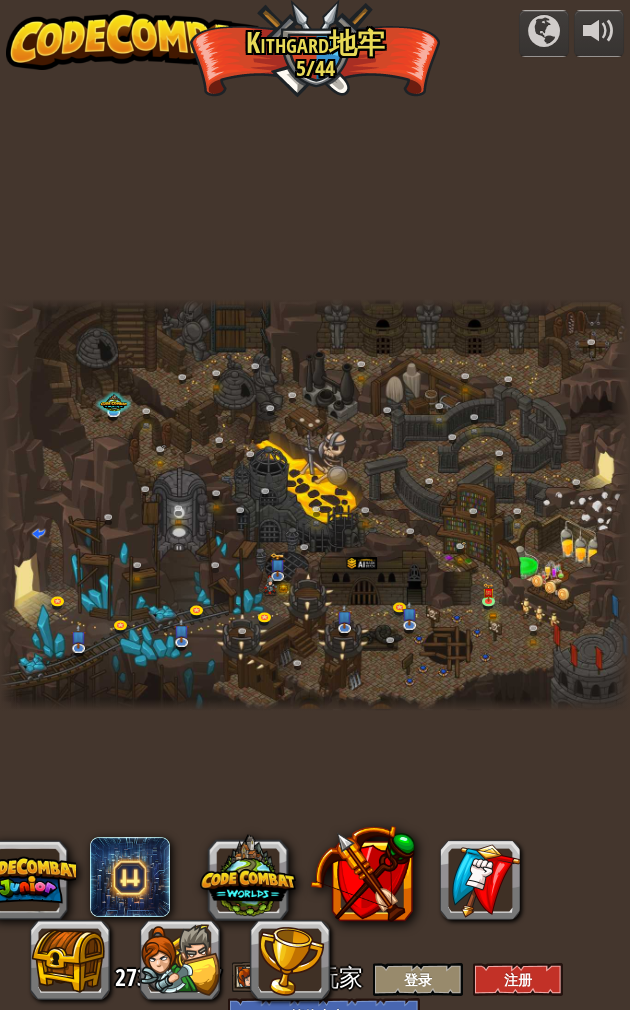 click at bounding box center [315, 505] 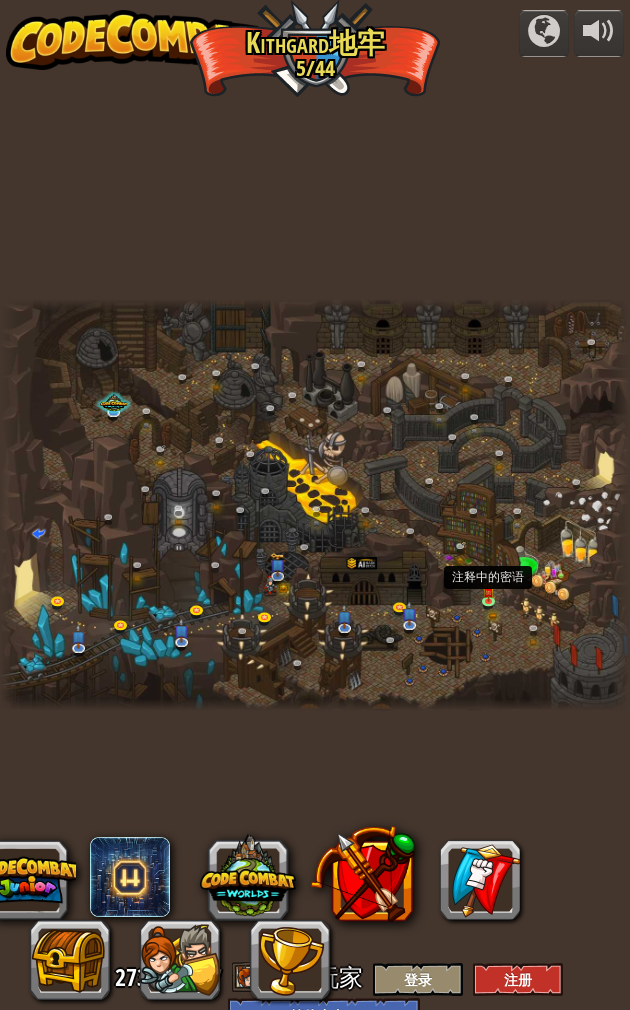 click at bounding box center (495, 606) 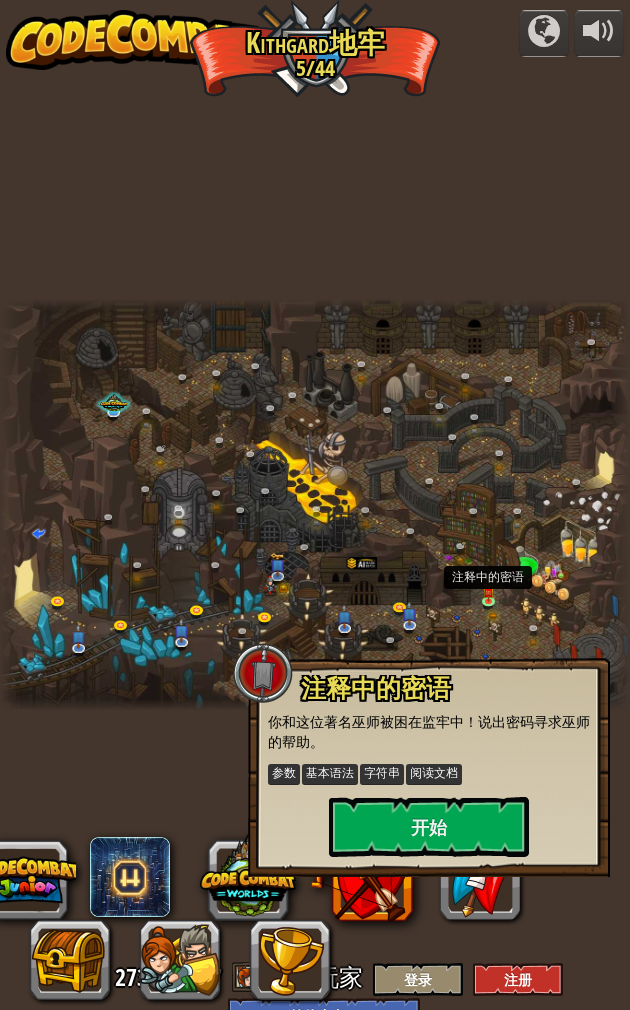click on "开始" at bounding box center (429, 827) 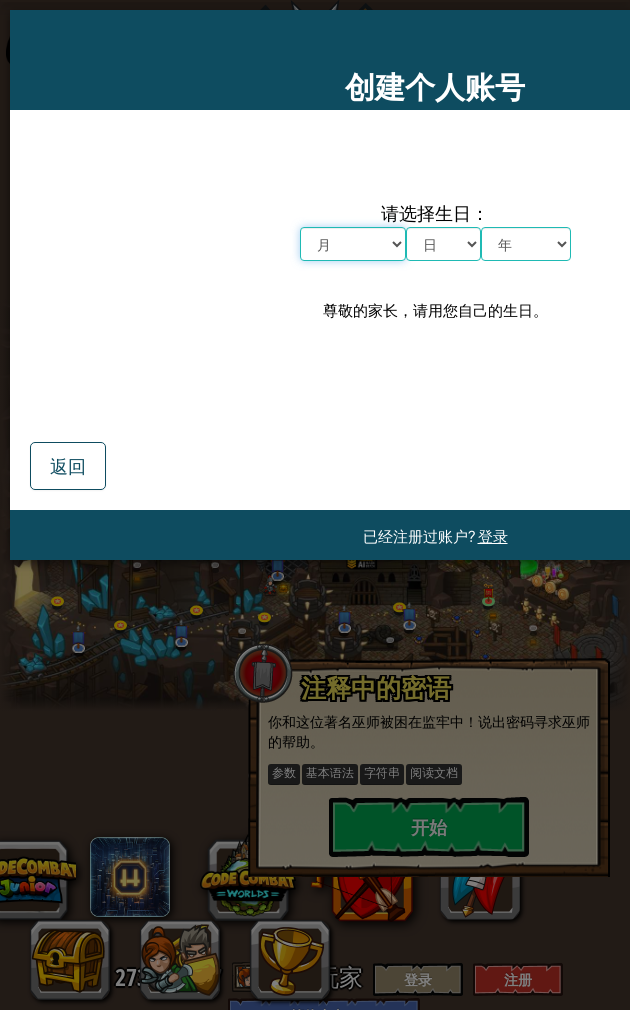 click on "月 一月 二月 三月 四月 五月 六月 七月 八月 九月 十月 十一月 十二月" at bounding box center (353, 244) 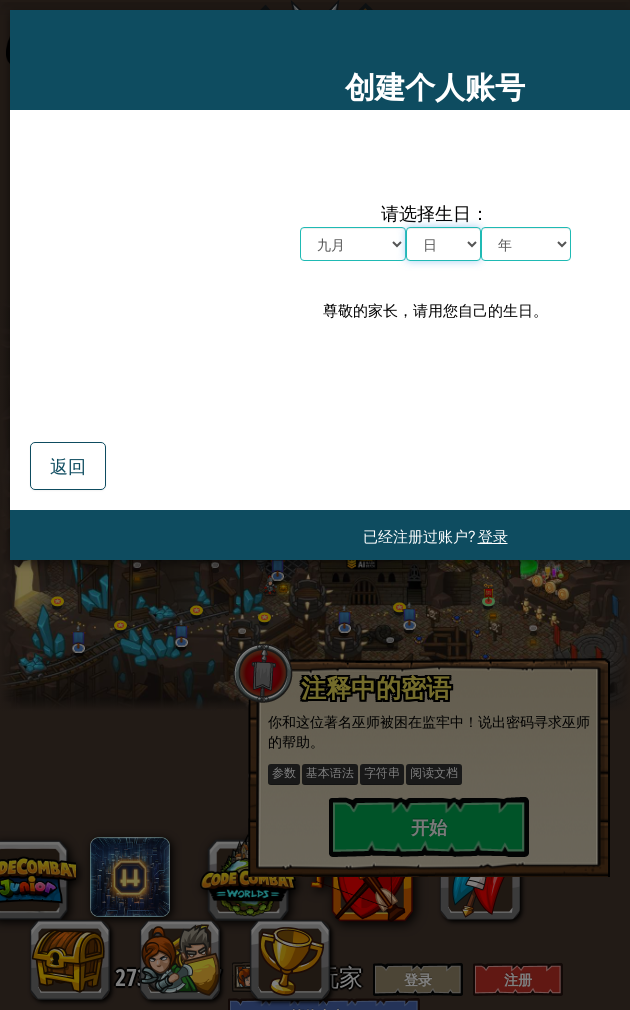 click on "日 1 2 3 4 5 6 7 8 9 10 11 12 13 14 15 16 17 18 19 20 21 22 23 24 25 26 27 28 29 30 31" at bounding box center [443, 244] 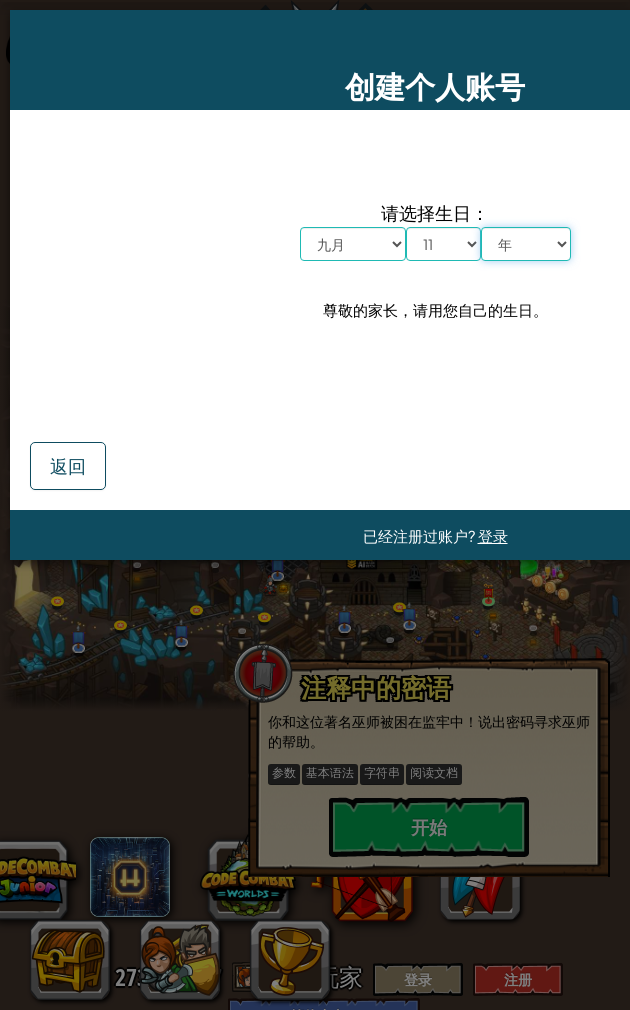 click on "年 2025 2024 2023 2022 2021 2020 2019 2018 2017 2016 2015 2014 2013 2012 2011 2010 2009 2008 2007 2006 2005 2004 2003 2002 2001 2000 1999 1998 1997 1996 1995 1994 1993 1992 1991 1990 1989 1988 1987 1986 1985 1984 1983 1982 1981 1980 1979 1978 1977 1976 1975 1974 1973 1972 1971 1970 1969 1968 1967 1966 1965 1964 1963 1962 1961 1960 1959 1958 1957 1956 1955 1954 1953 1952 1951 1950 1949 1948 1947 1946 1945 1944 1943 1942 1941 1940 1939 1938 1937 1936 1935 1934 1933 1932 1931 1930 1929 1928 1927 1926" at bounding box center (526, 244) 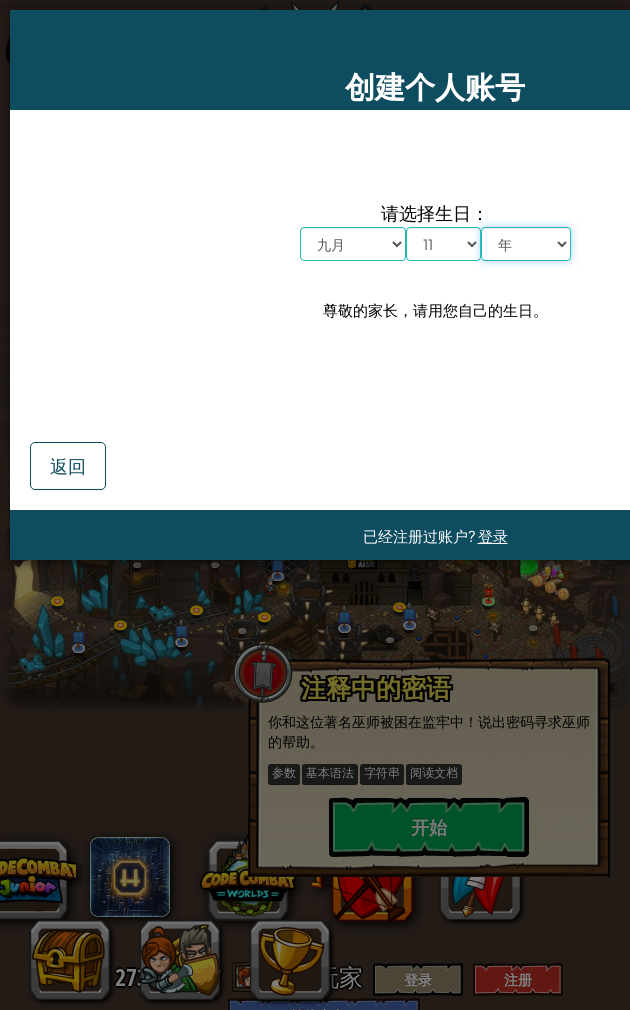 select on "2013" 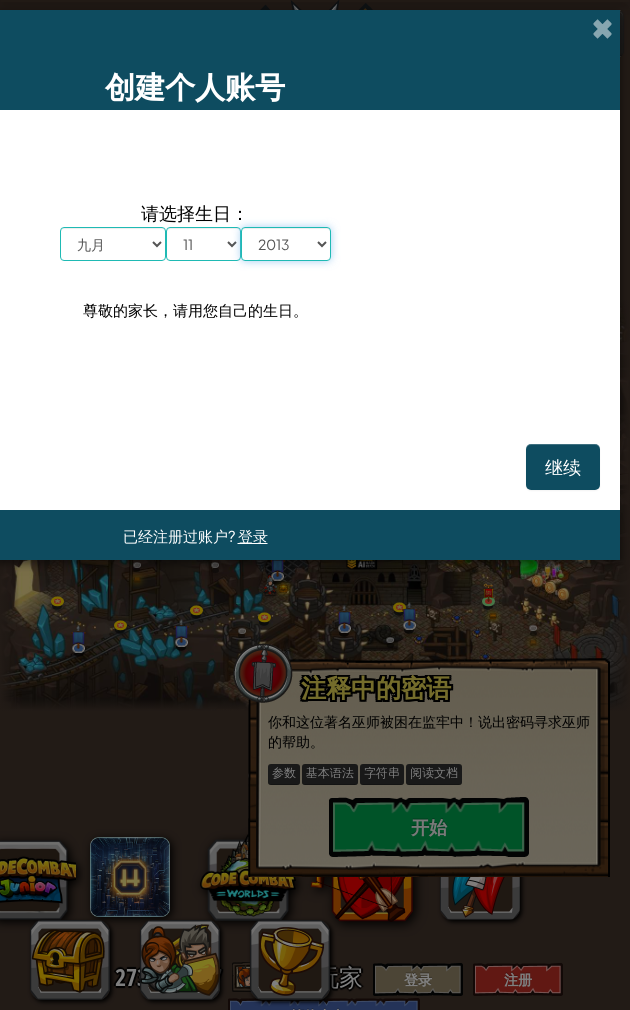 scroll, scrollTop: 0, scrollLeft: 230, axis: horizontal 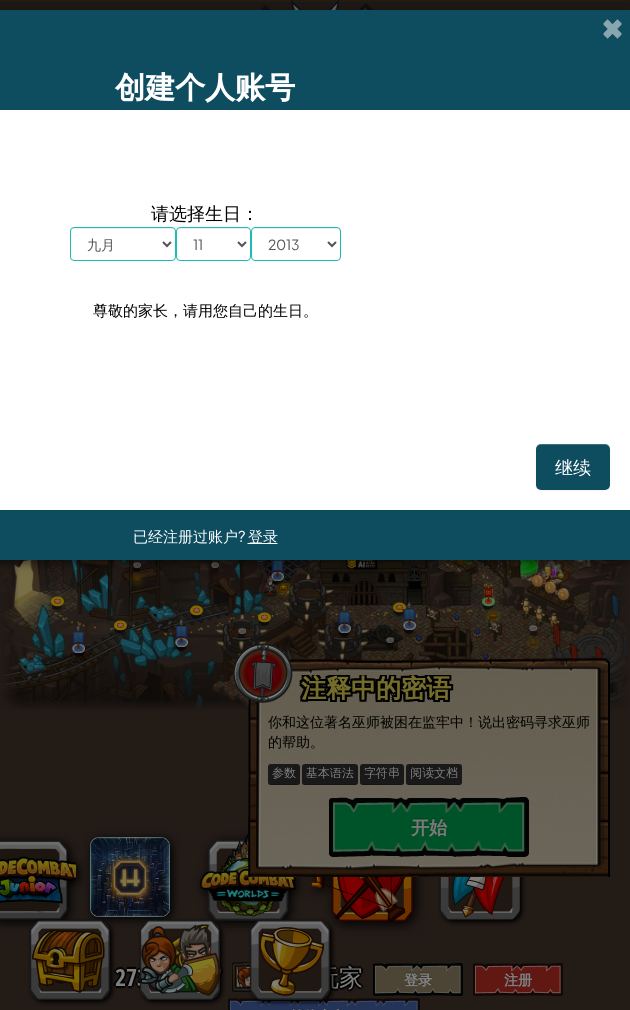click on "继续" at bounding box center (573, 467) 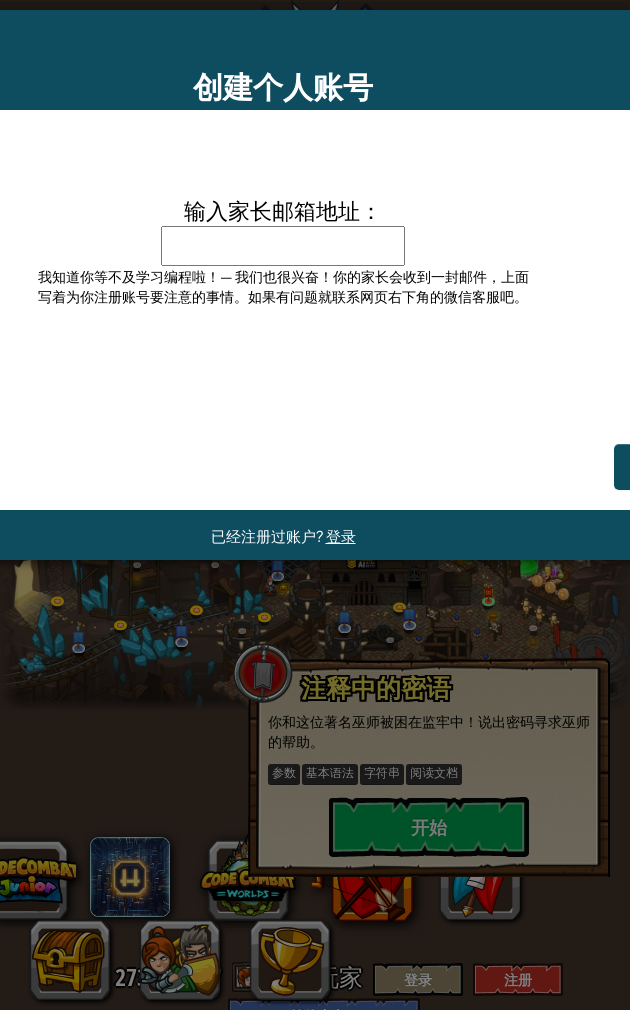 scroll, scrollTop: 0, scrollLeft: 151, axis: horizontal 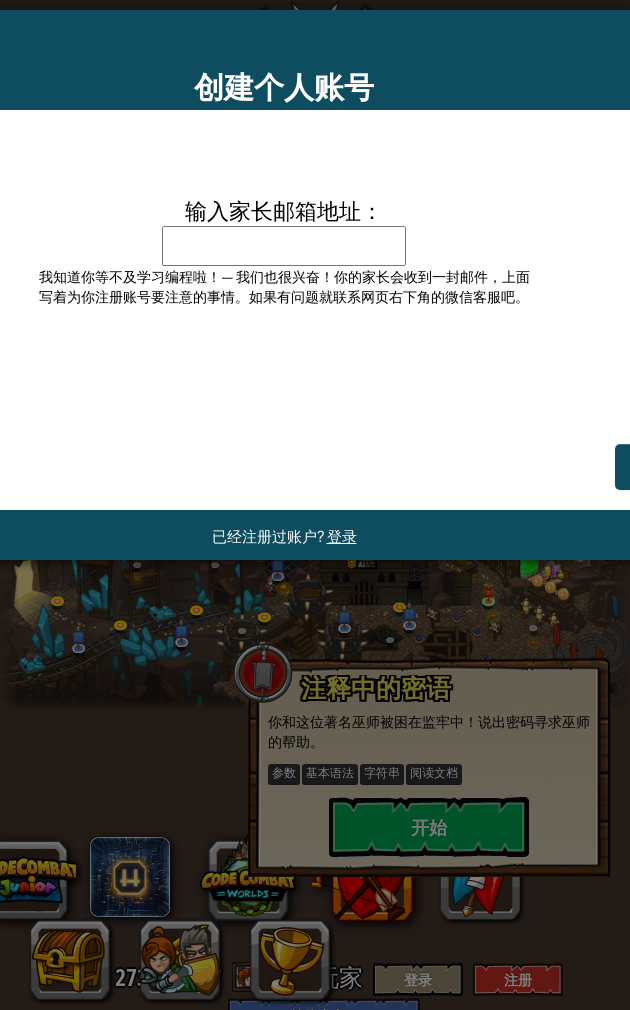 click on "输入家长邮箱地址：" at bounding box center [284, 246] 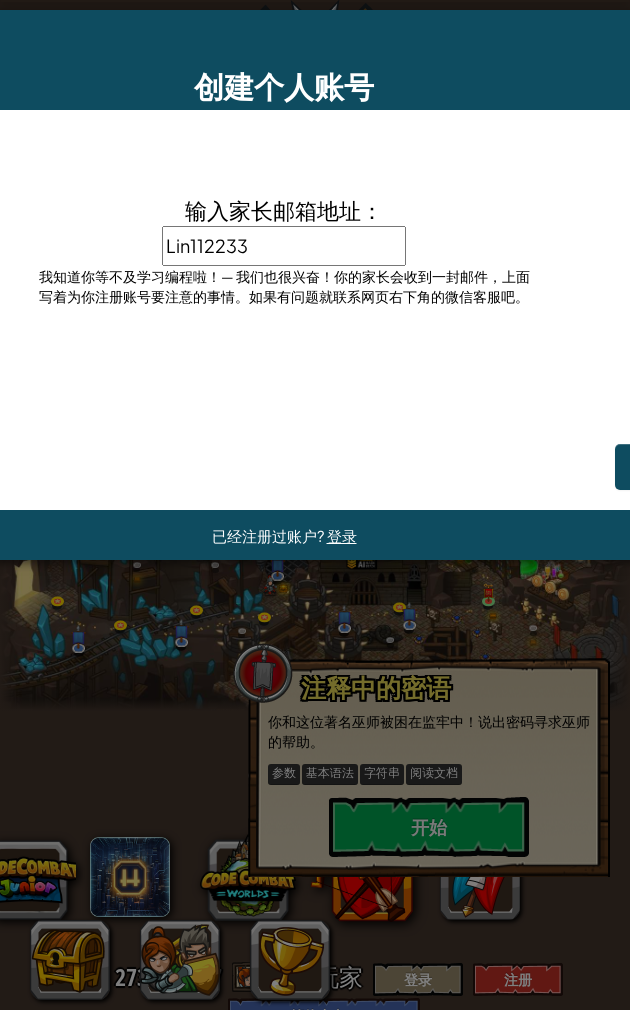 type on "Lin112233@" 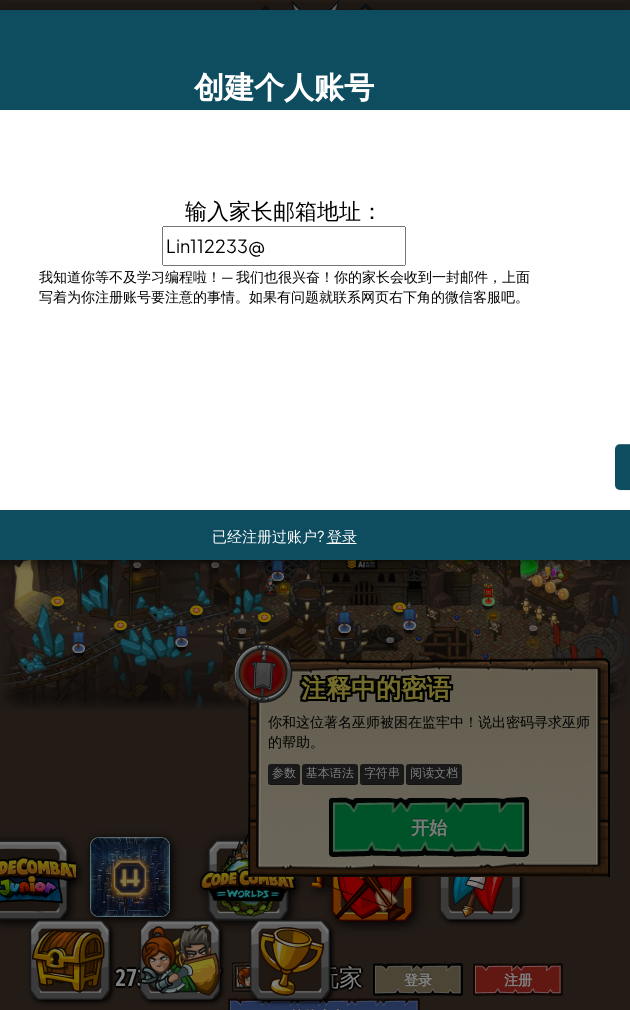 click on "创建个人账号 输入家长邮箱地址： [EMAIL] 请填写家长的邮箱地址。 我知道你等不及学习编程啦！— 我们也很兴奋！你的家长会收到一封邮件，上面写着为你注册账号要注意的事情。如果有问题就联系网页右下角的微信客服吧。 发送 返回 已经注册过账户? 登录" at bounding box center [315, 505] 